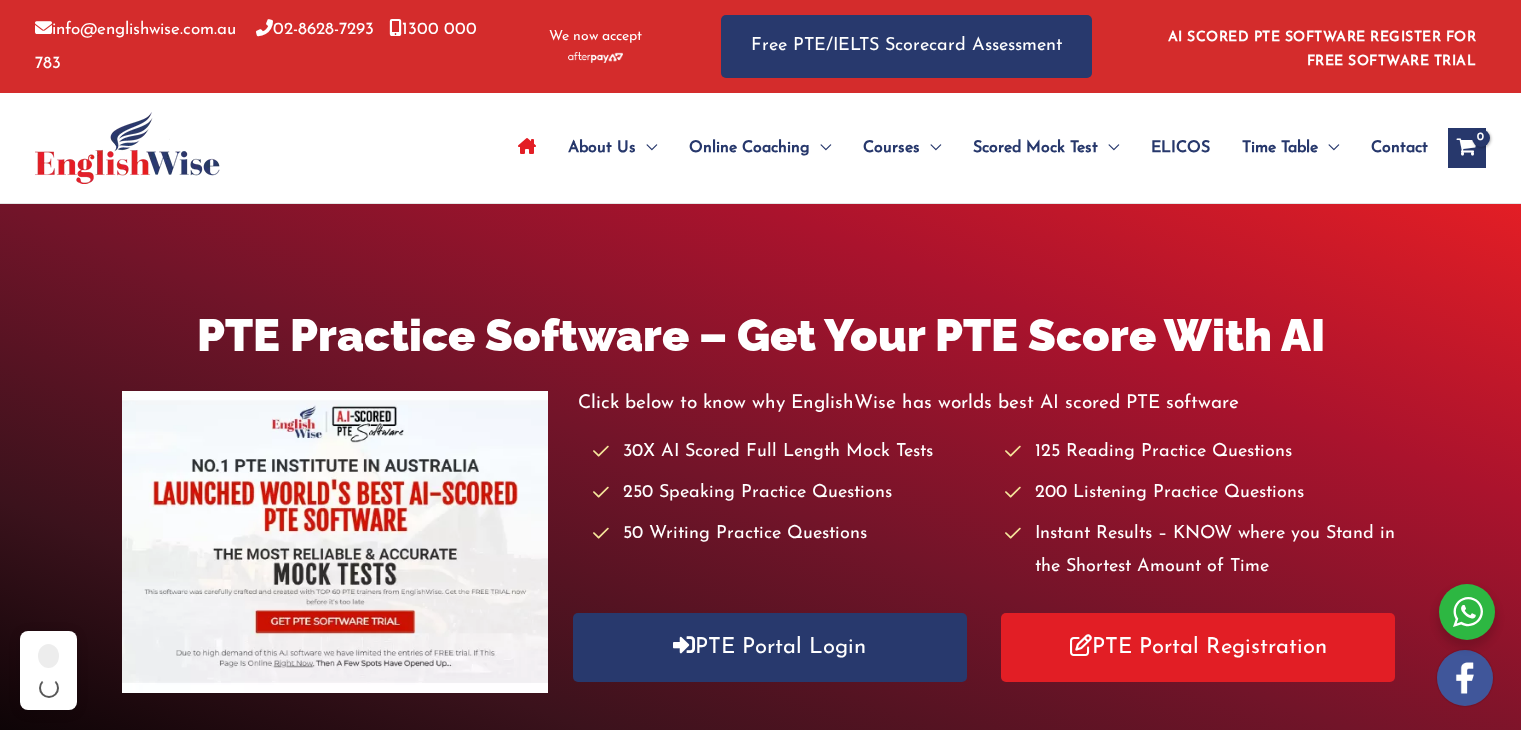 scroll, scrollTop: 0, scrollLeft: 0, axis: both 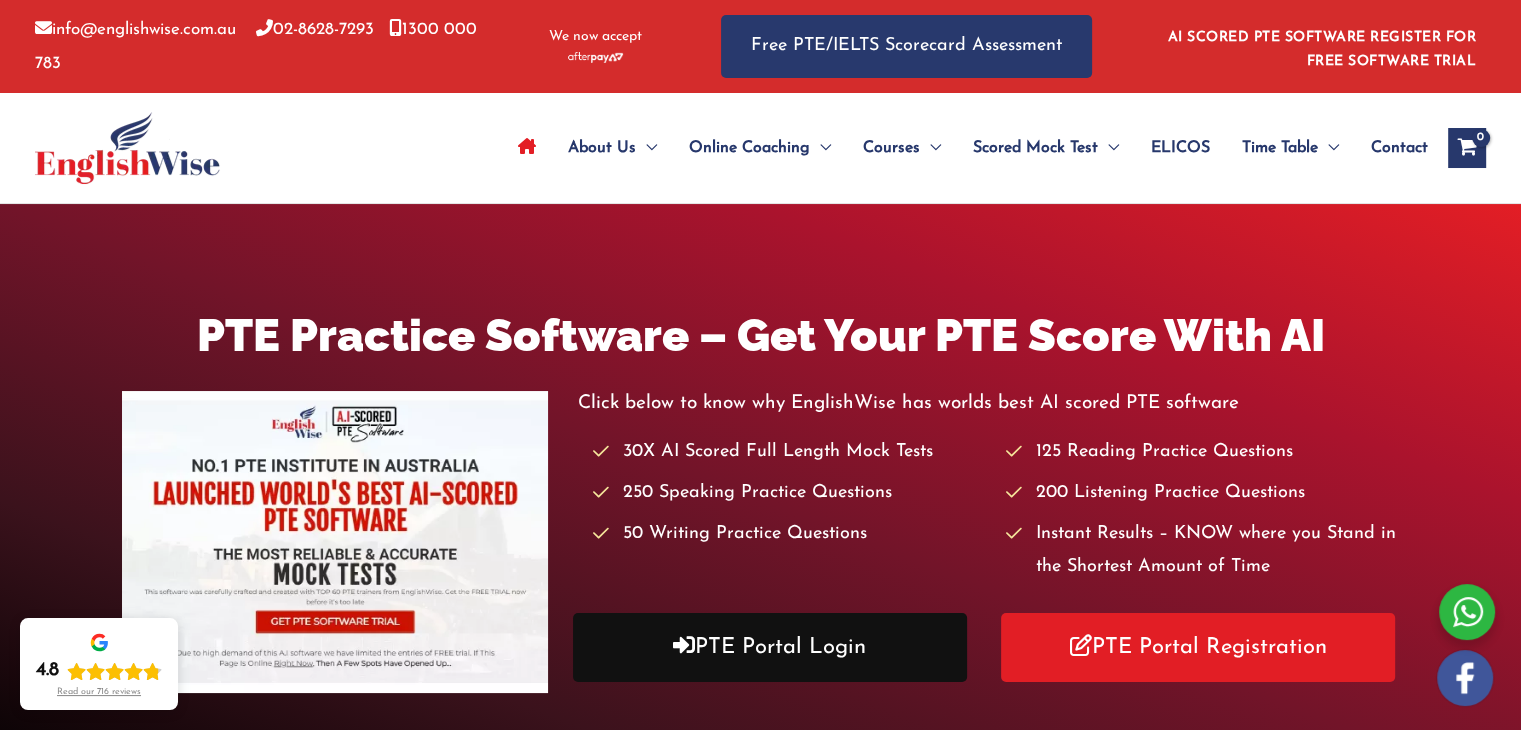 click on "PTE Portal Login" at bounding box center (770, 647) 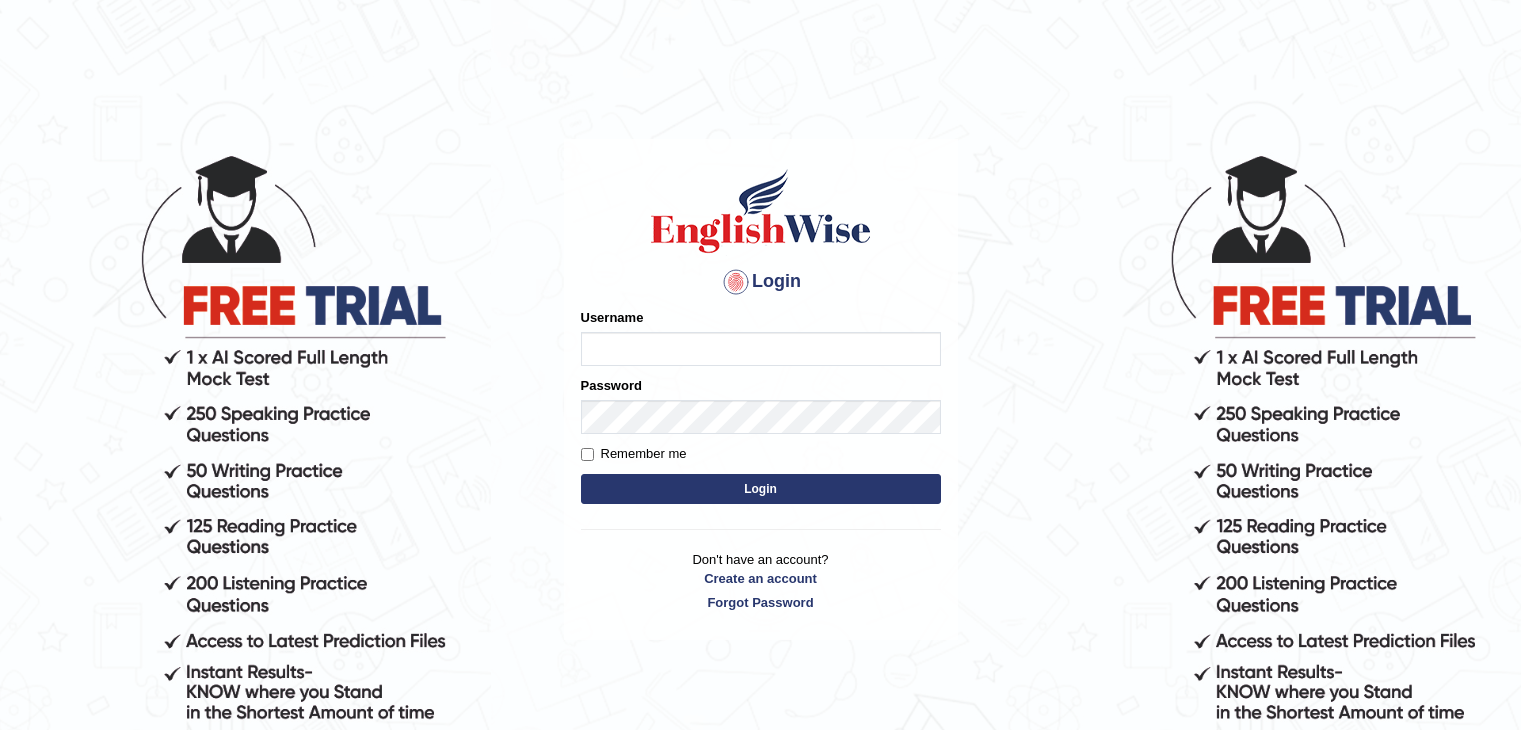 scroll, scrollTop: 0, scrollLeft: 0, axis: both 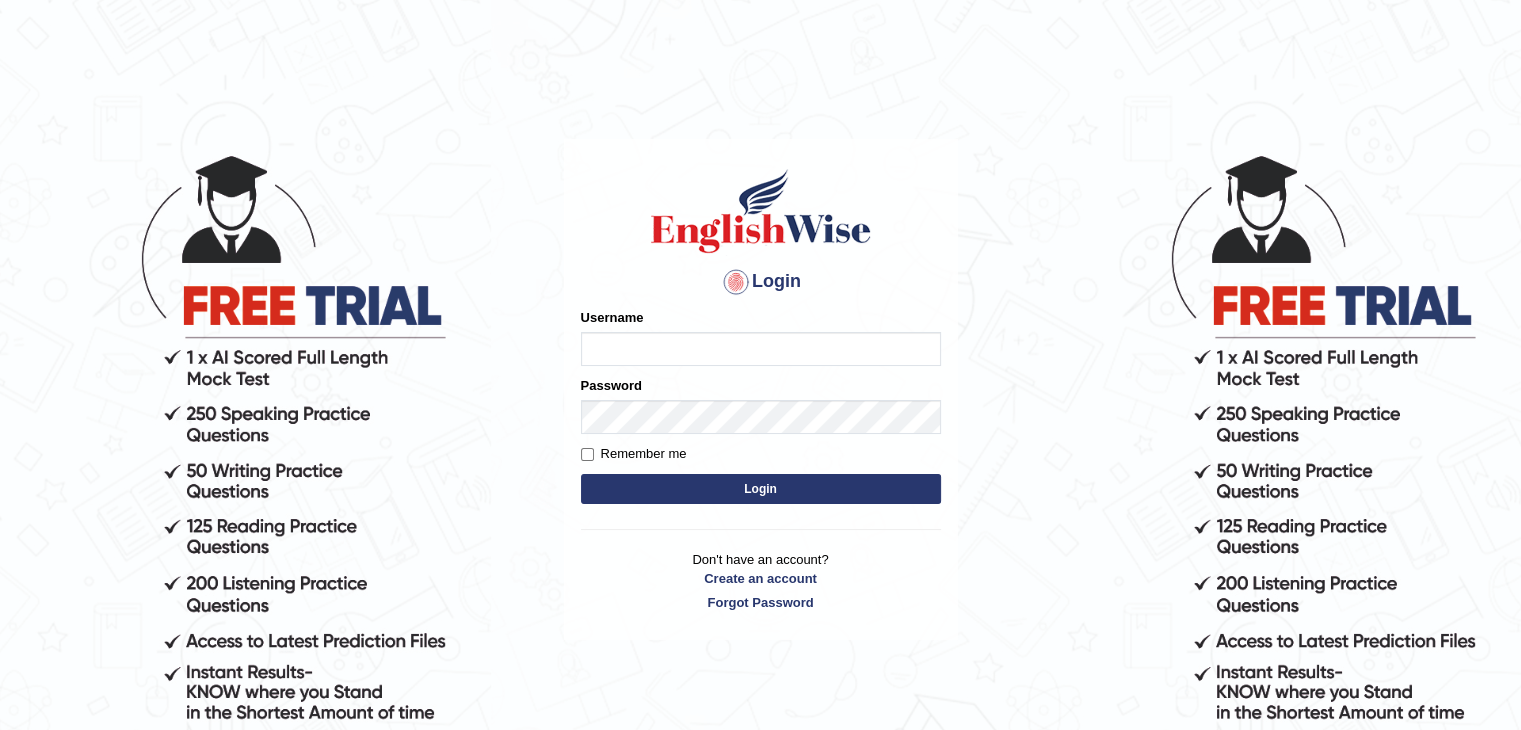type on "[FIRST]" 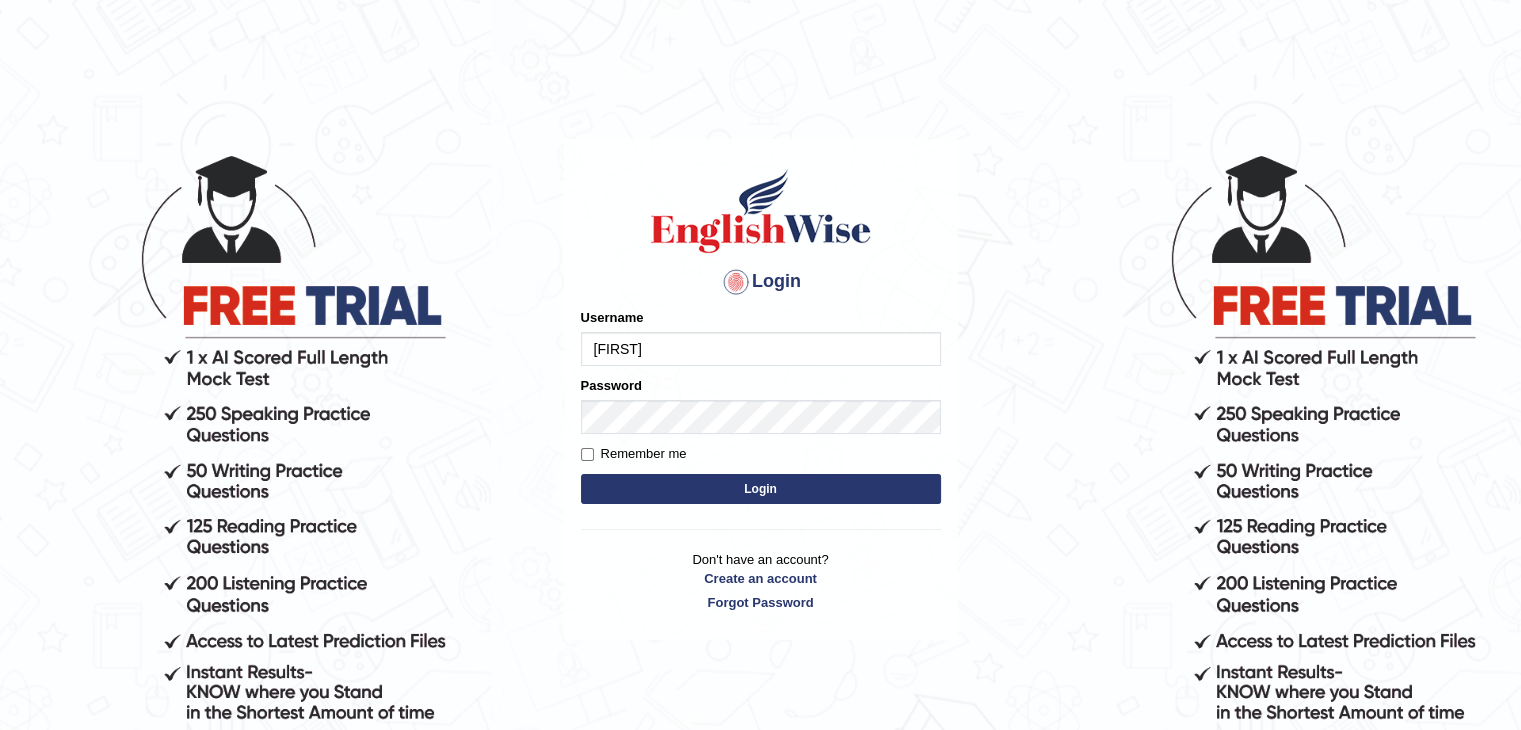 click on "Login" at bounding box center (761, 489) 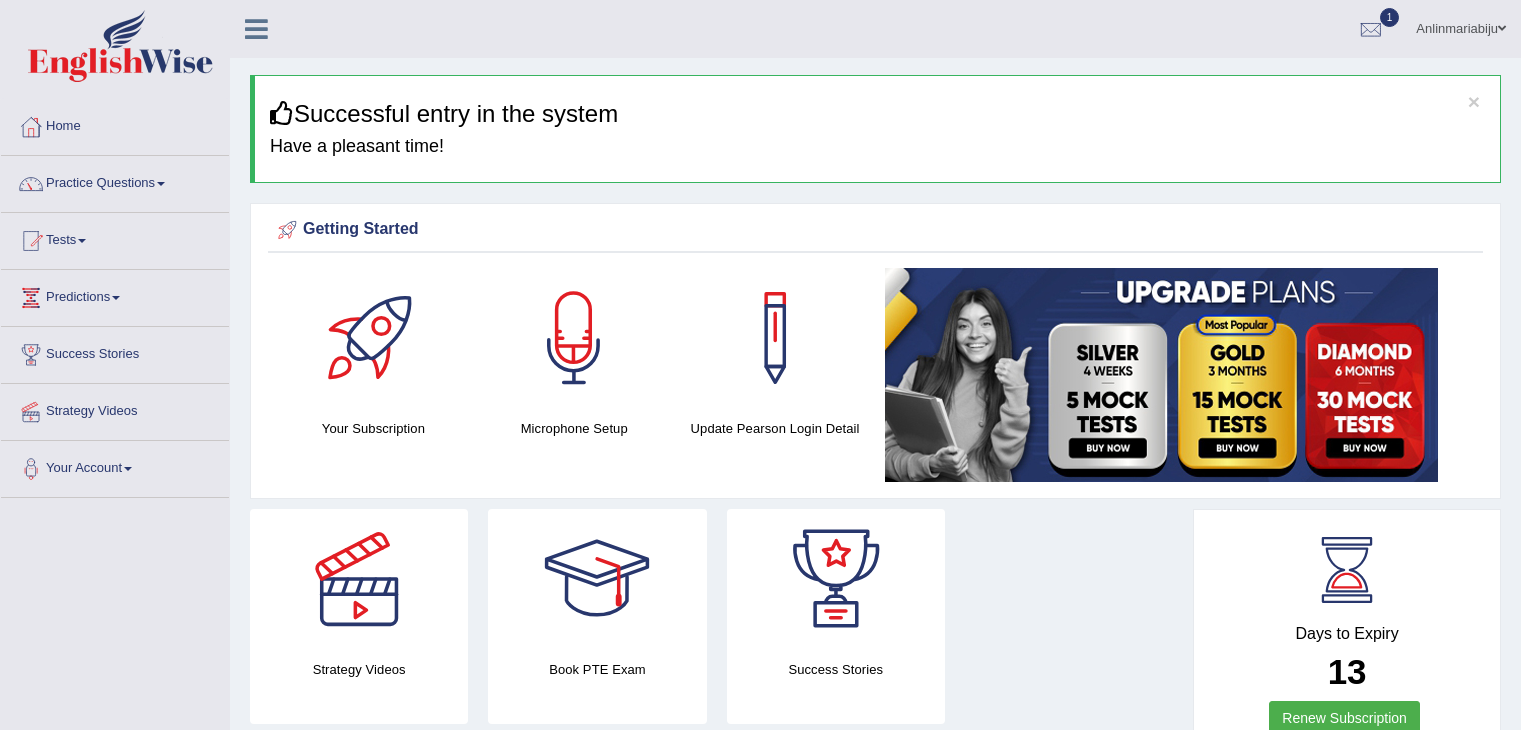 scroll, scrollTop: 0, scrollLeft: 0, axis: both 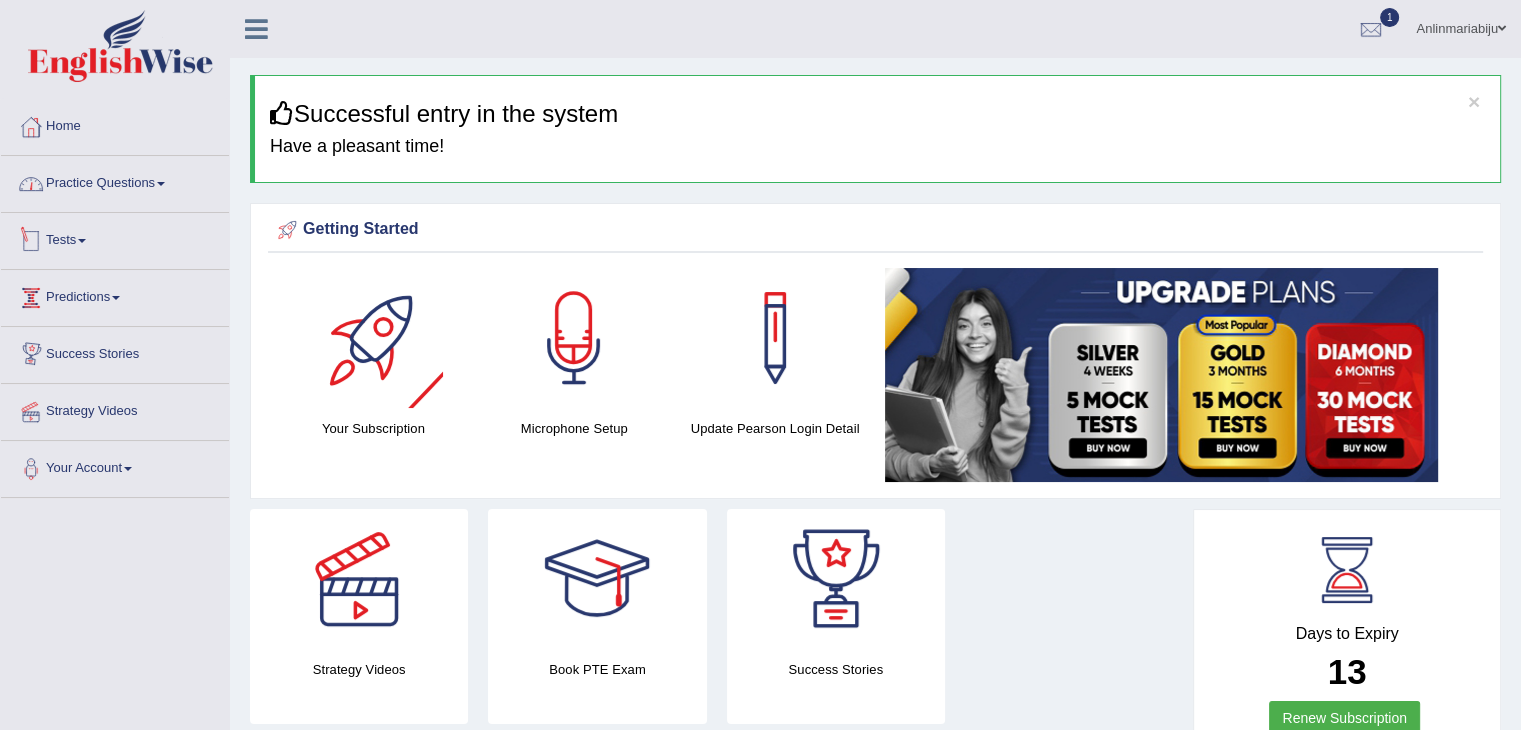 click on "Practice Questions" at bounding box center (115, 181) 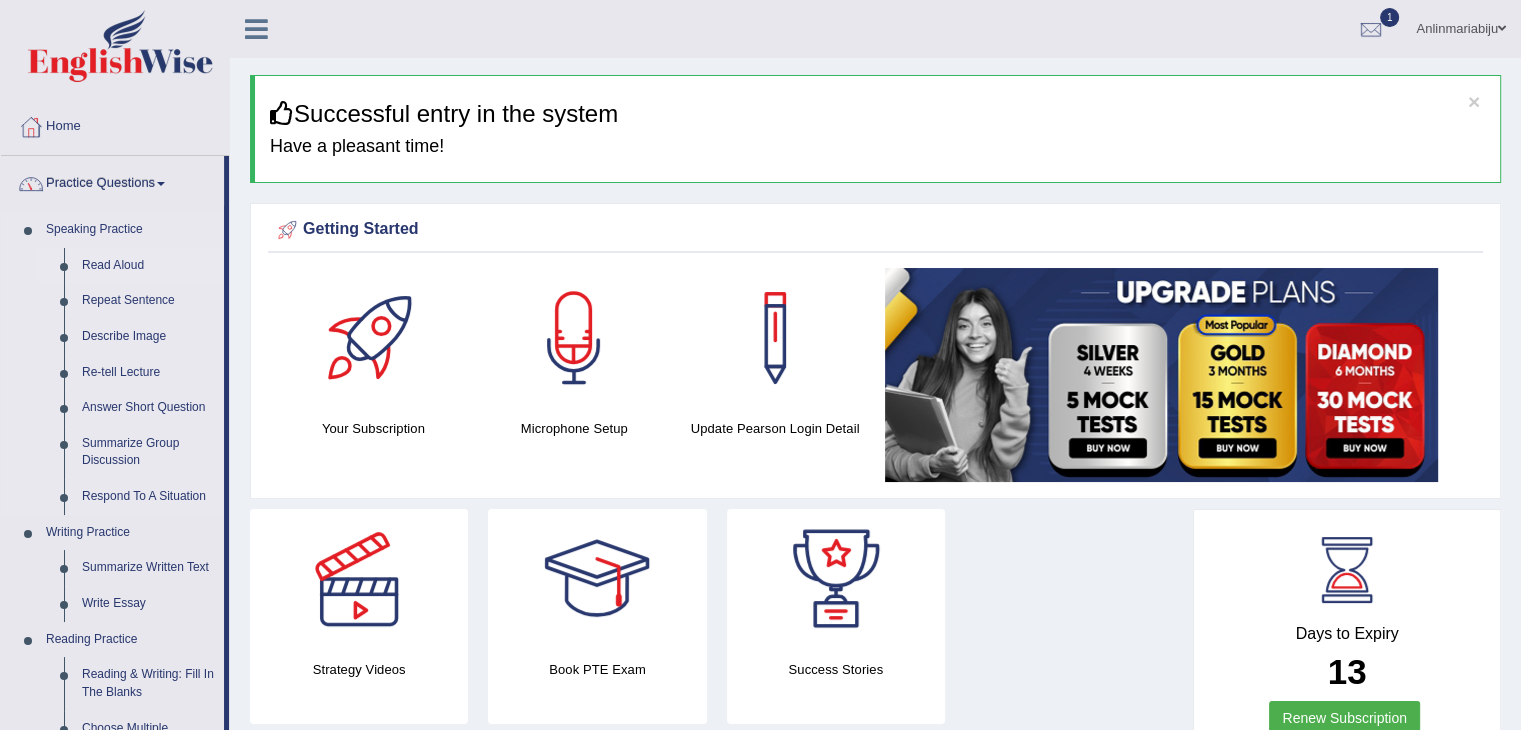 click on "Read Aloud" at bounding box center (148, 266) 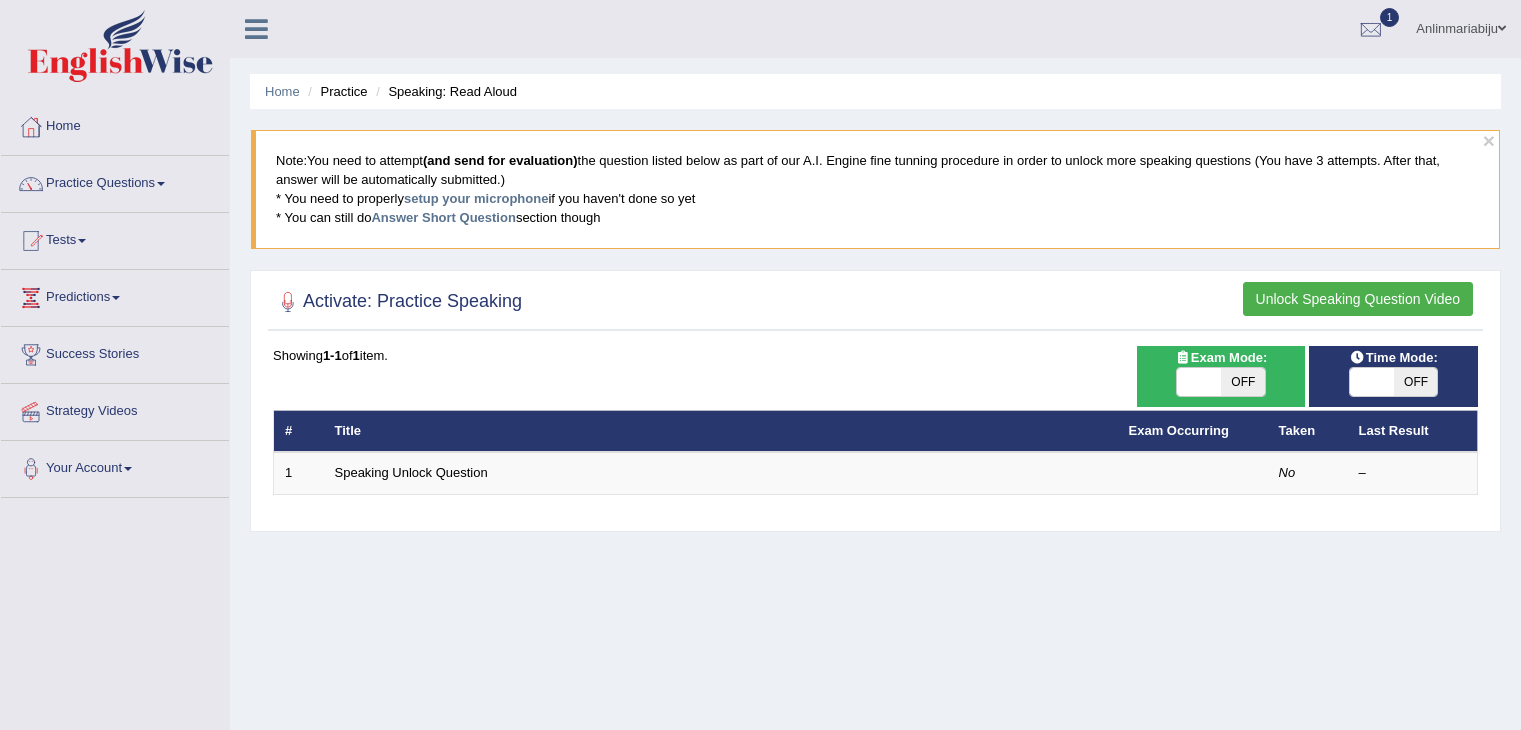 scroll, scrollTop: 0, scrollLeft: 0, axis: both 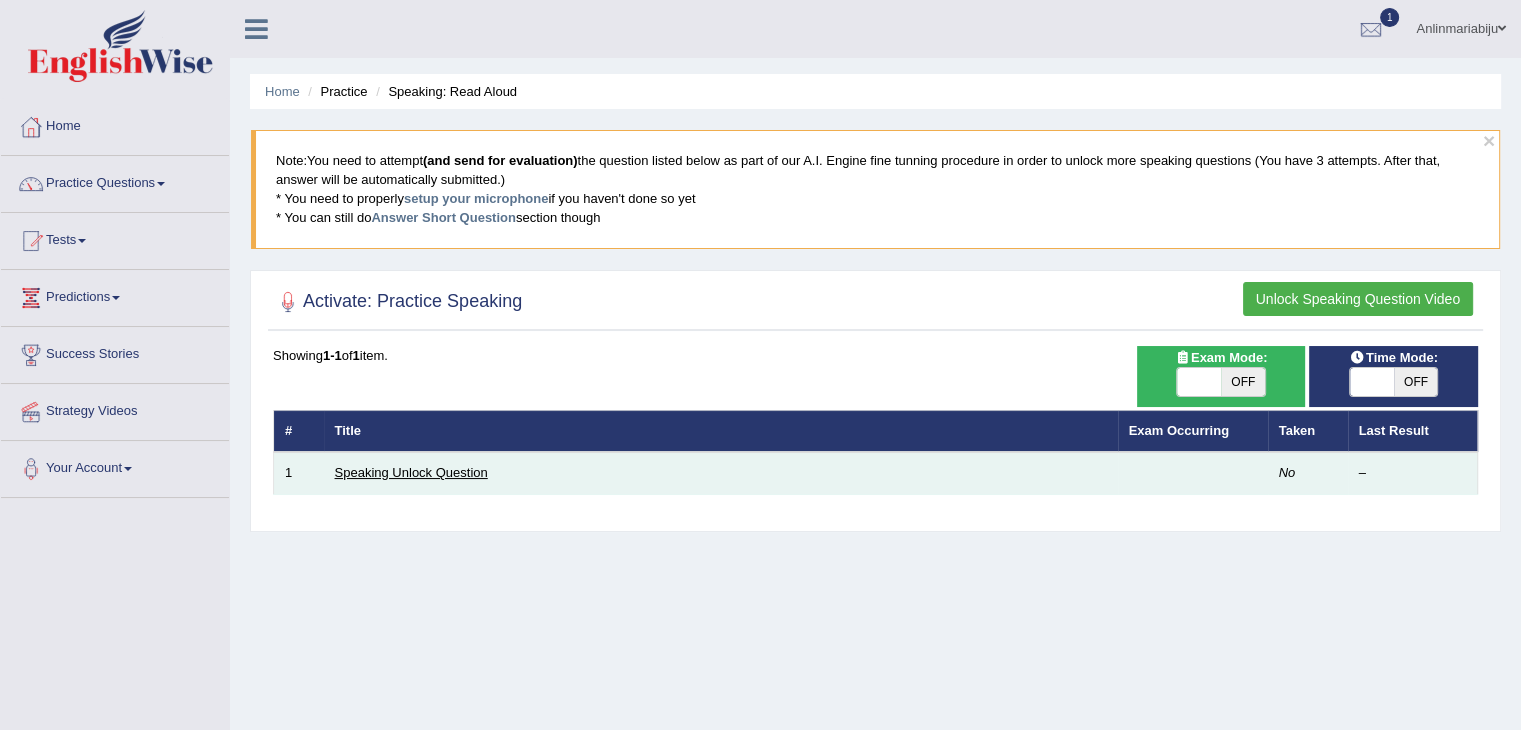 click on "Speaking Unlock Question" at bounding box center (411, 472) 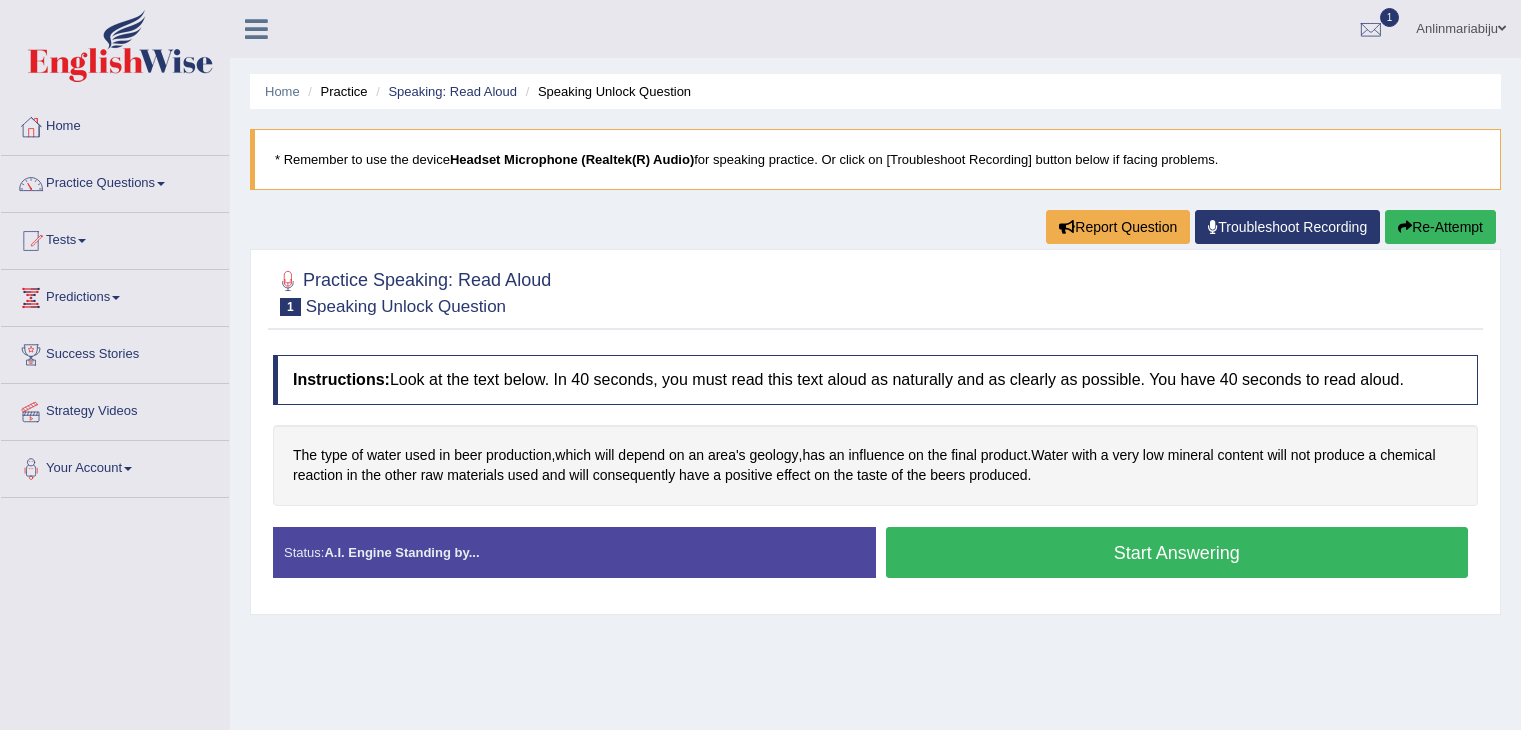 scroll, scrollTop: 0, scrollLeft: 0, axis: both 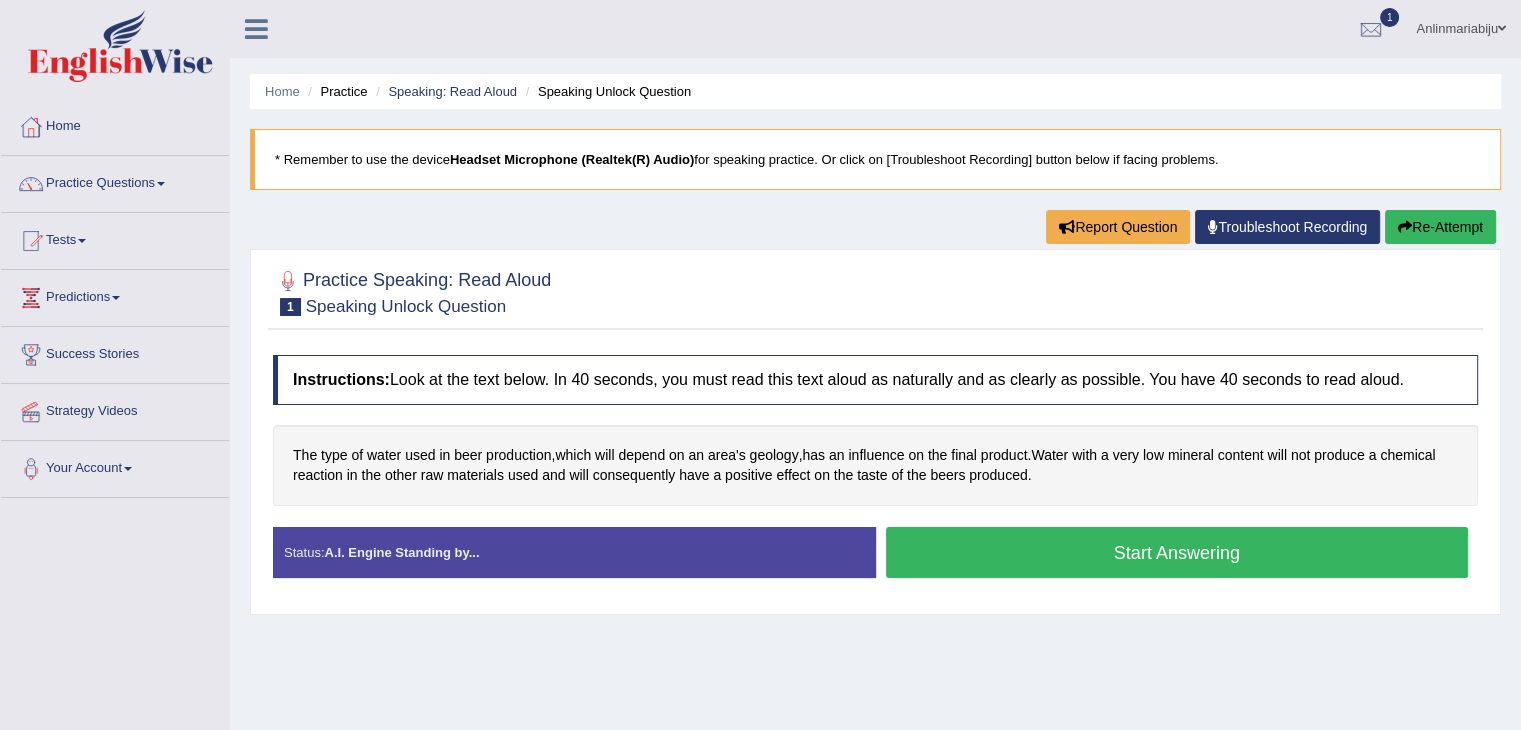 click on "Start Answering" at bounding box center [1177, 552] 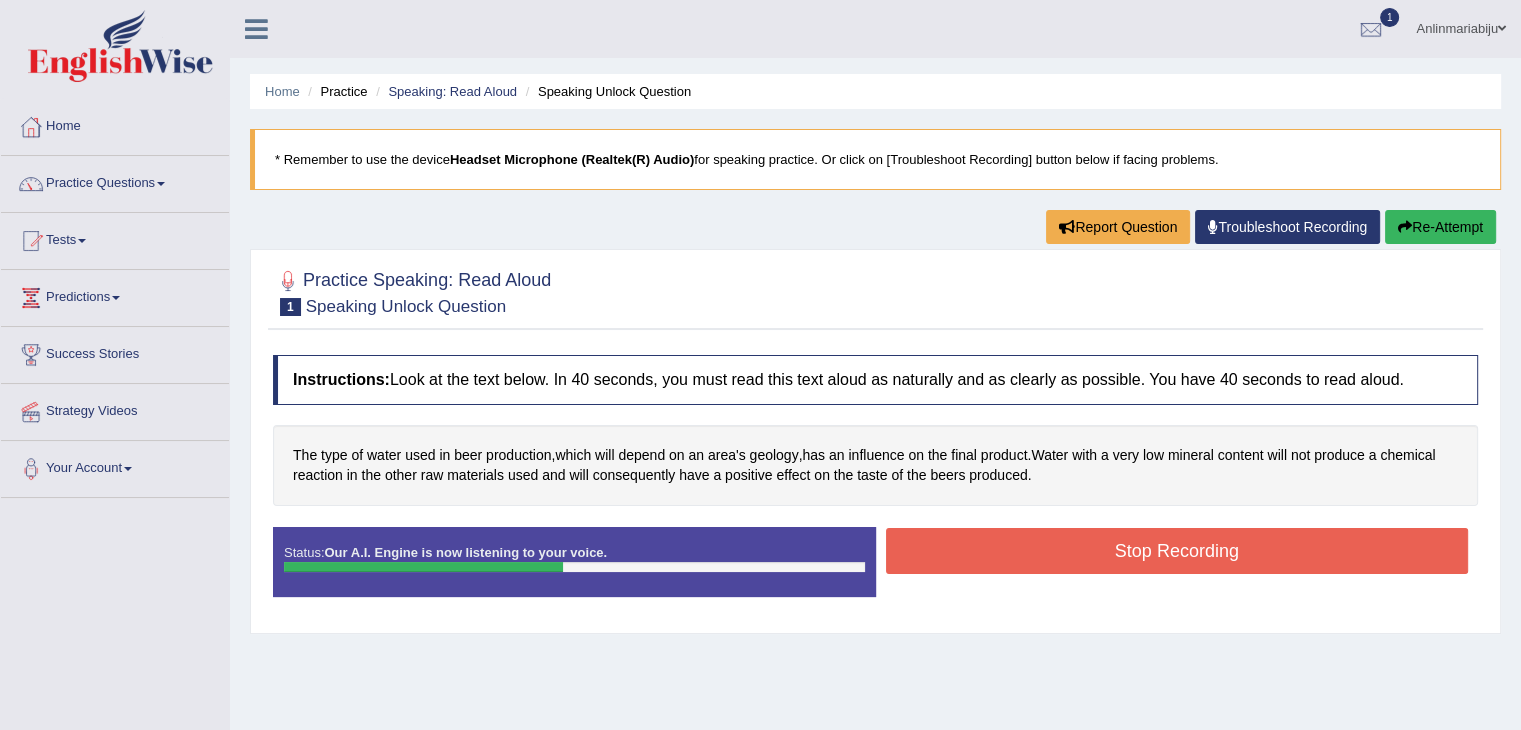 click on "Stop Recording" at bounding box center [1177, 551] 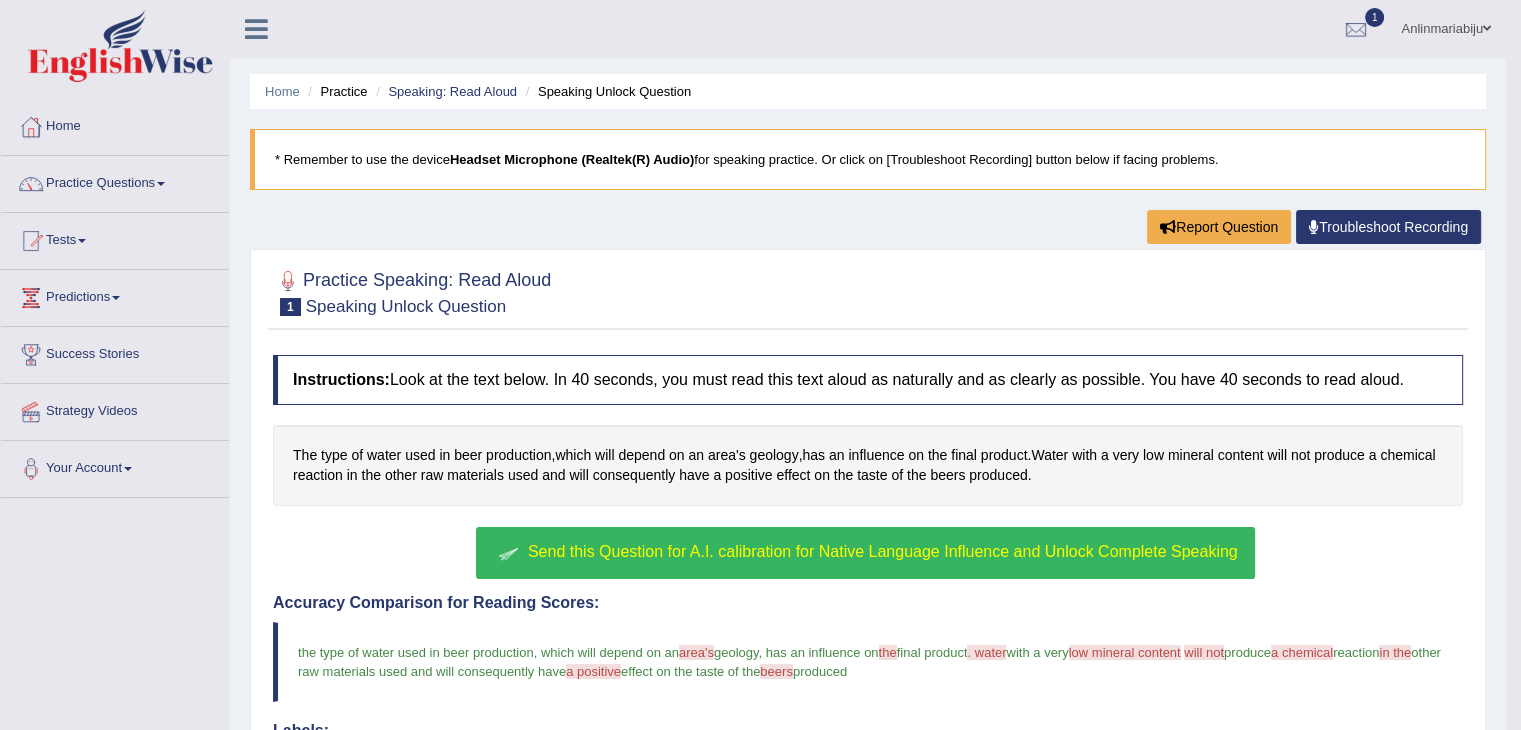 click on "Send this Question for A.I. calibration for Native Language Influence and Unlock Complete Speaking" at bounding box center [865, 553] 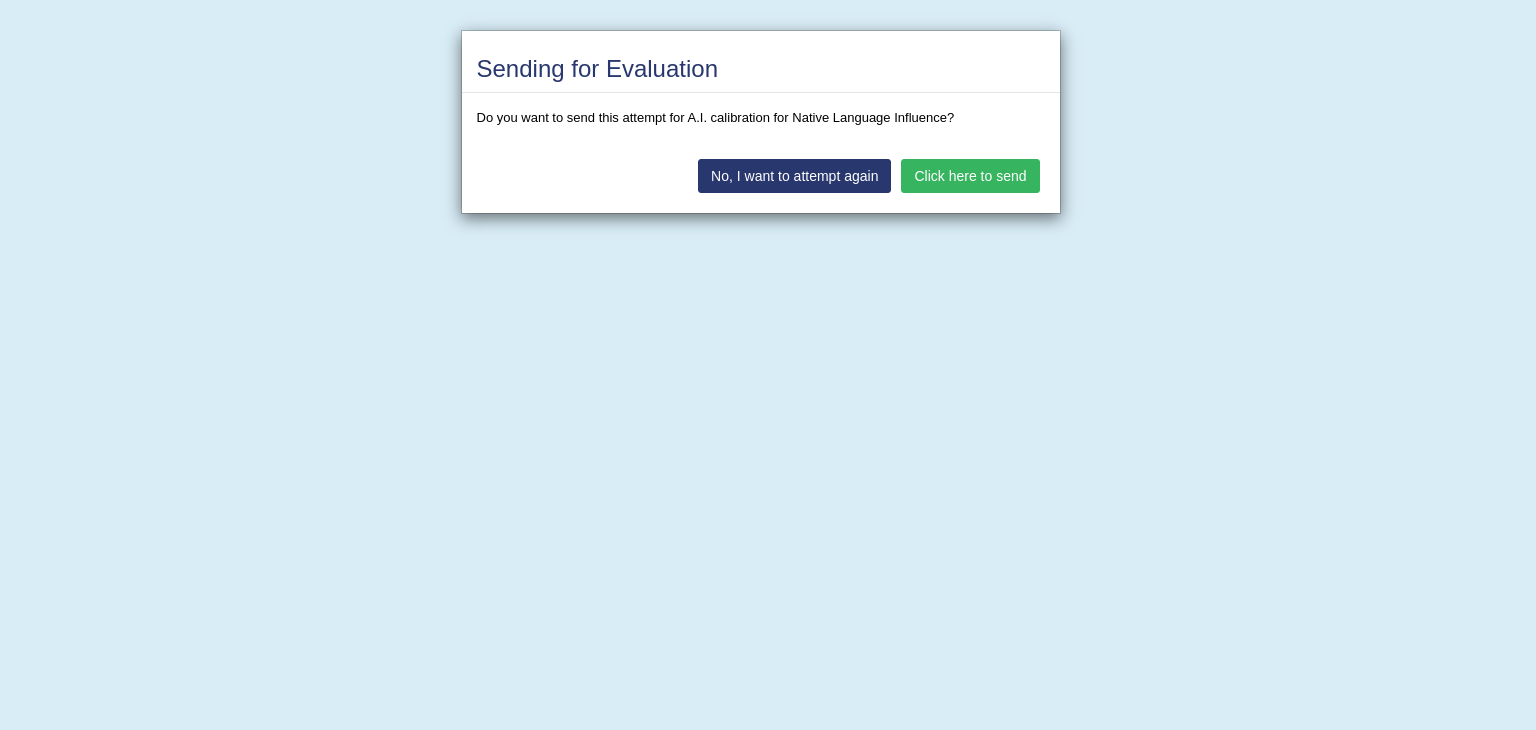 click on "Click here to send" at bounding box center (970, 176) 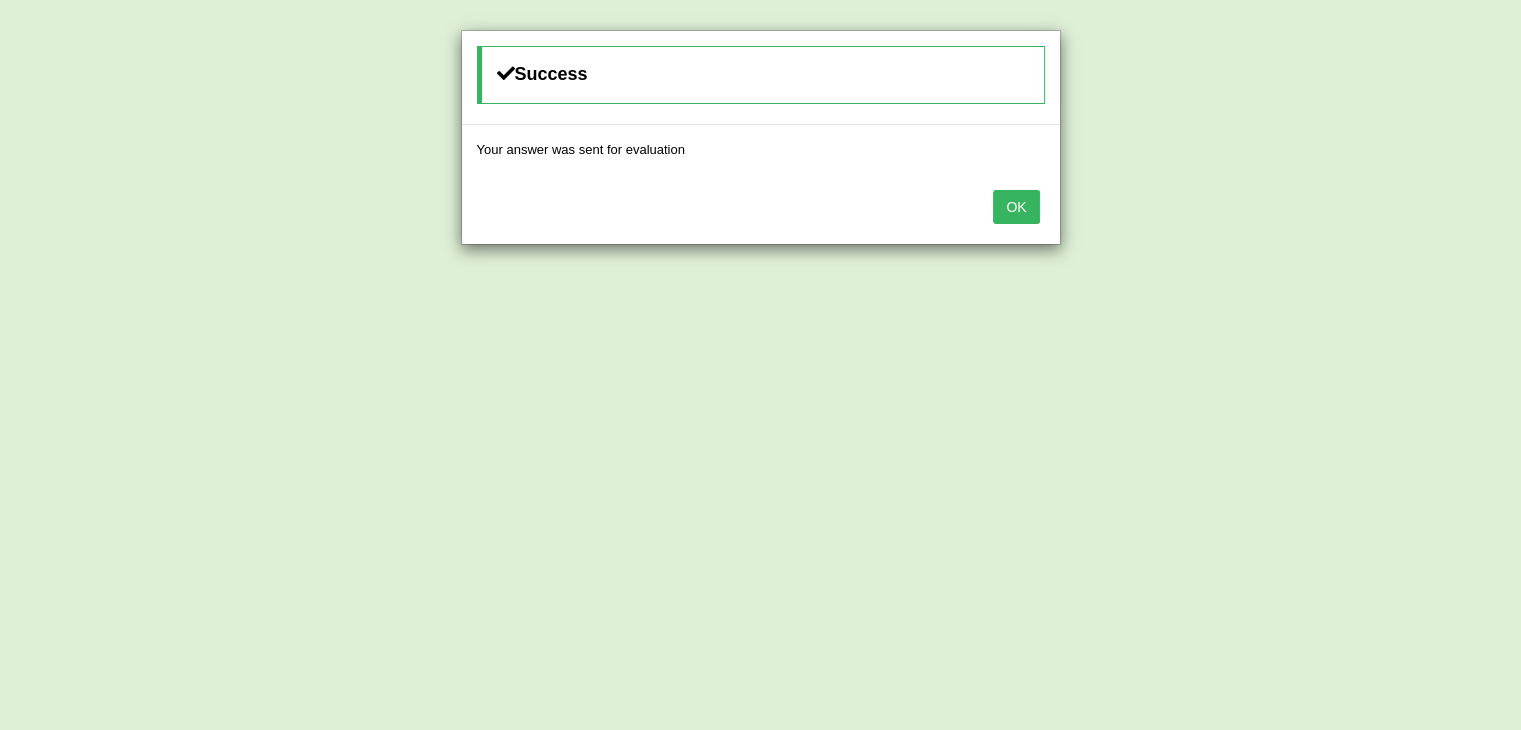 click on "OK" at bounding box center [1016, 207] 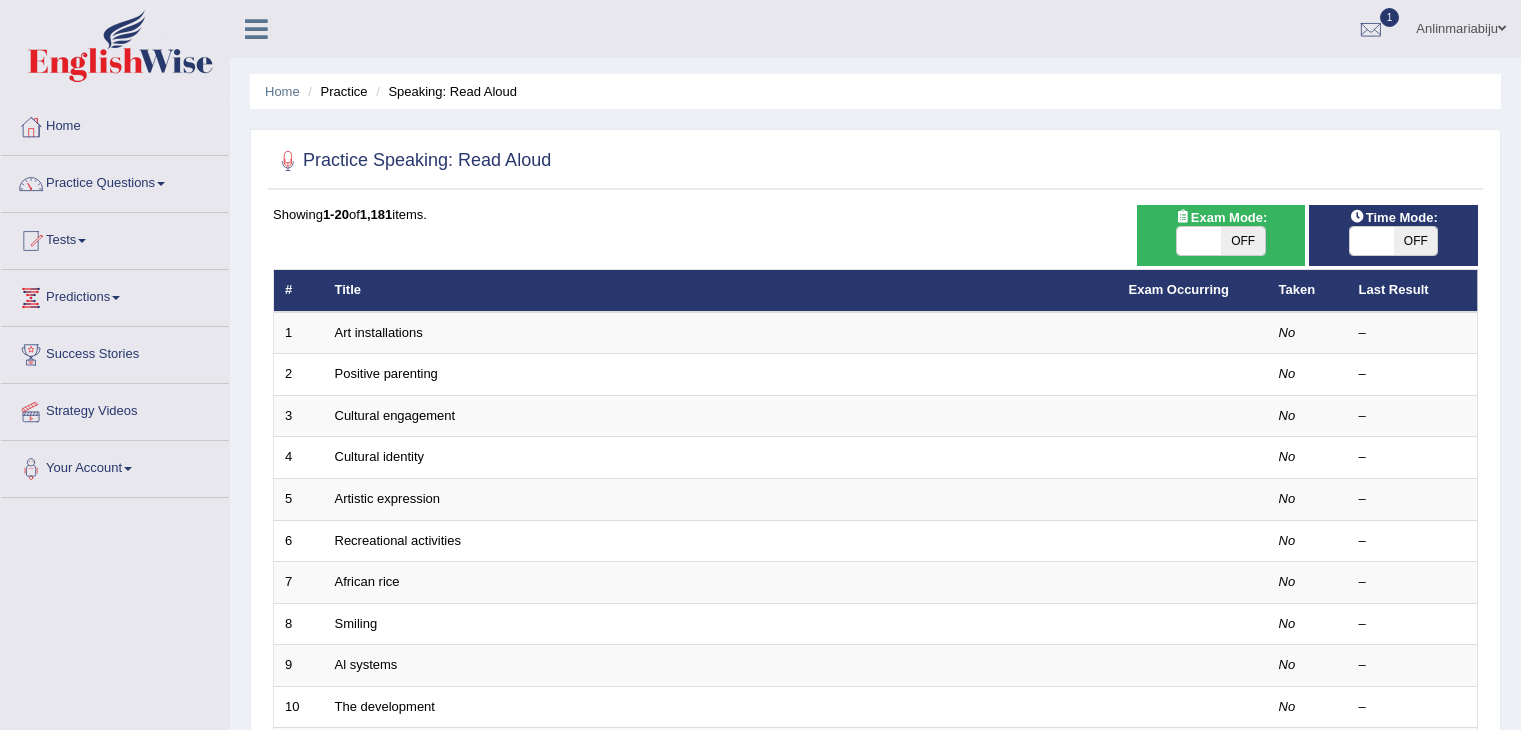 scroll, scrollTop: 0, scrollLeft: 0, axis: both 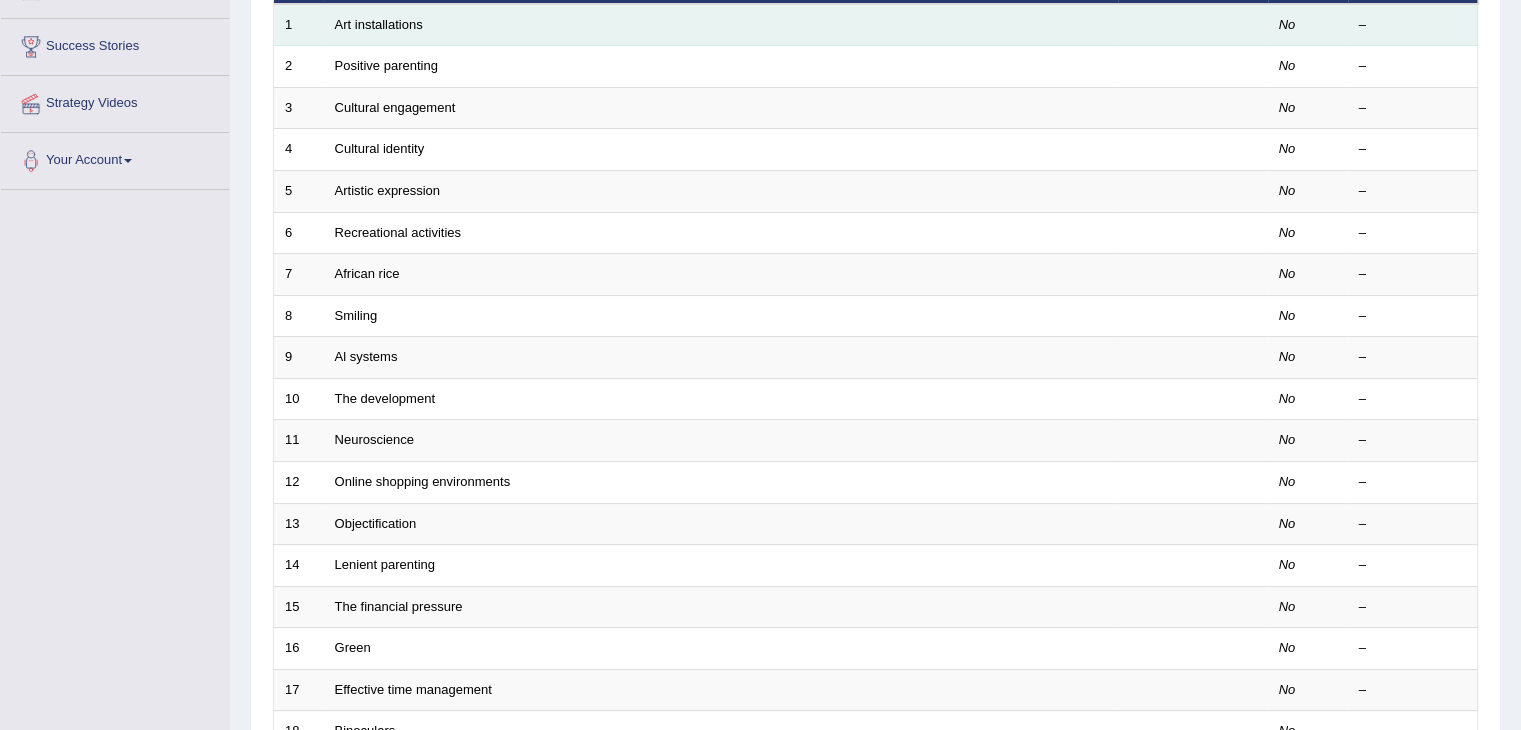 click on "Art installations" at bounding box center [721, 25] 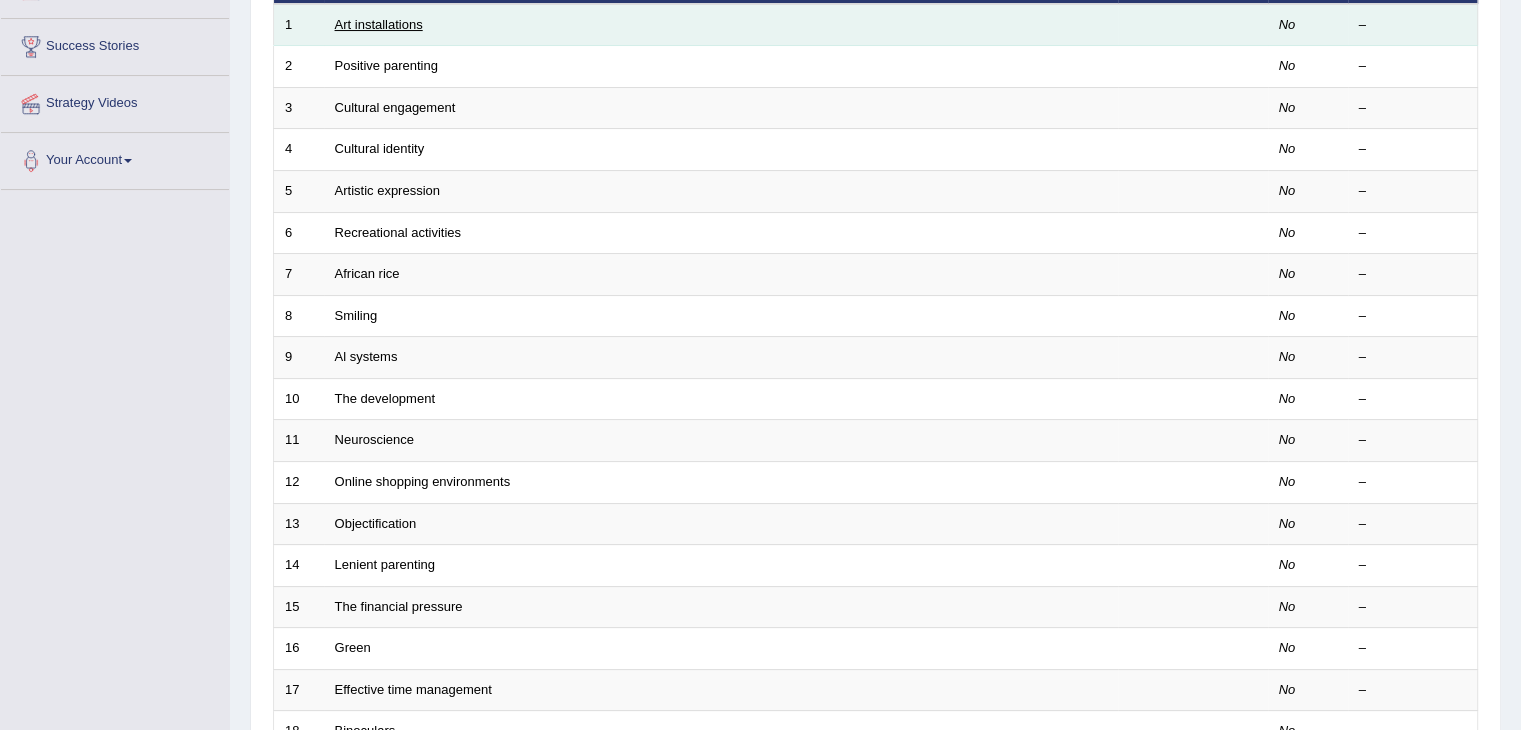 click on "Art installations" at bounding box center (379, 24) 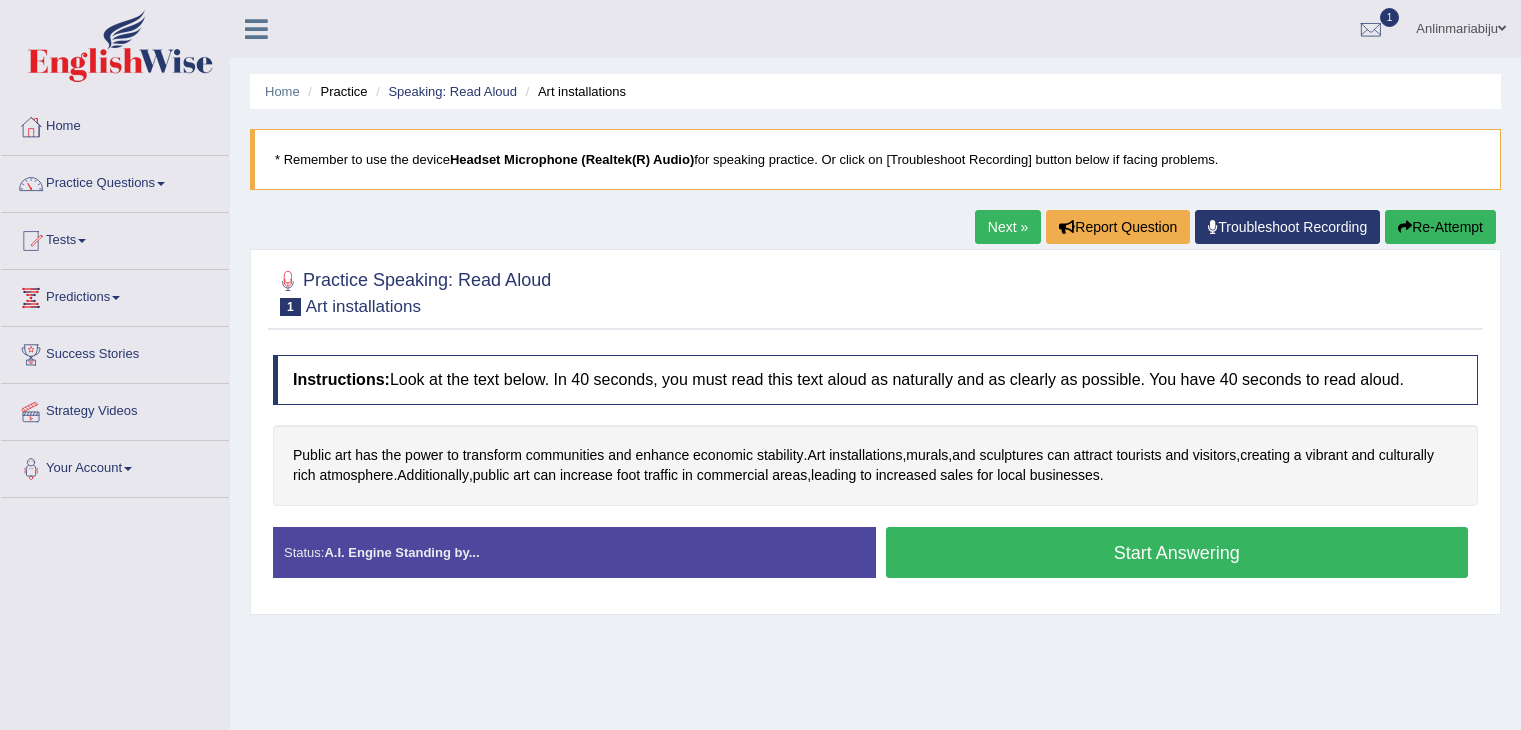scroll, scrollTop: 0, scrollLeft: 0, axis: both 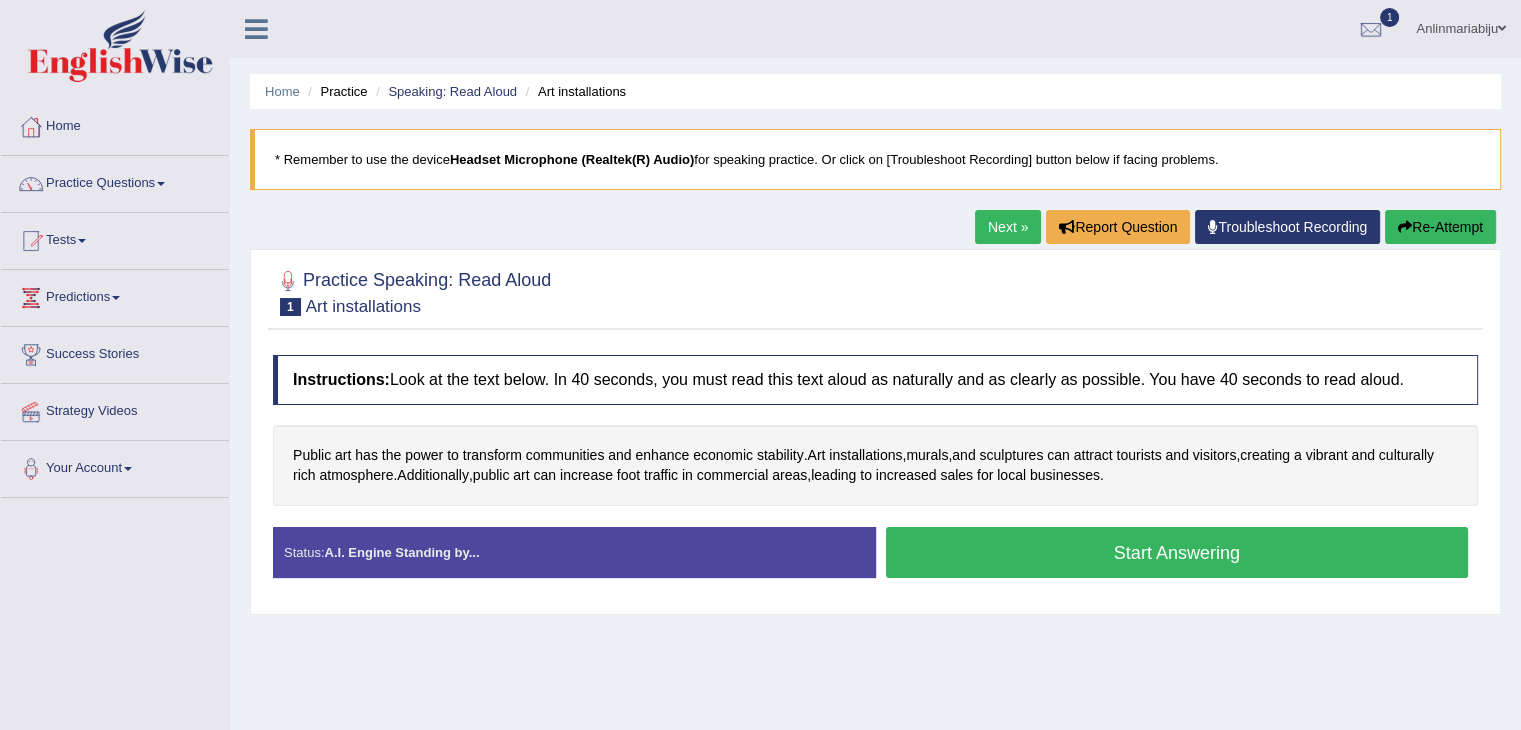 click on "Start Answering" at bounding box center [1177, 552] 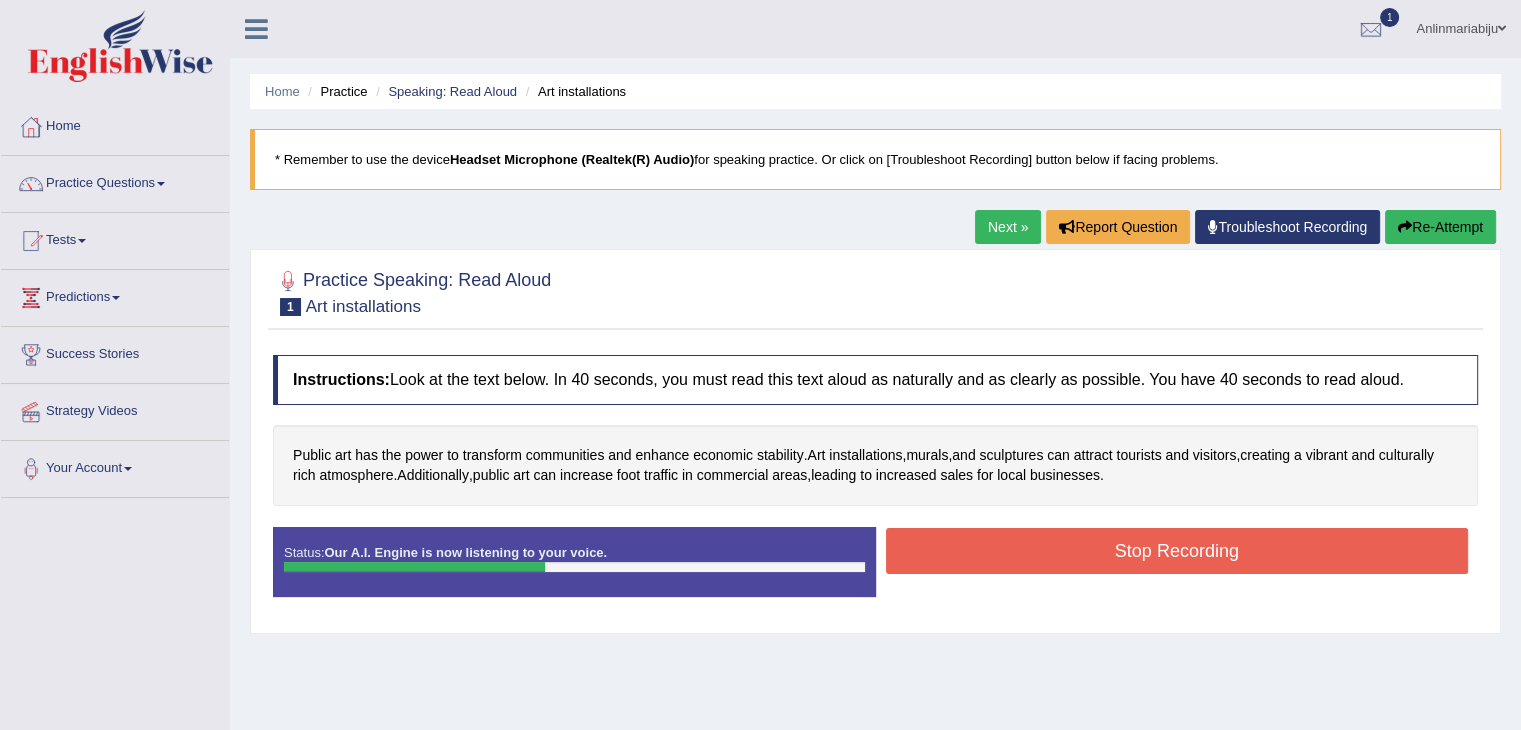 click on "Stop Recording" at bounding box center (1177, 551) 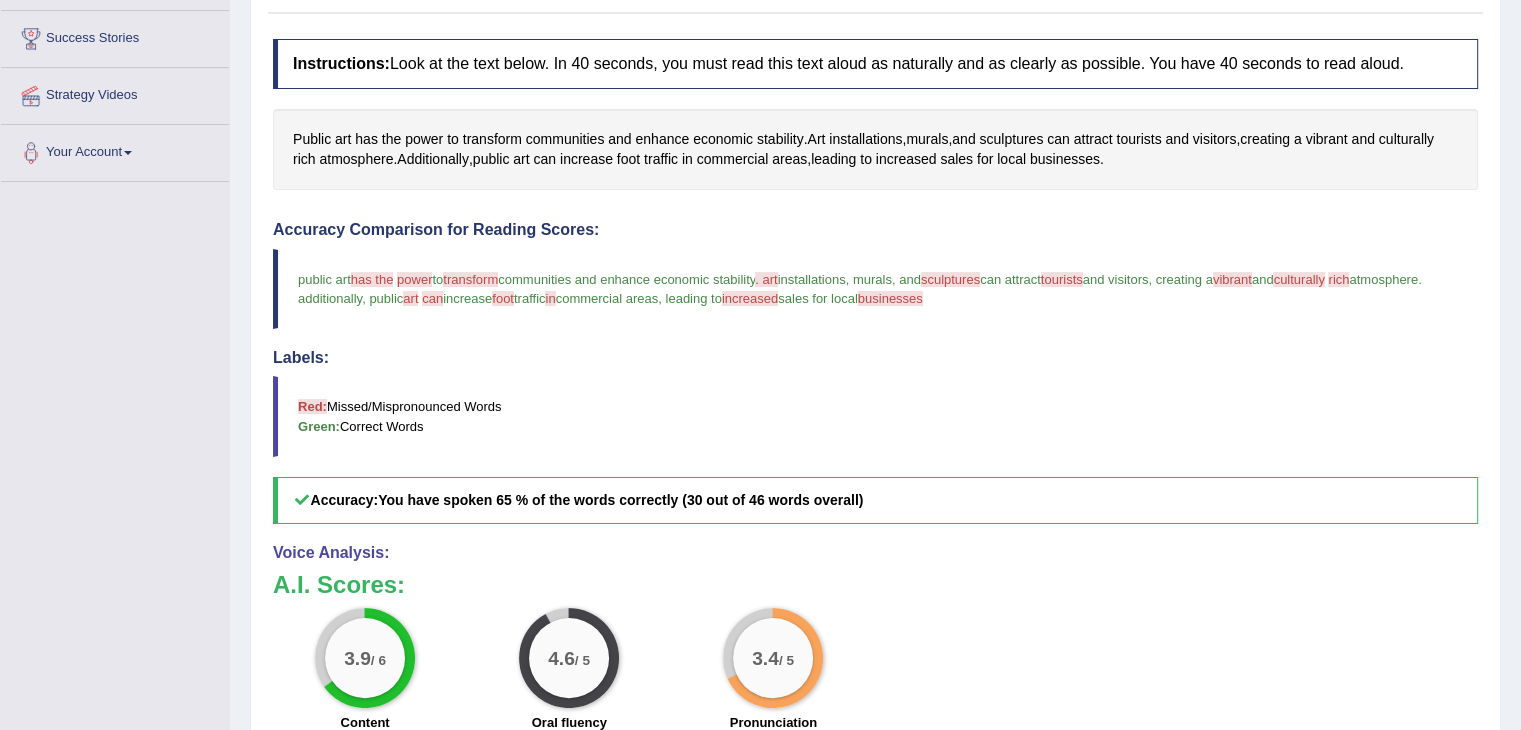 scroll, scrollTop: 320, scrollLeft: 0, axis: vertical 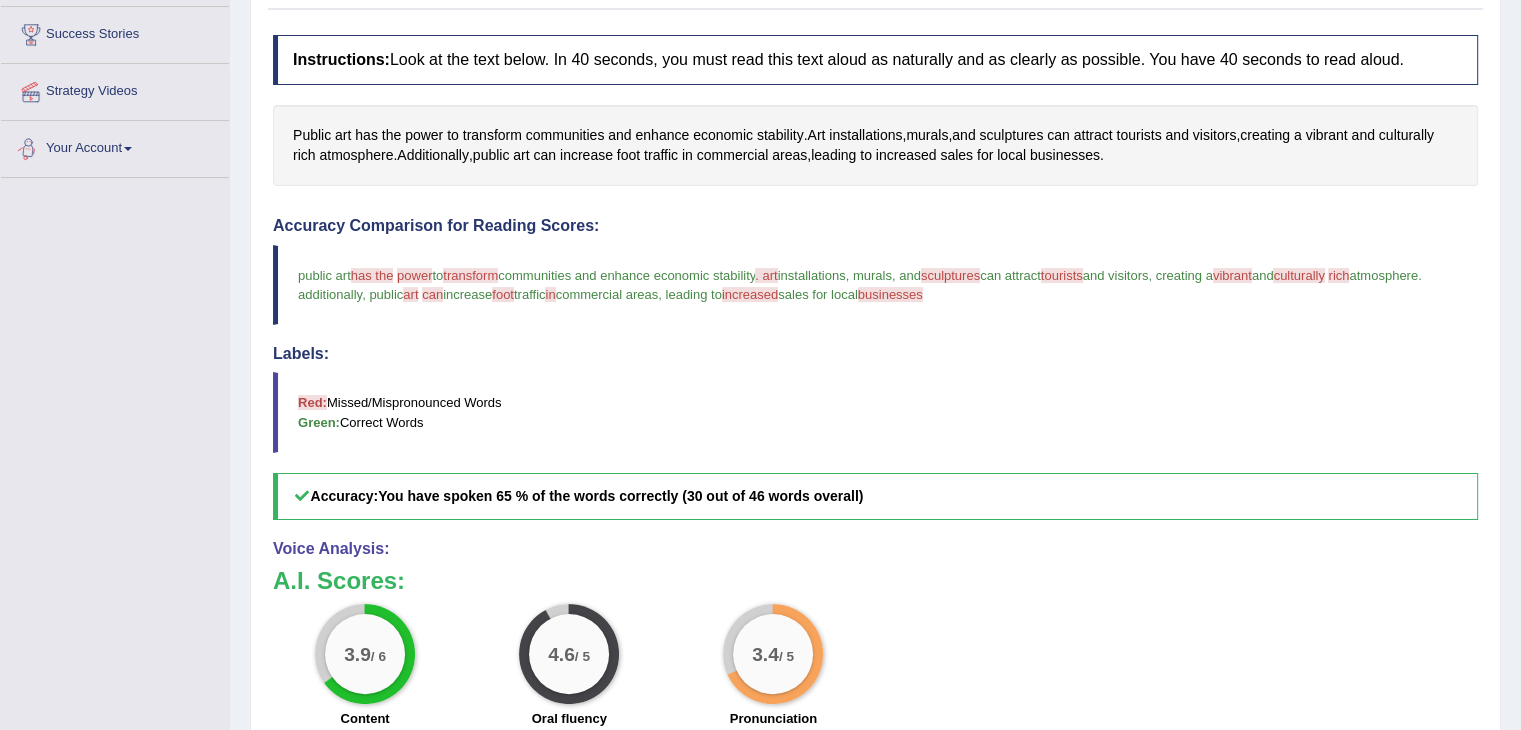 click on "Practice Speaking: Read Aloud
1
Art installations
Instructions:  Look at the text below. In 40 seconds, you must read this text aloud as naturally and as clearly as possible. You have 40 seconds to read aloud.
Public   art   has   the   power   to   transform   communities   and   enhance   economic   stability .  Art   installations ,  murals ,  and   sculptures   can   attract   tourists   and   visitors ,  creating   a   vibrant   and   culturally   rich   atmosphere .  Additionally ,  public   art   can   increase   foot   traffic   in   commercial   areas ,  leading   to   increased   sales   for   local   businesses . Created with Highcharts 7.1.2 Too low Too high Time Pitch meter: 0 5 10 15 20 25 30 35 40 Created with Highcharts 7.1.2 Great Too slow Too fast Time Speech pace meter: 0 5 10 15 20 25 30 35 40 Accuracy Comparison for Reading Scores: public art  has the that   power proposed  to  transform transfer . art  are" at bounding box center [875, 439] 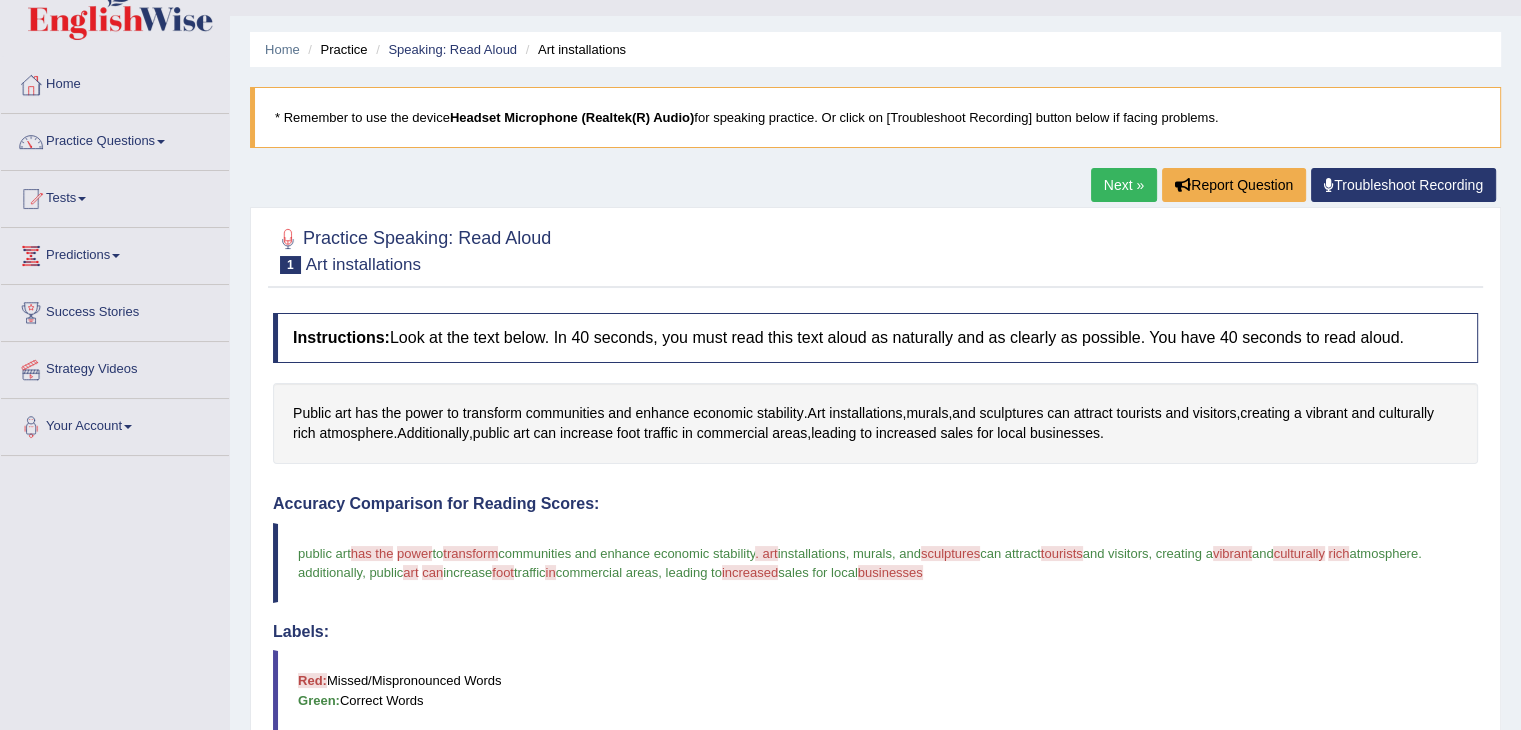 scroll, scrollTop: 0, scrollLeft: 0, axis: both 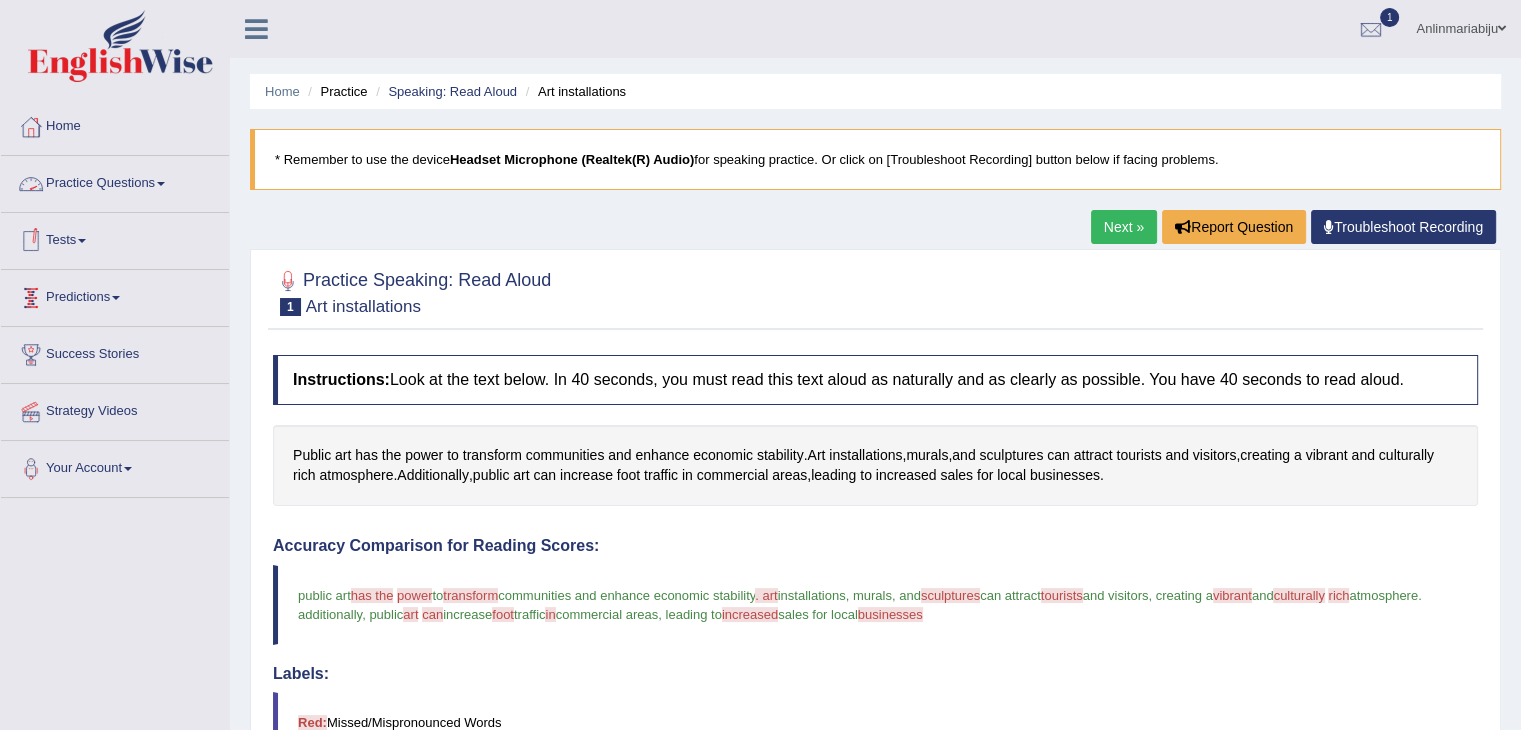 click on "Practice Questions" at bounding box center [115, 181] 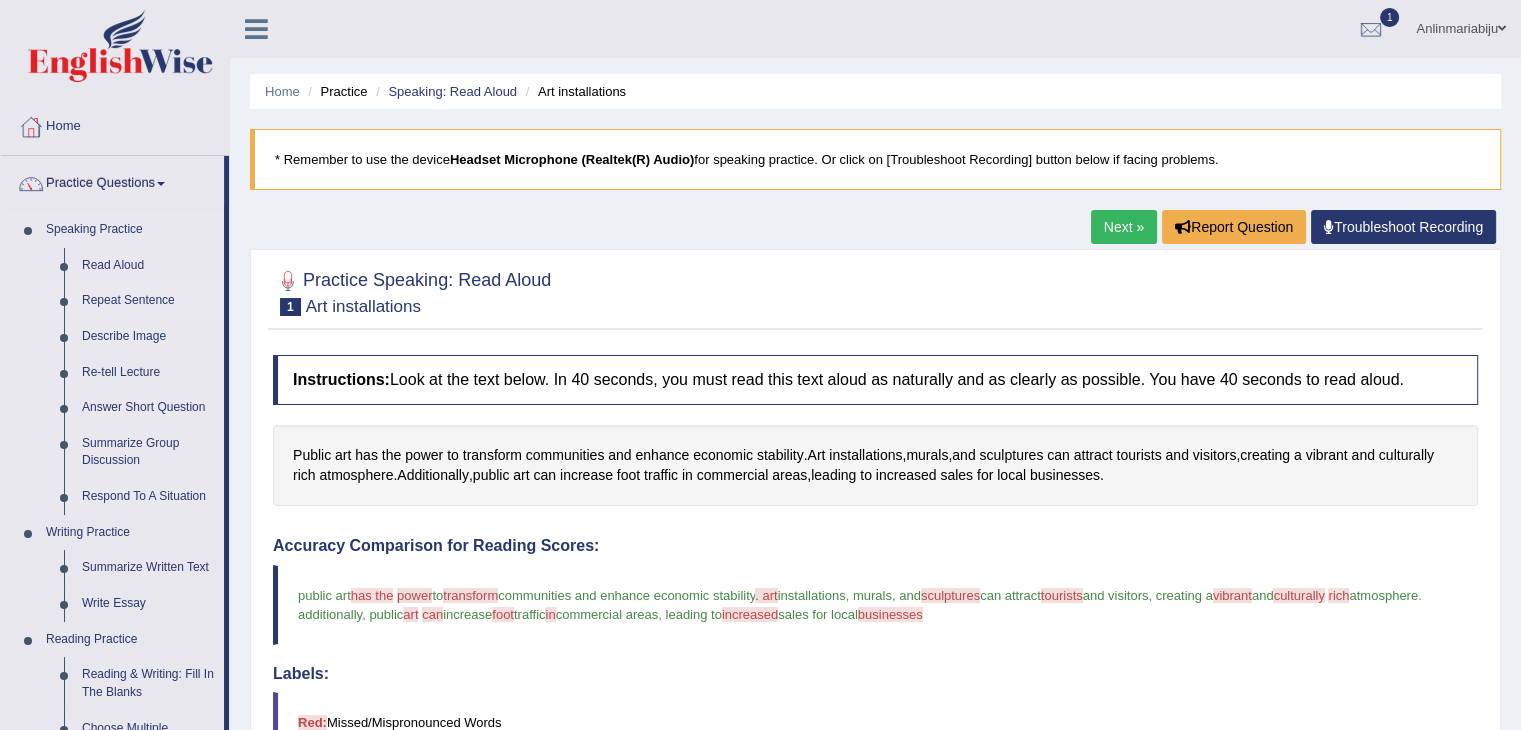 click on "Repeat Sentence" at bounding box center (148, 301) 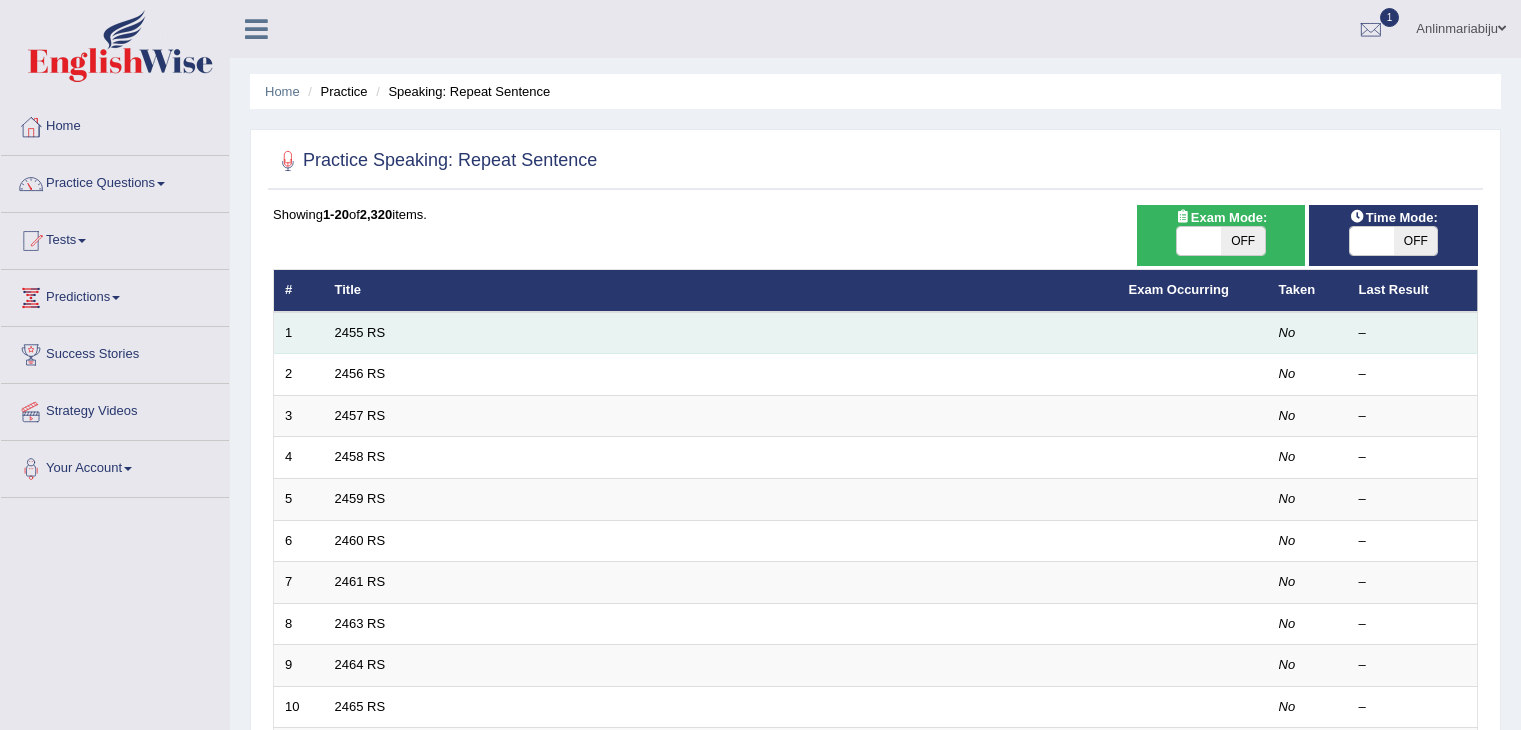 scroll, scrollTop: 0, scrollLeft: 0, axis: both 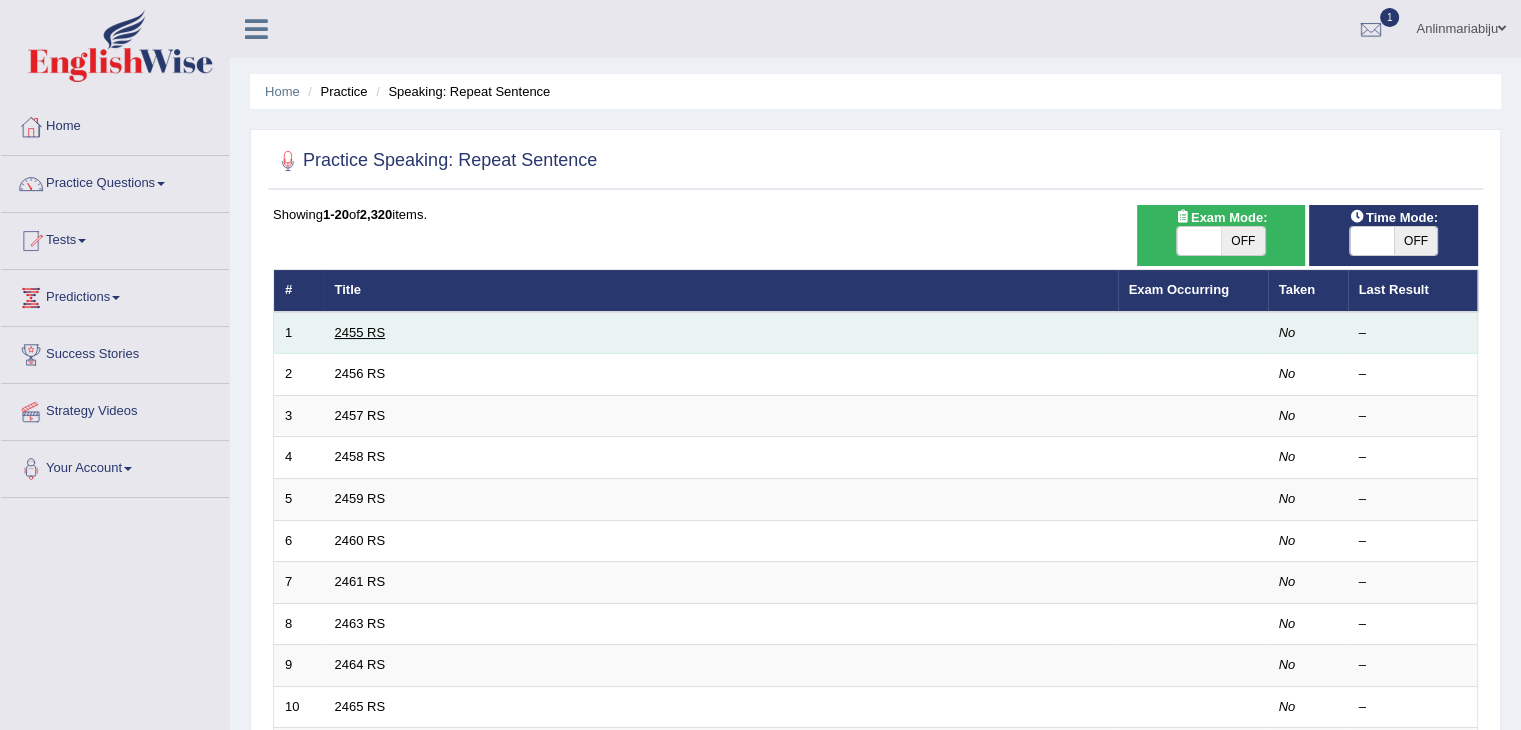 click on "2455 RS" at bounding box center [360, 332] 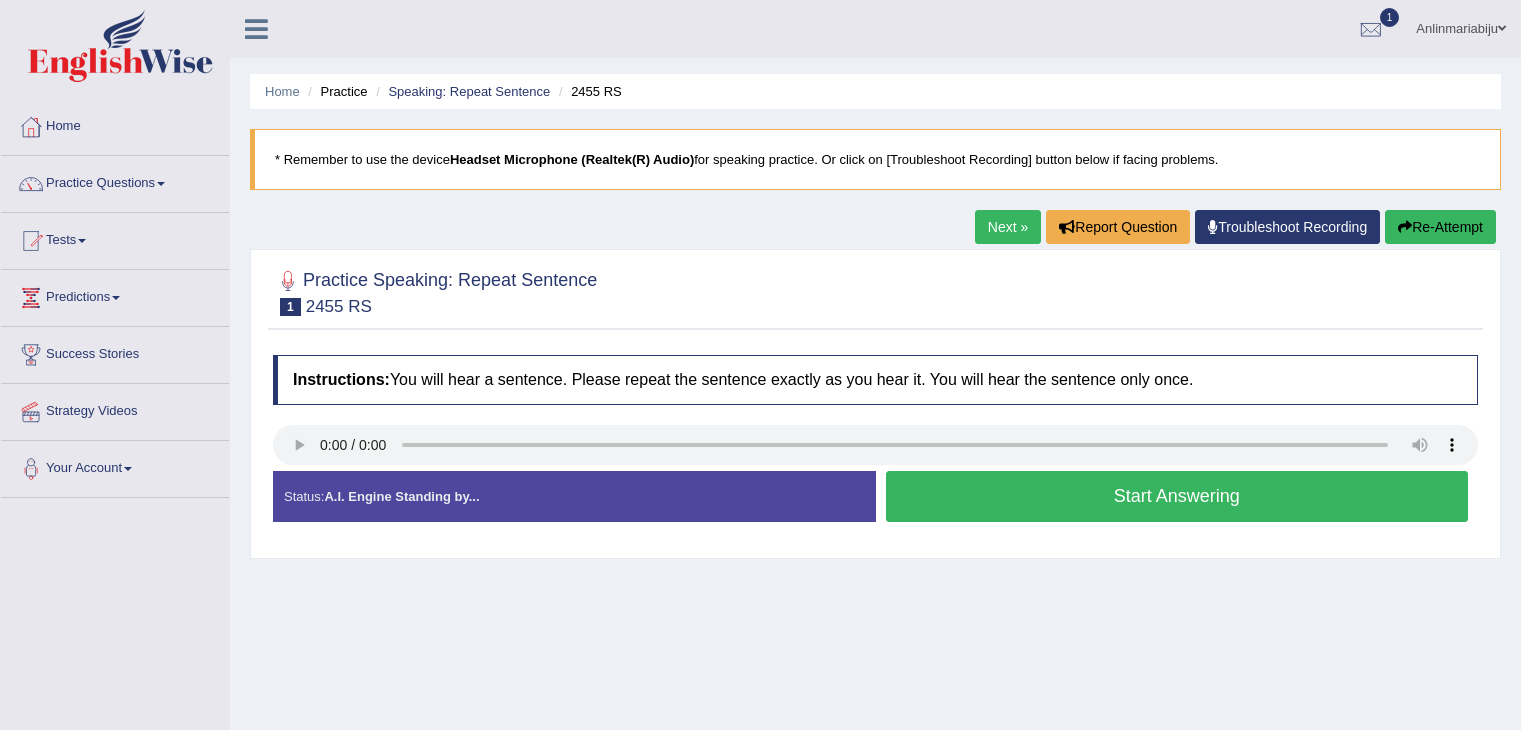 scroll, scrollTop: 0, scrollLeft: 0, axis: both 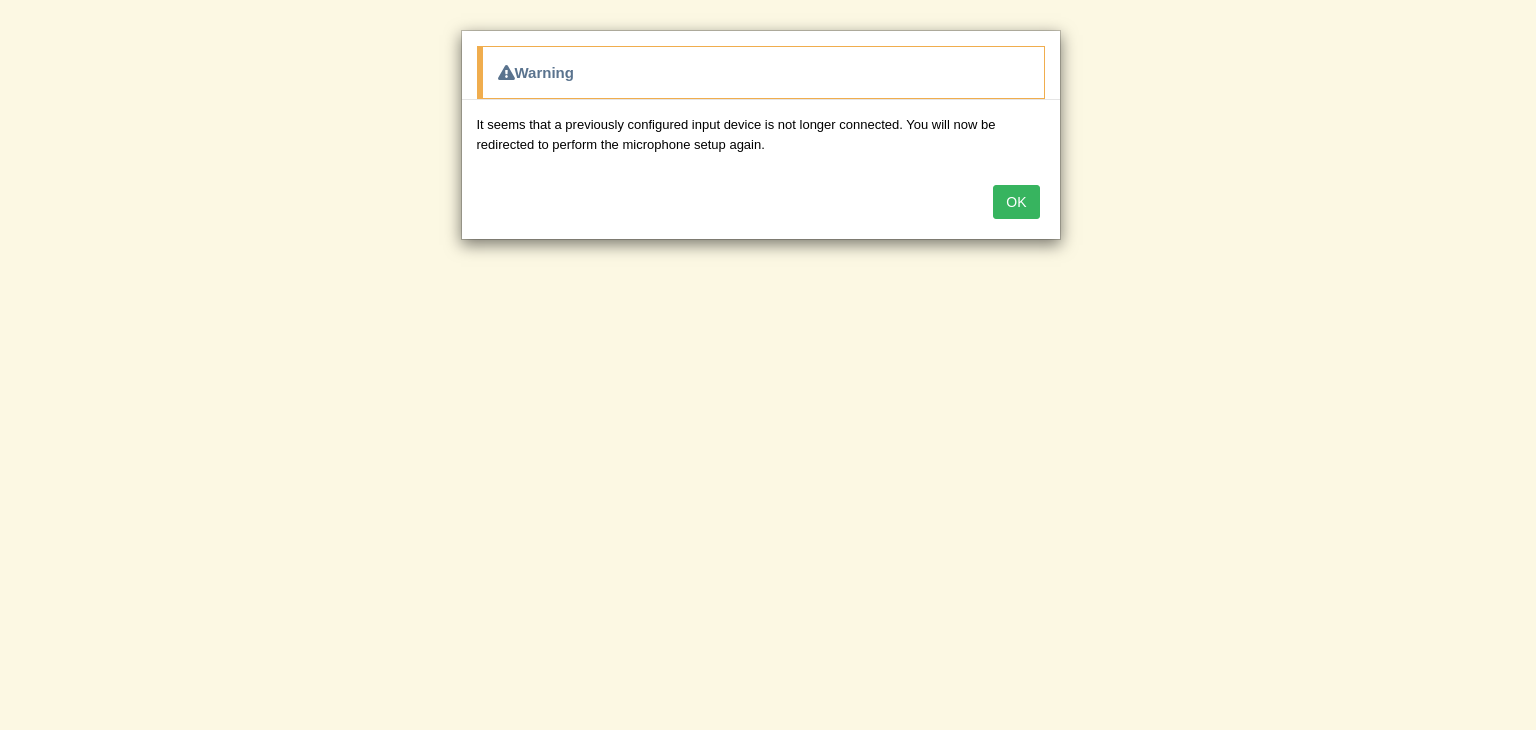 click on "OK" at bounding box center (1016, 202) 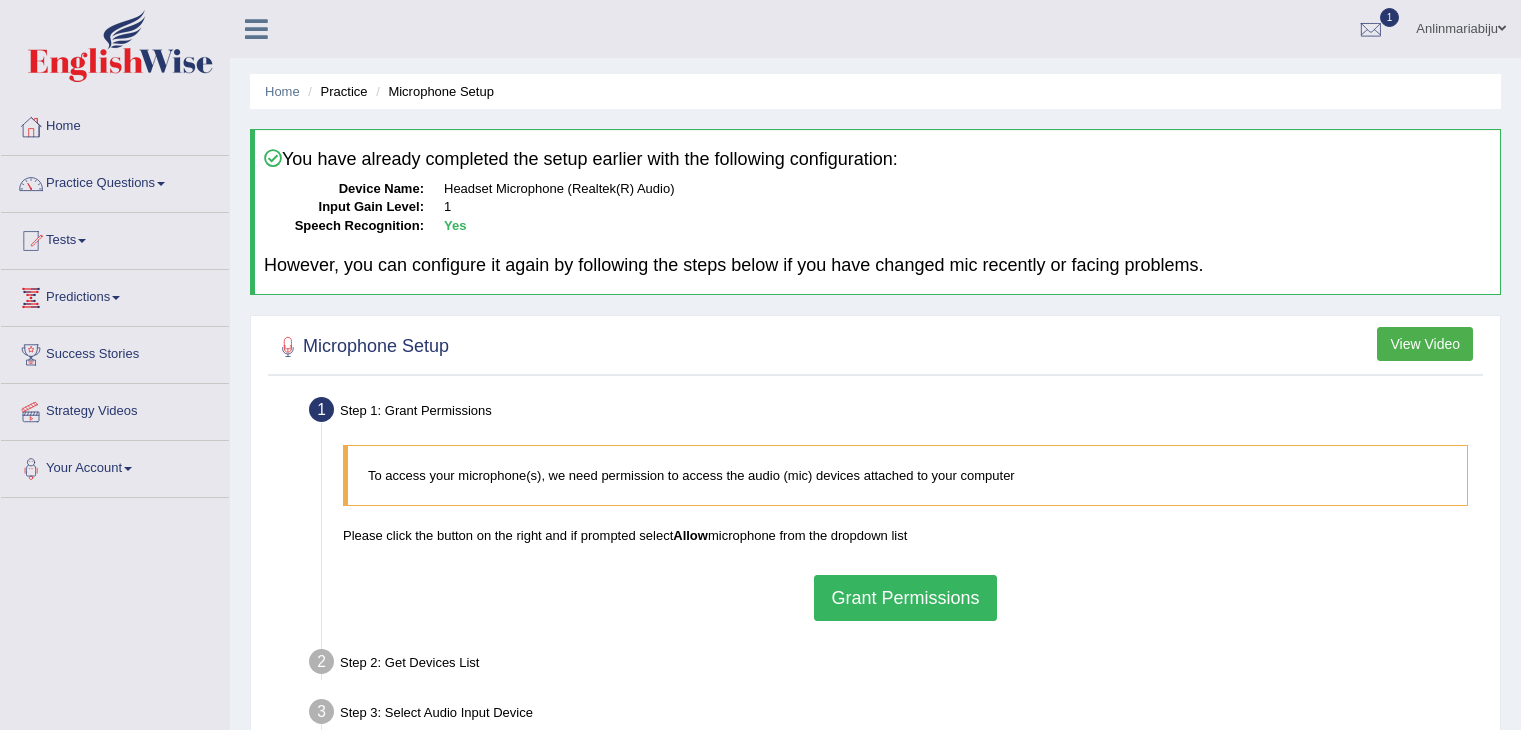 scroll, scrollTop: 0, scrollLeft: 0, axis: both 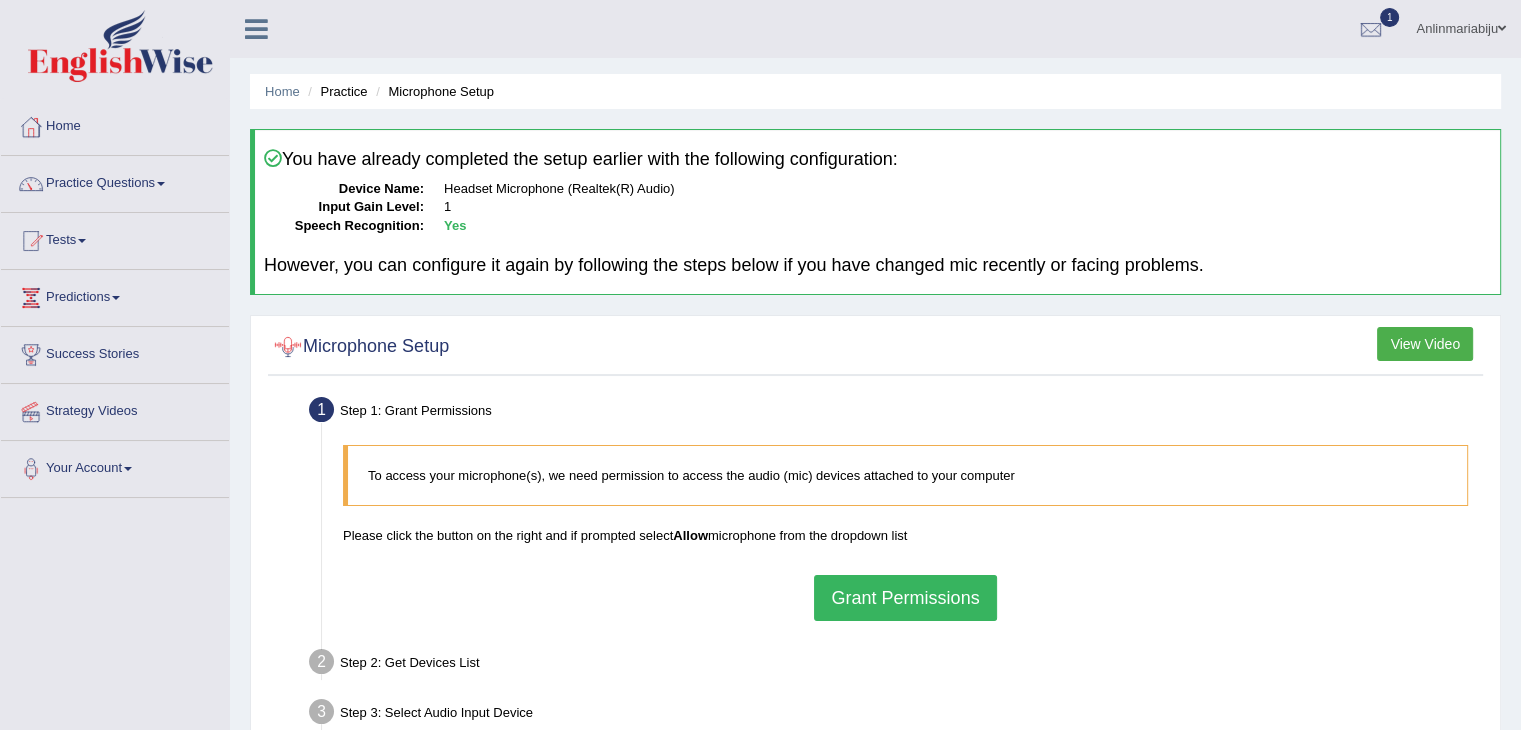 click on "Step 1: Grant Permissions   To access your microphone(s), we need permission to access the audio (mic) devices attached to your computer   Please click the button on the right and if prompted select  Allow  microphone from the dropdown list     Grant Permissions   Step 2: Get Devices List   In this step will be enumerate all available microphones on your computer   Please make sure your microphone is attached to your computer and click the button on the right     Get Device List   Step 3: Select Audio Input Device  –    Found devices:
* Please select the device (mic) name you want to use on the website     Go to Next step   Step 4: Test Voice Recording   Input voice level   Adjust sensitivity level to have your voice appear predominantly in the green zone     Adjust Microphone Senstivity     Low   High   Record your voice Please click  start recording  and read the text aloud. When finished reading, click on  stop recording  button.      Start Recording    Stop Recording   Note:" at bounding box center (875, 639) 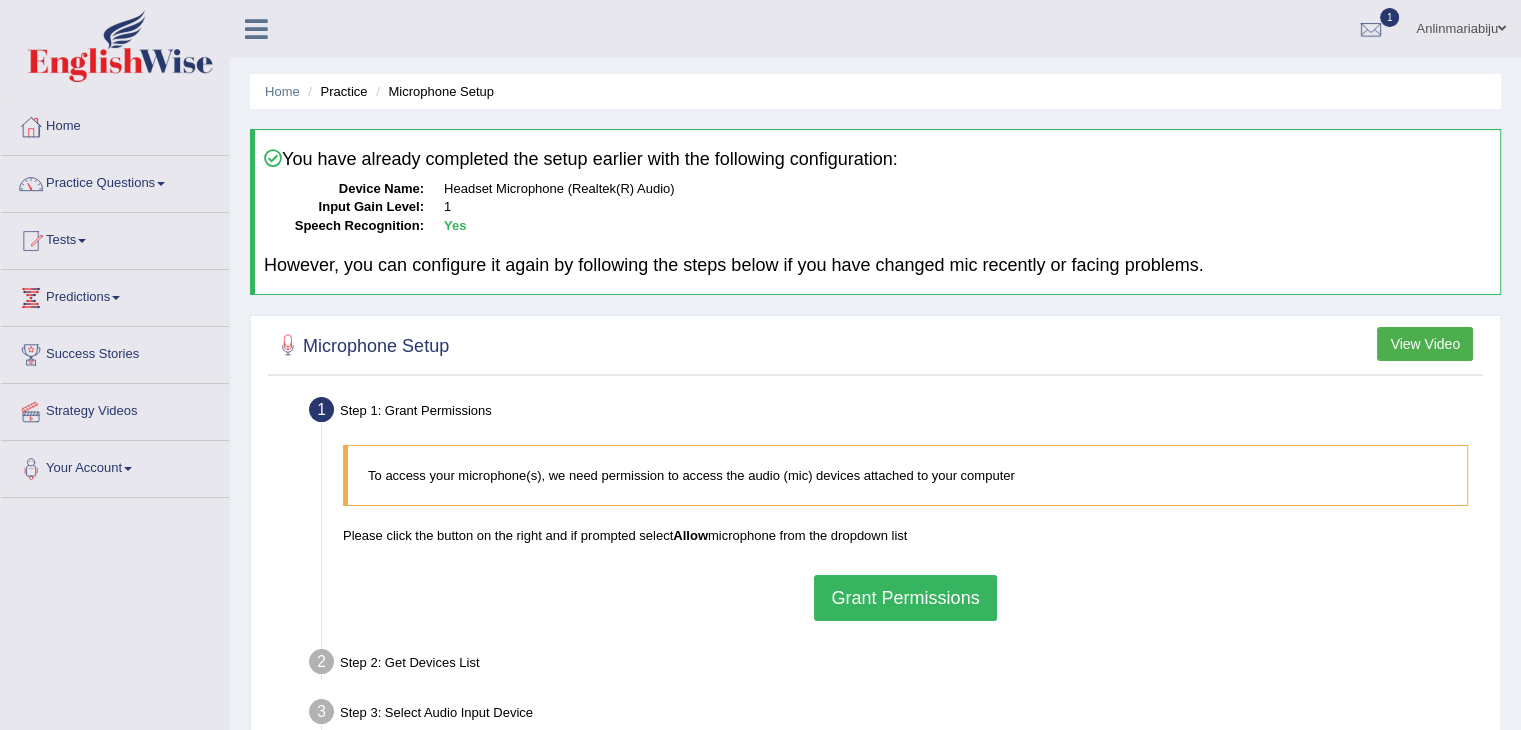 click at bounding box center [288, 347] 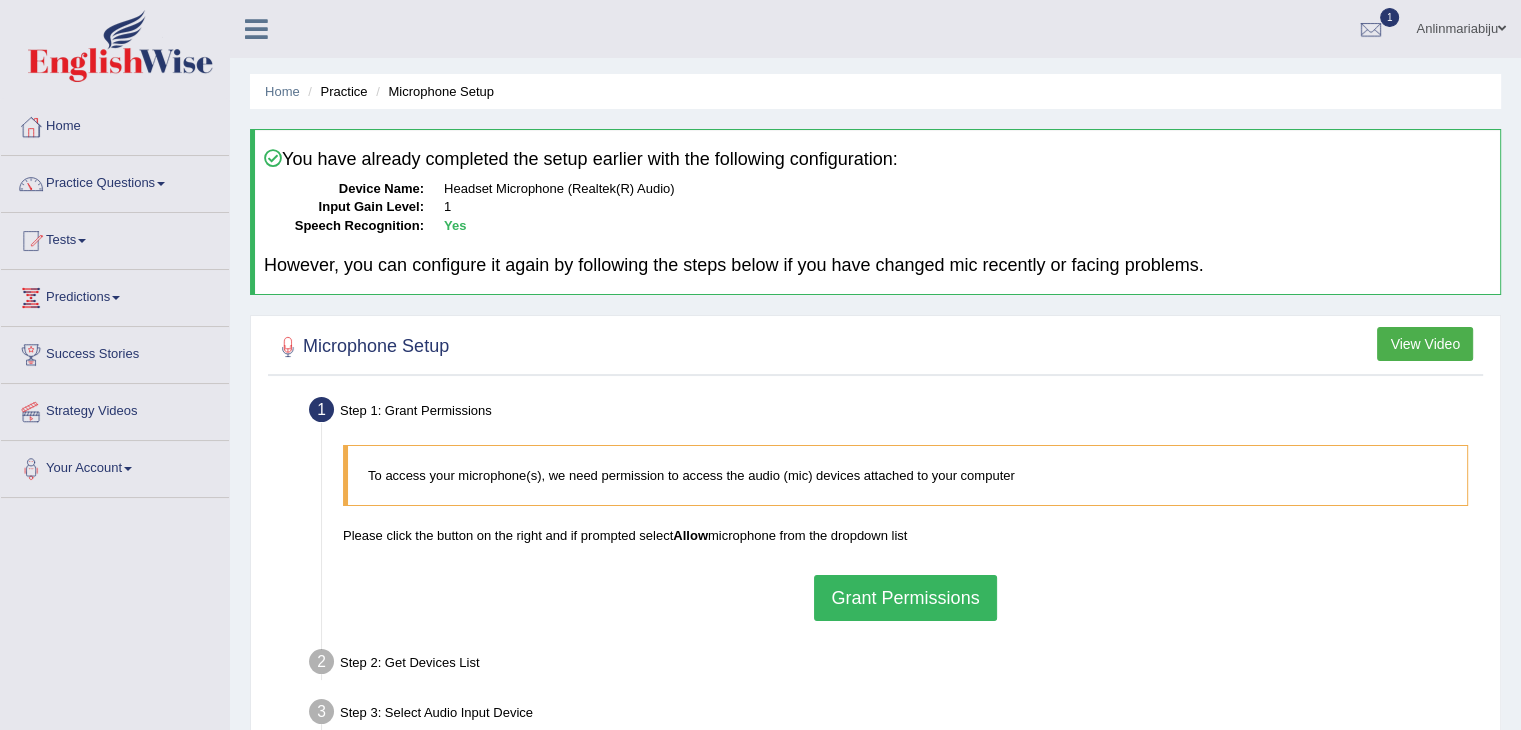 click on "Grant Permissions" at bounding box center (905, 598) 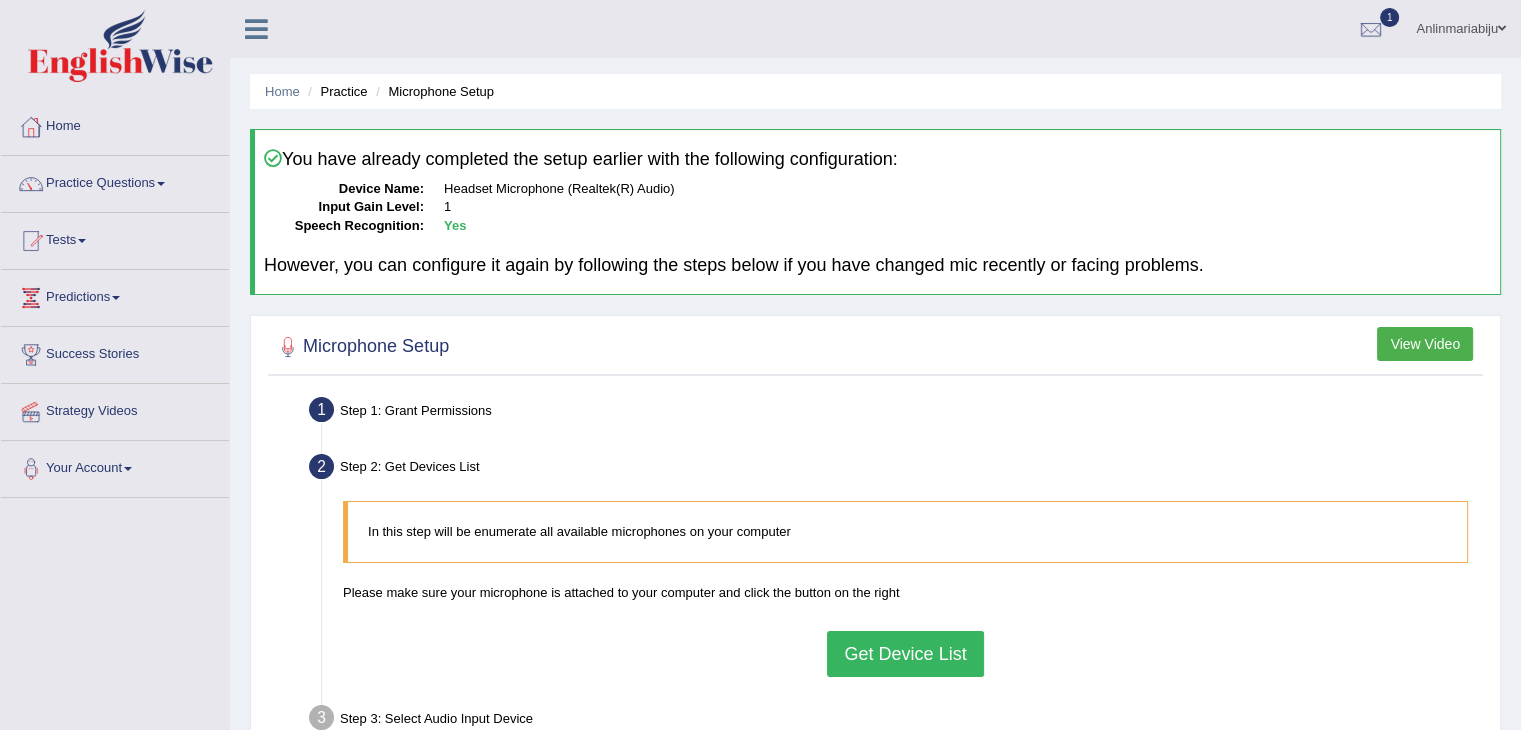 click on "Get Device List" at bounding box center [905, 654] 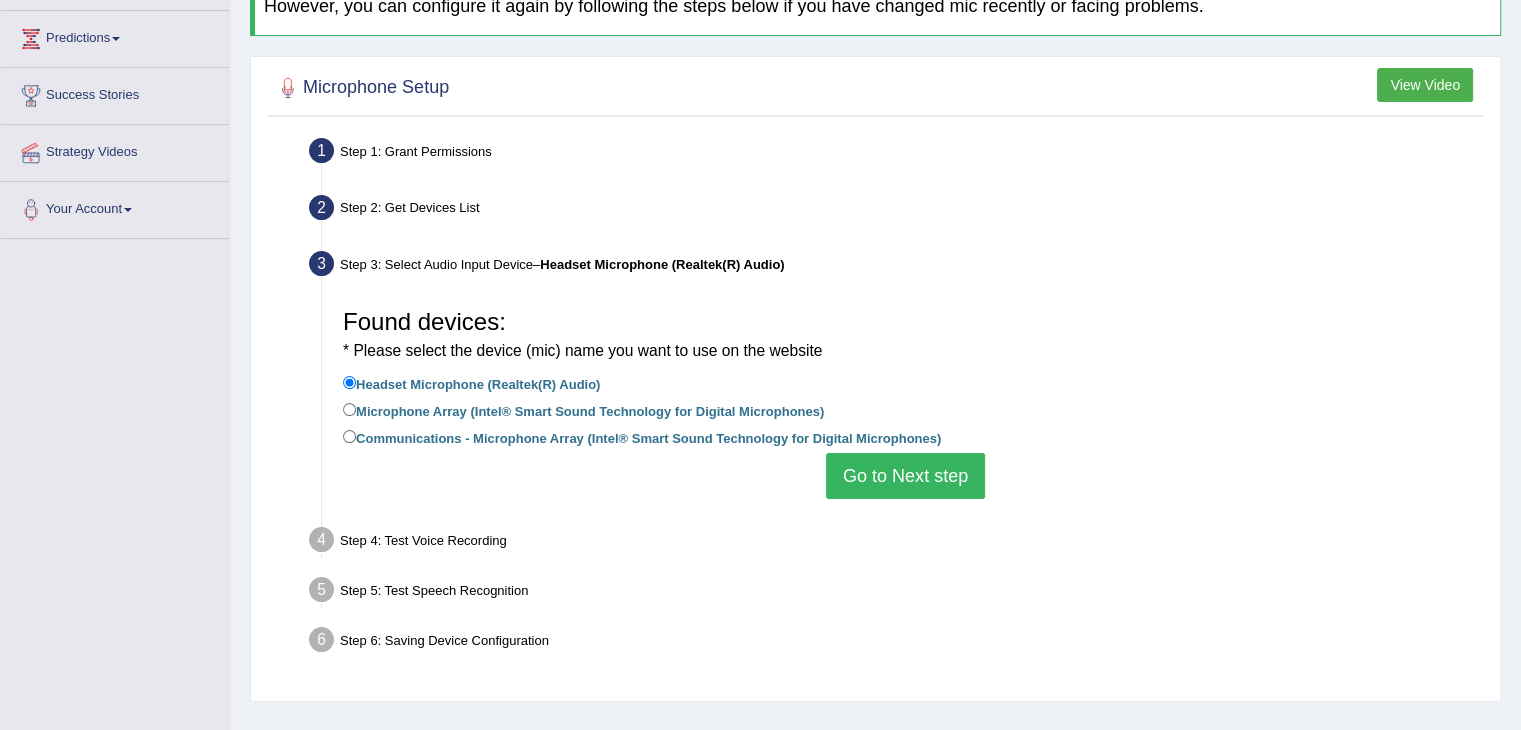 scroll, scrollTop: 320, scrollLeft: 0, axis: vertical 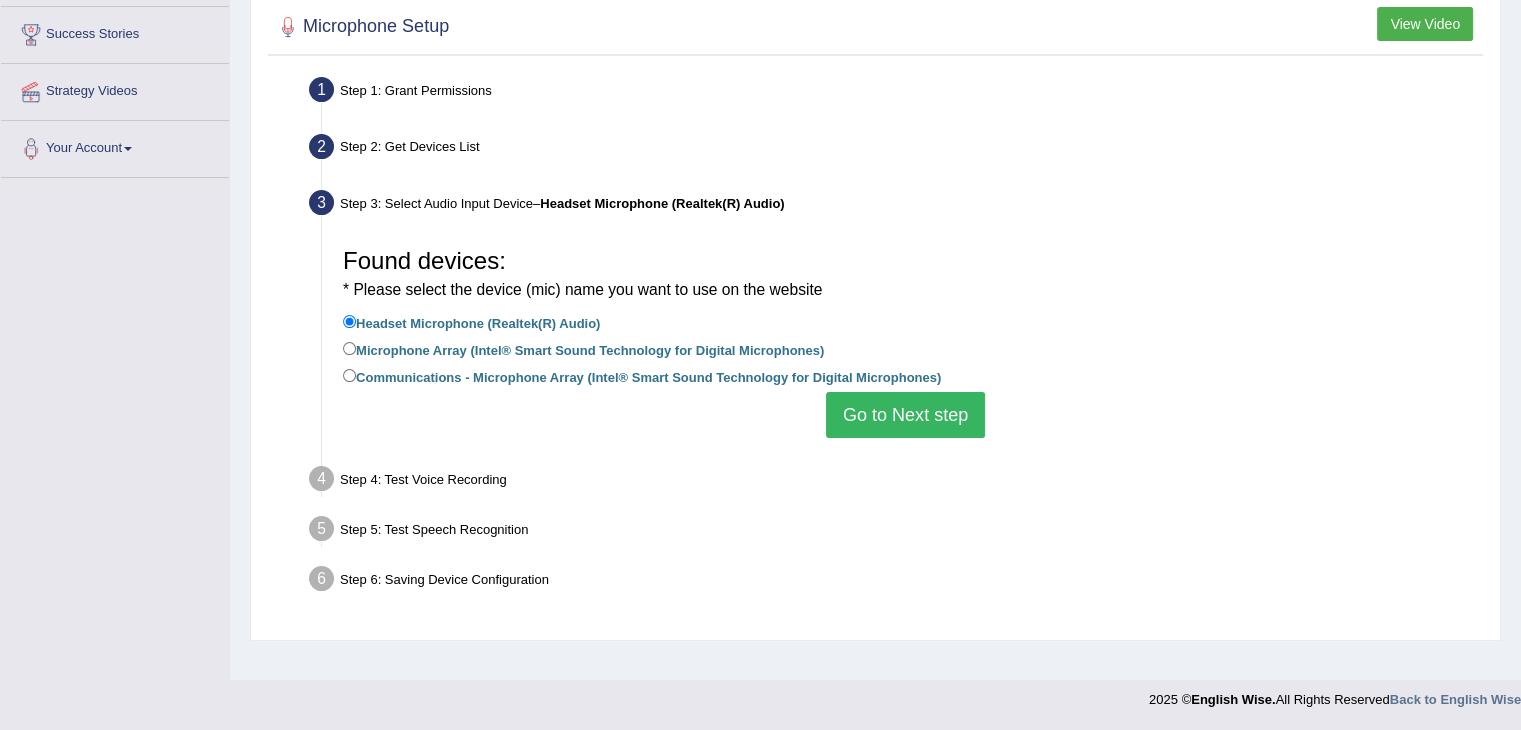 click on "Go to Next step" at bounding box center [905, 415] 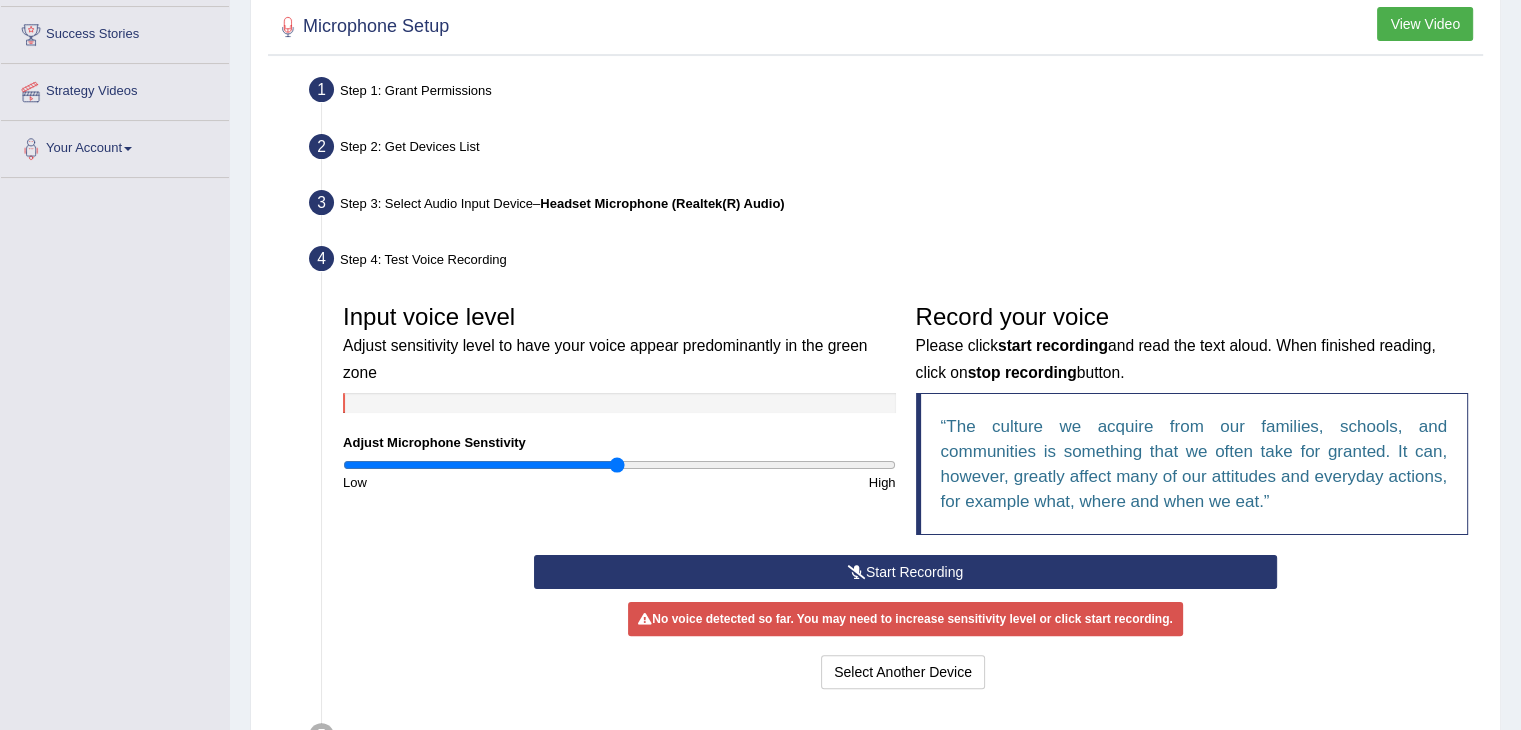 click on "Start Recording" at bounding box center (905, 572) 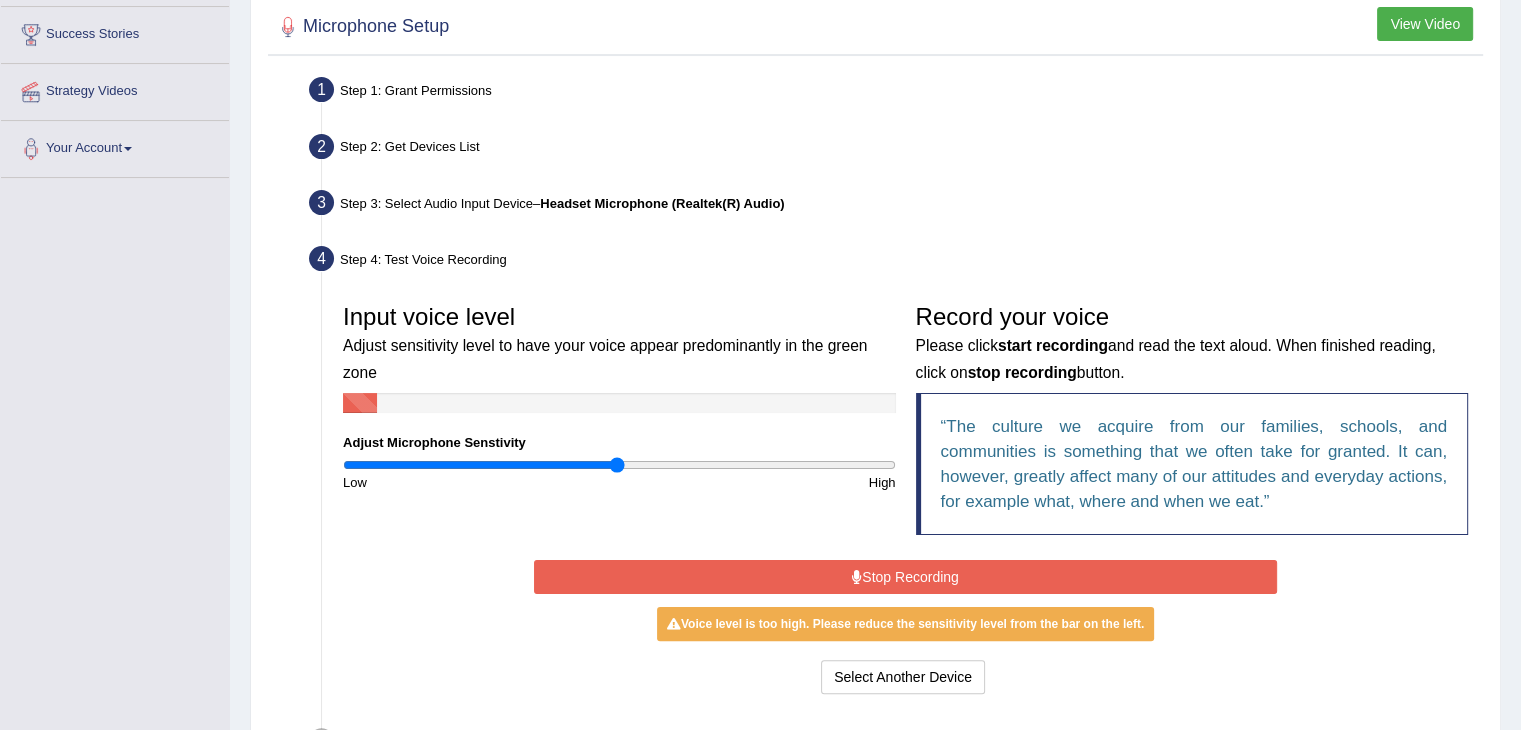 click at bounding box center (857, 577) 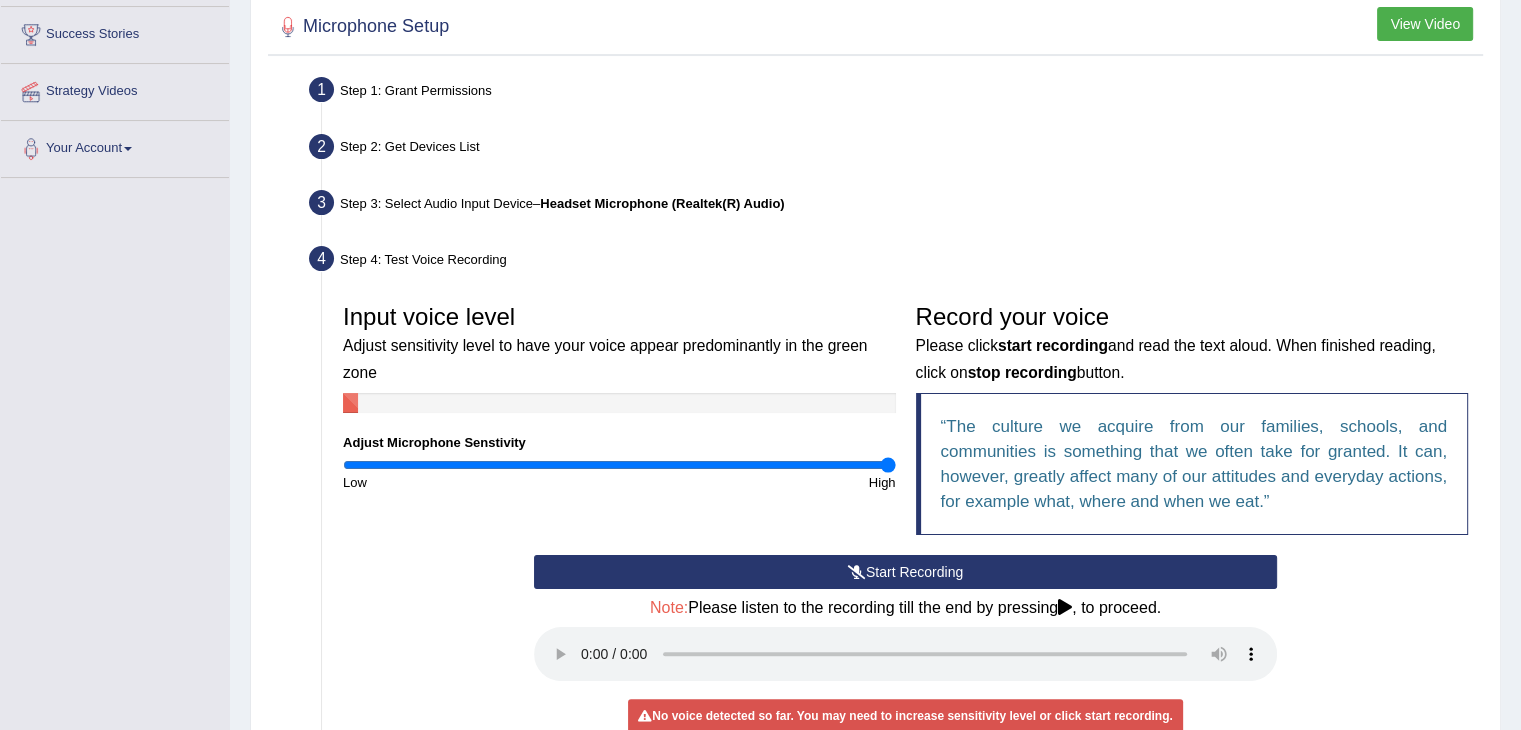 type on "2" 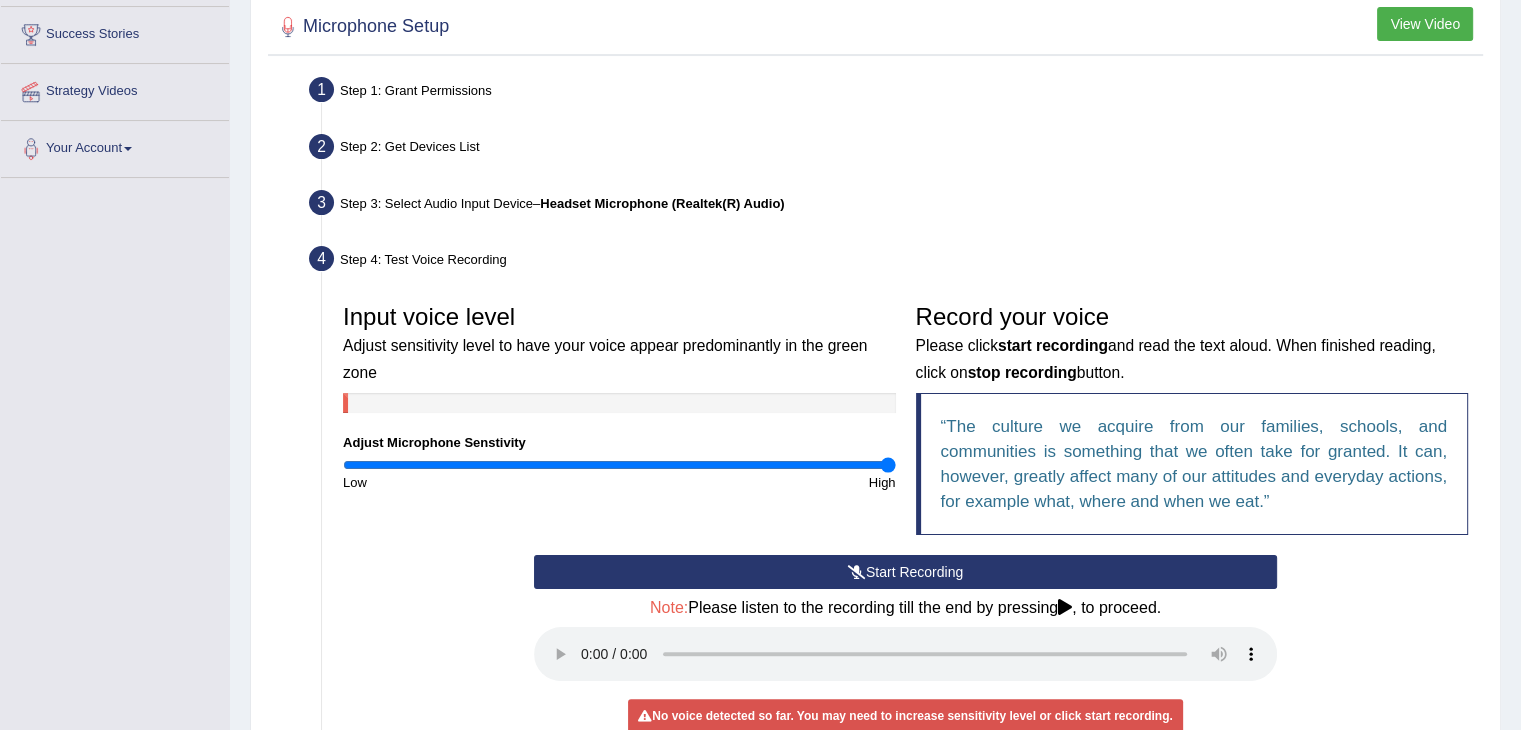 click on "Start Recording" at bounding box center [905, 572] 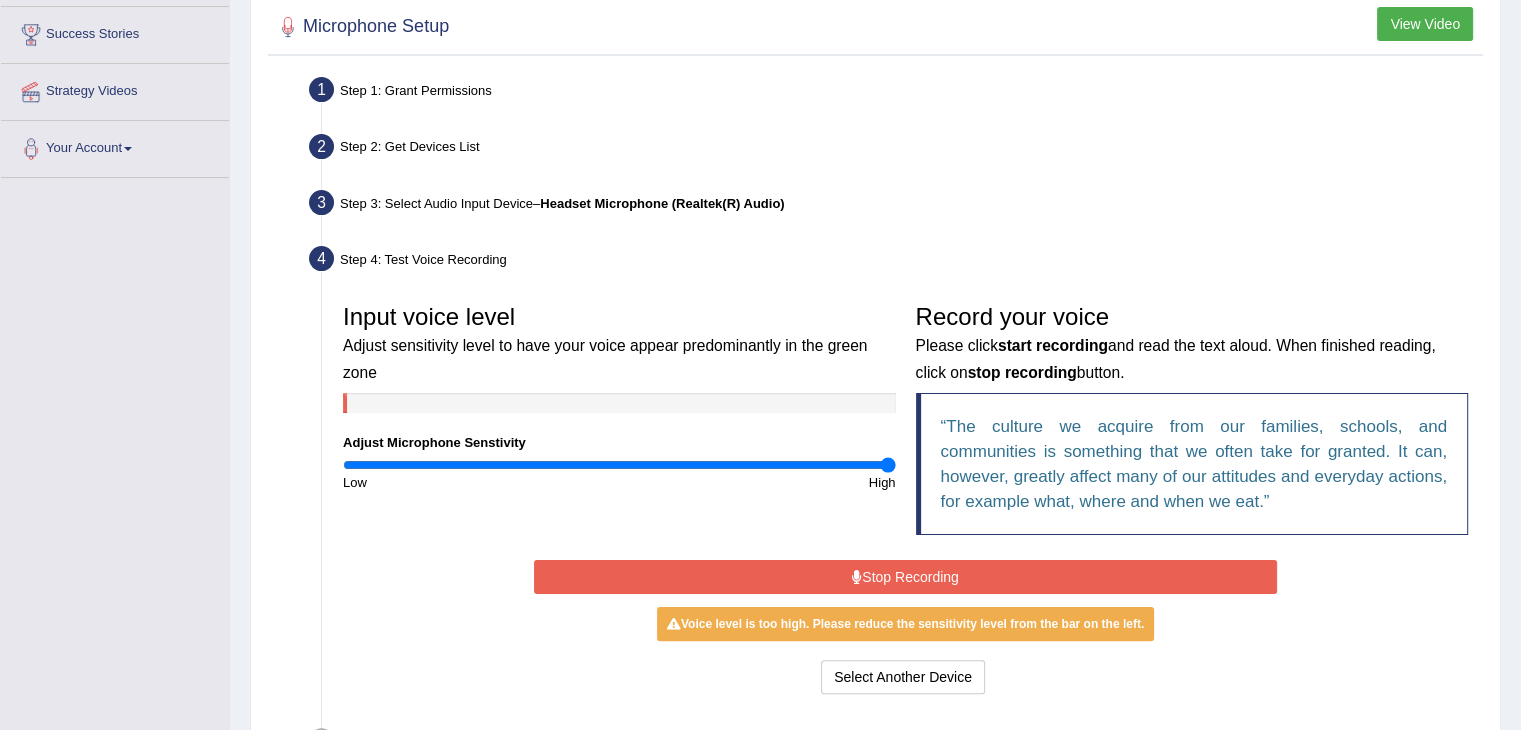 click on "Stop Recording" at bounding box center [905, 577] 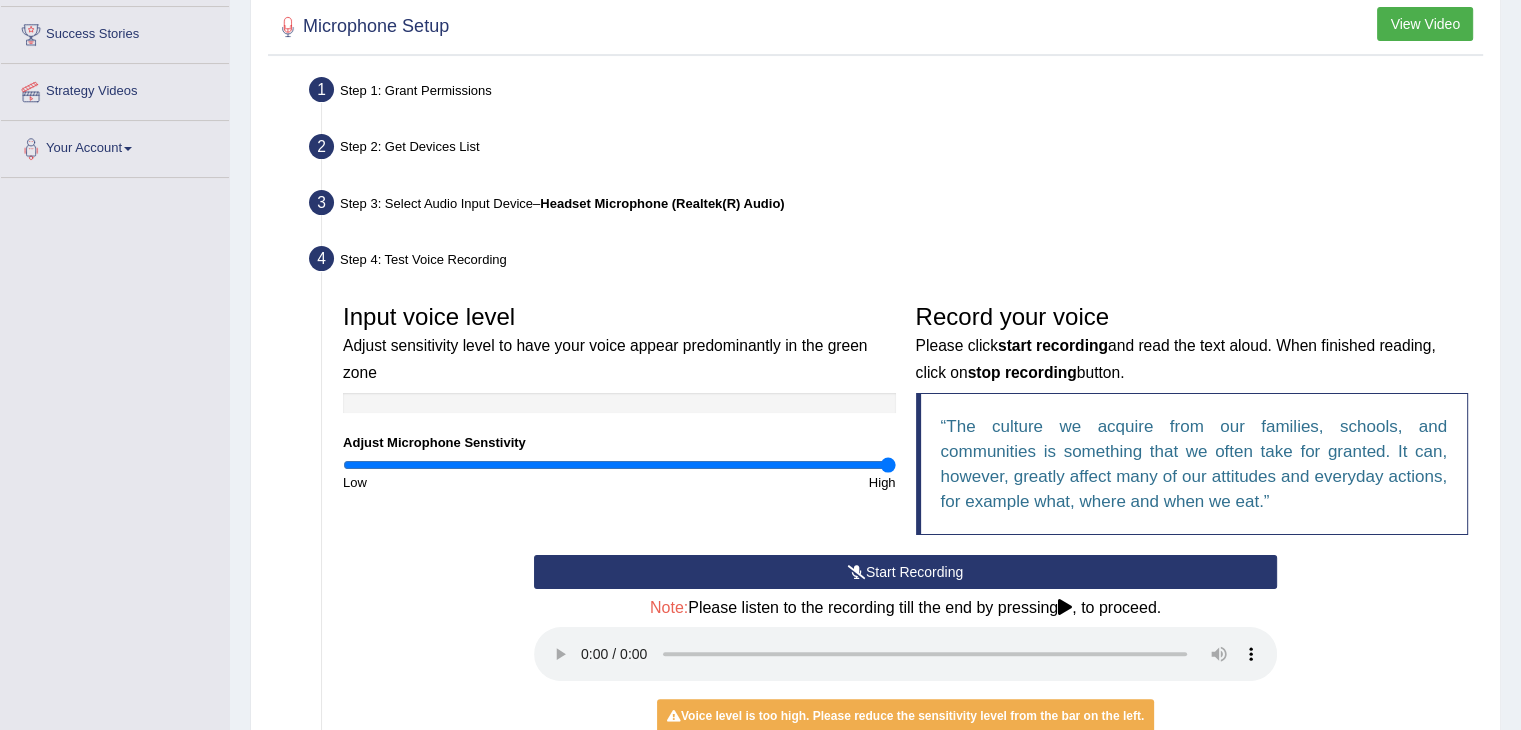 type 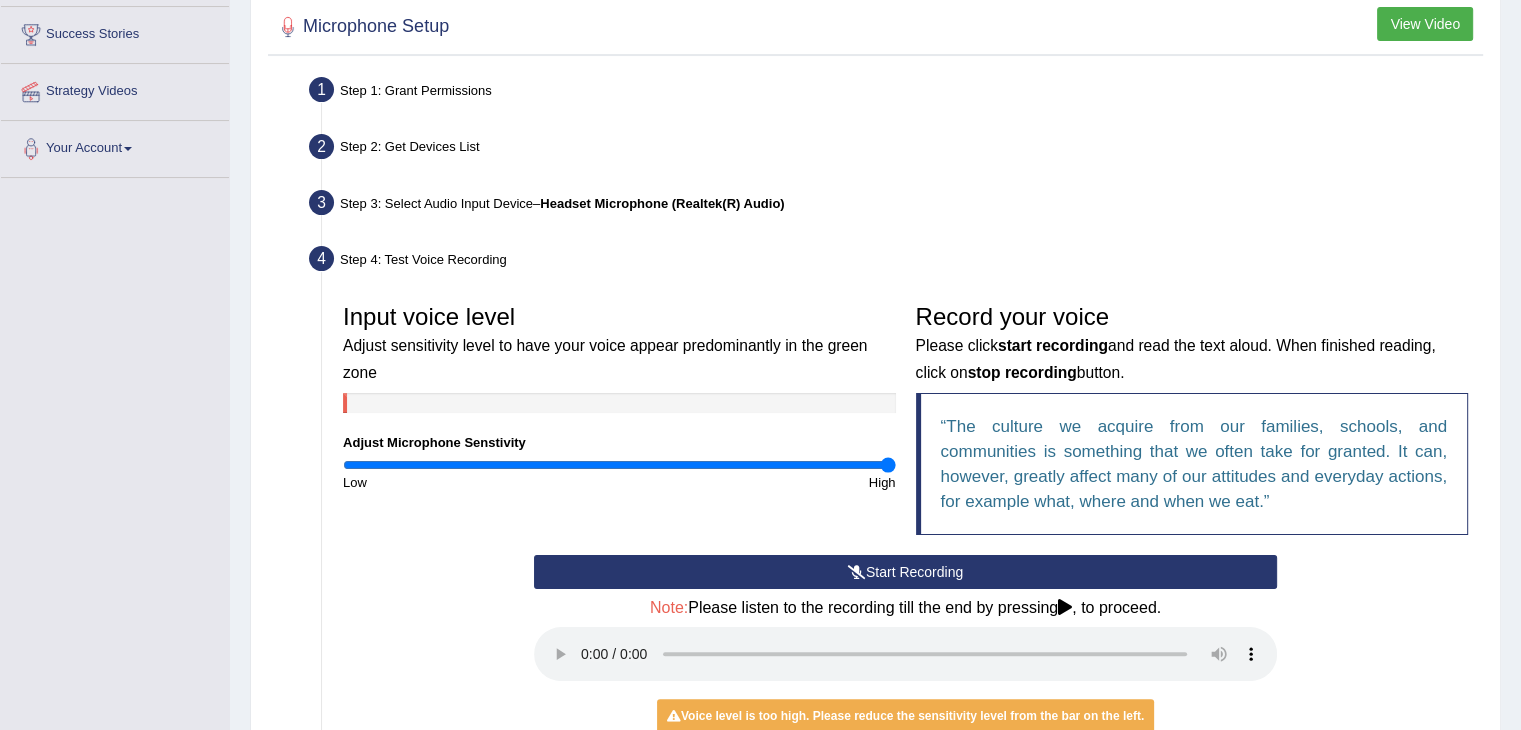 click on "Start Recording    Stop Recording   Note:  Please listen to the recording till the end by pressing  , to proceed.       No voice detected so far. You may need to increase sensitivity level or click start recording.     Voice level is too low yet. Please increase the sensitivity level from the bar on the left.     Your voice is strong enough for our A.I. to detect    Voice level is too high. Please reduce the sensitivity level from the bar on the left.     Select Another Device   Voice is ok. Go to Next step" at bounding box center [905, 673] 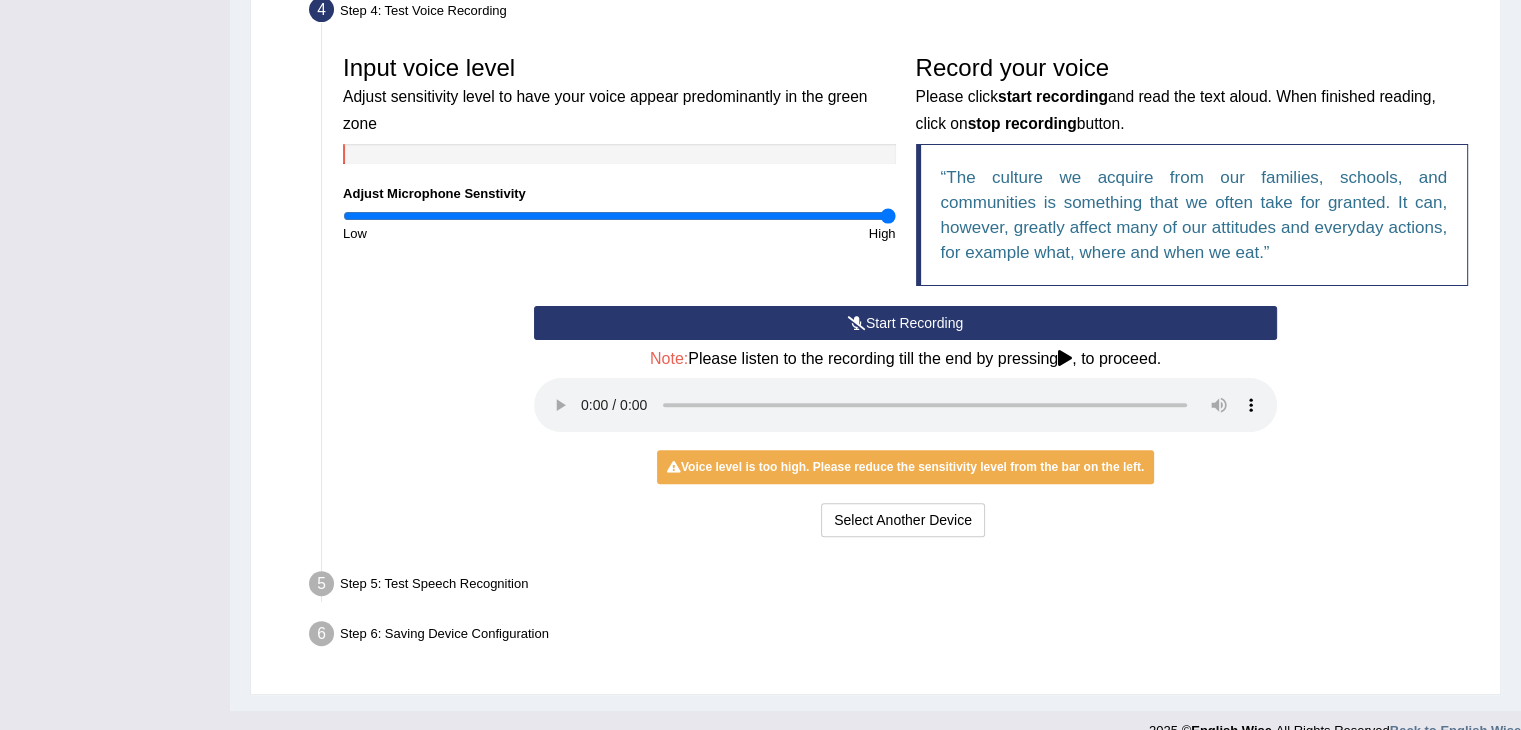 scroll, scrollTop: 597, scrollLeft: 0, axis: vertical 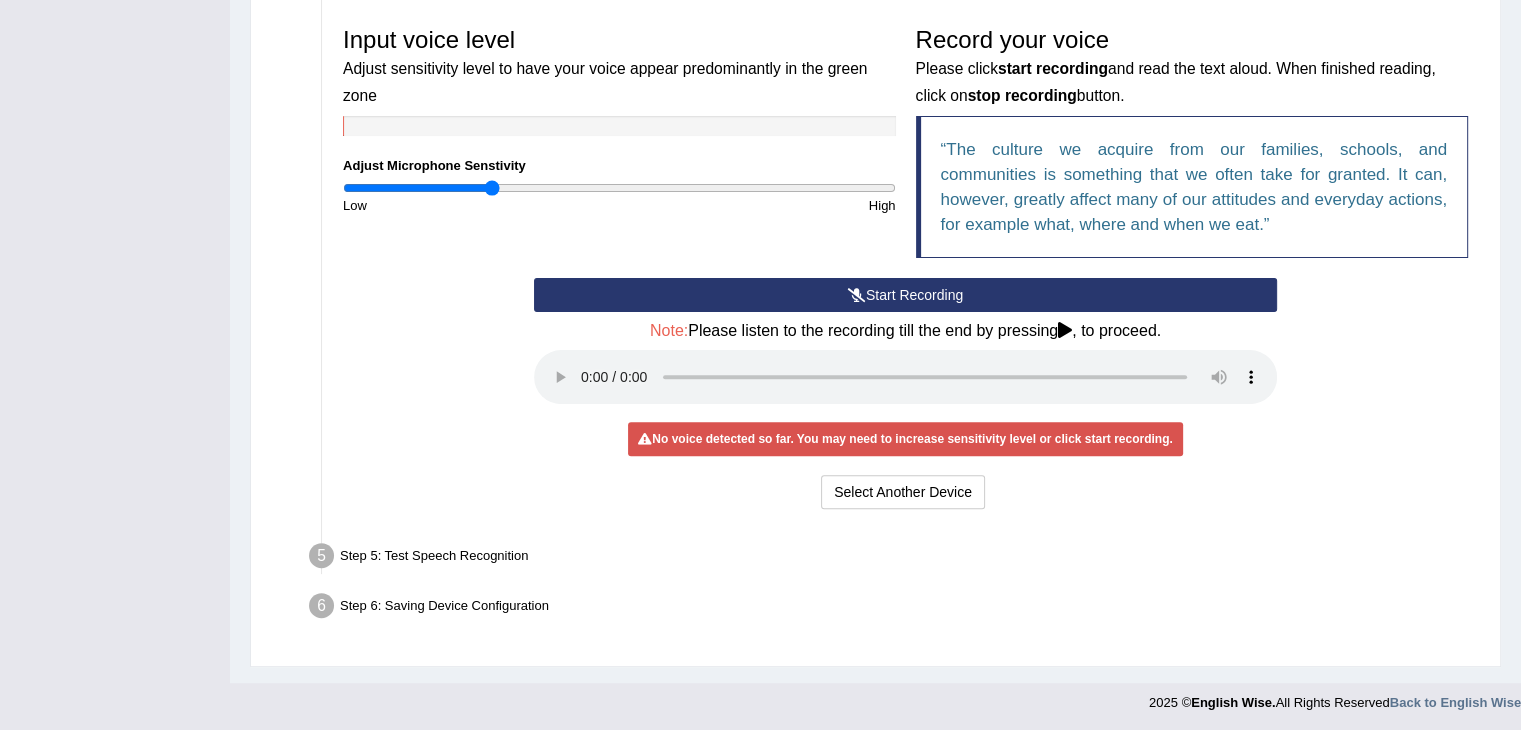 click at bounding box center [619, 188] 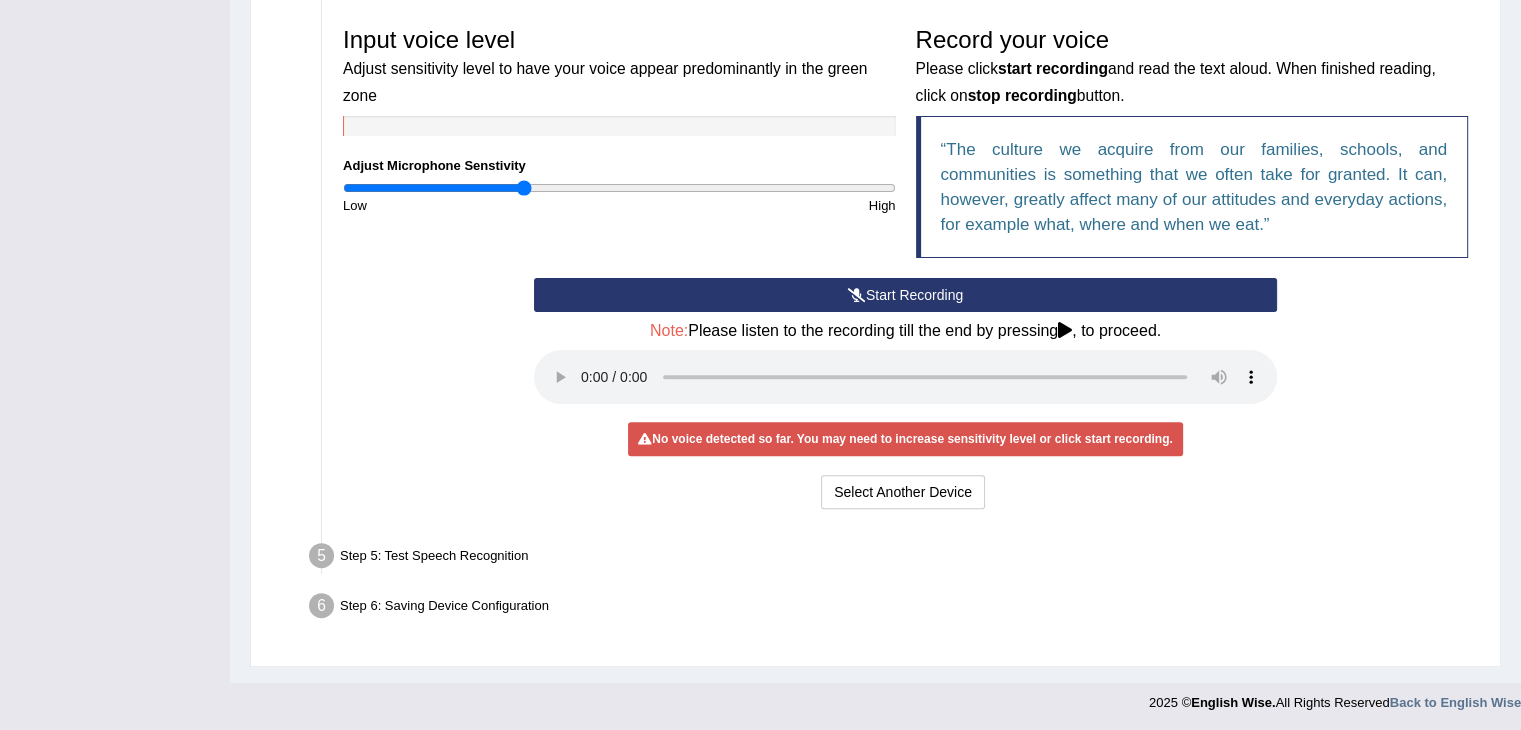 click at bounding box center [619, 188] 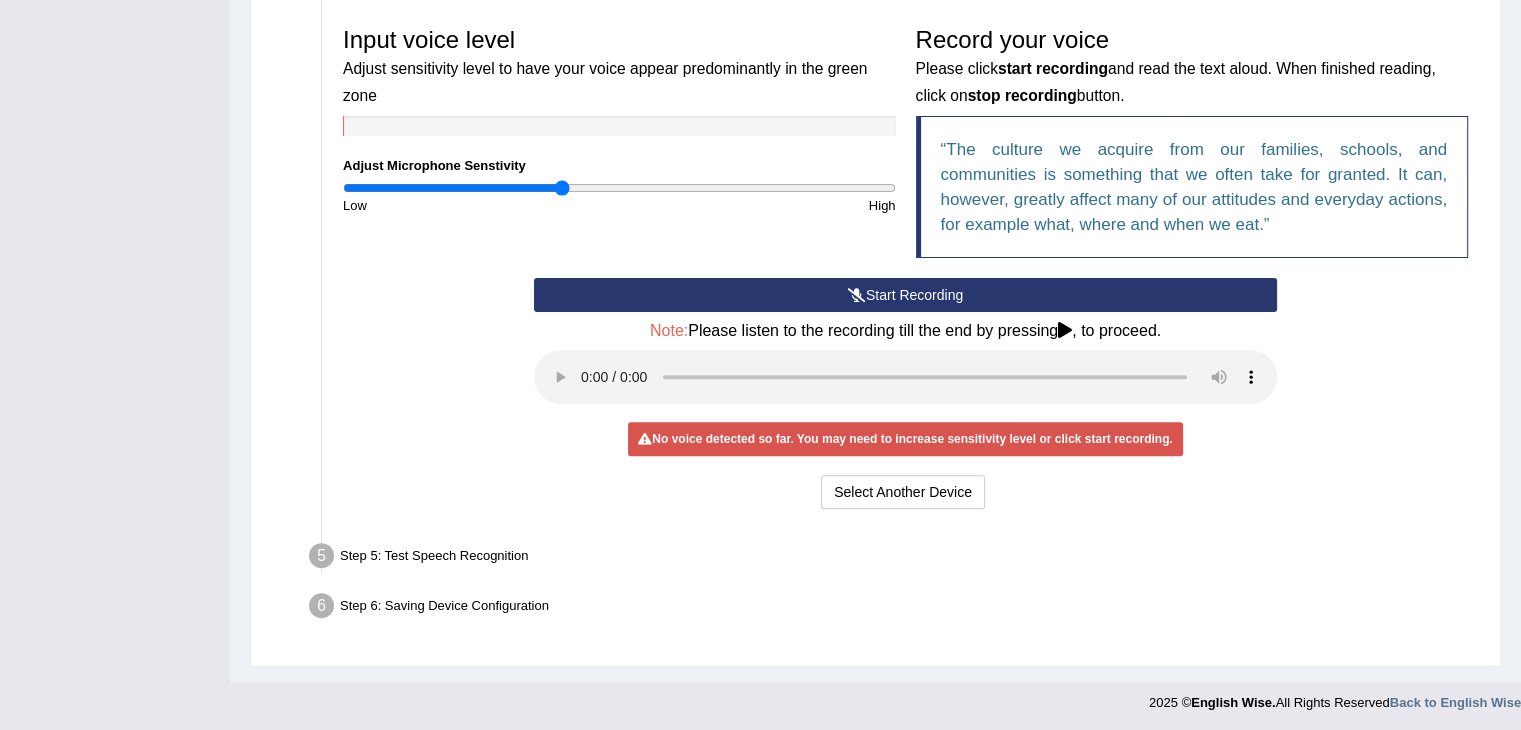 click at bounding box center (619, 188) 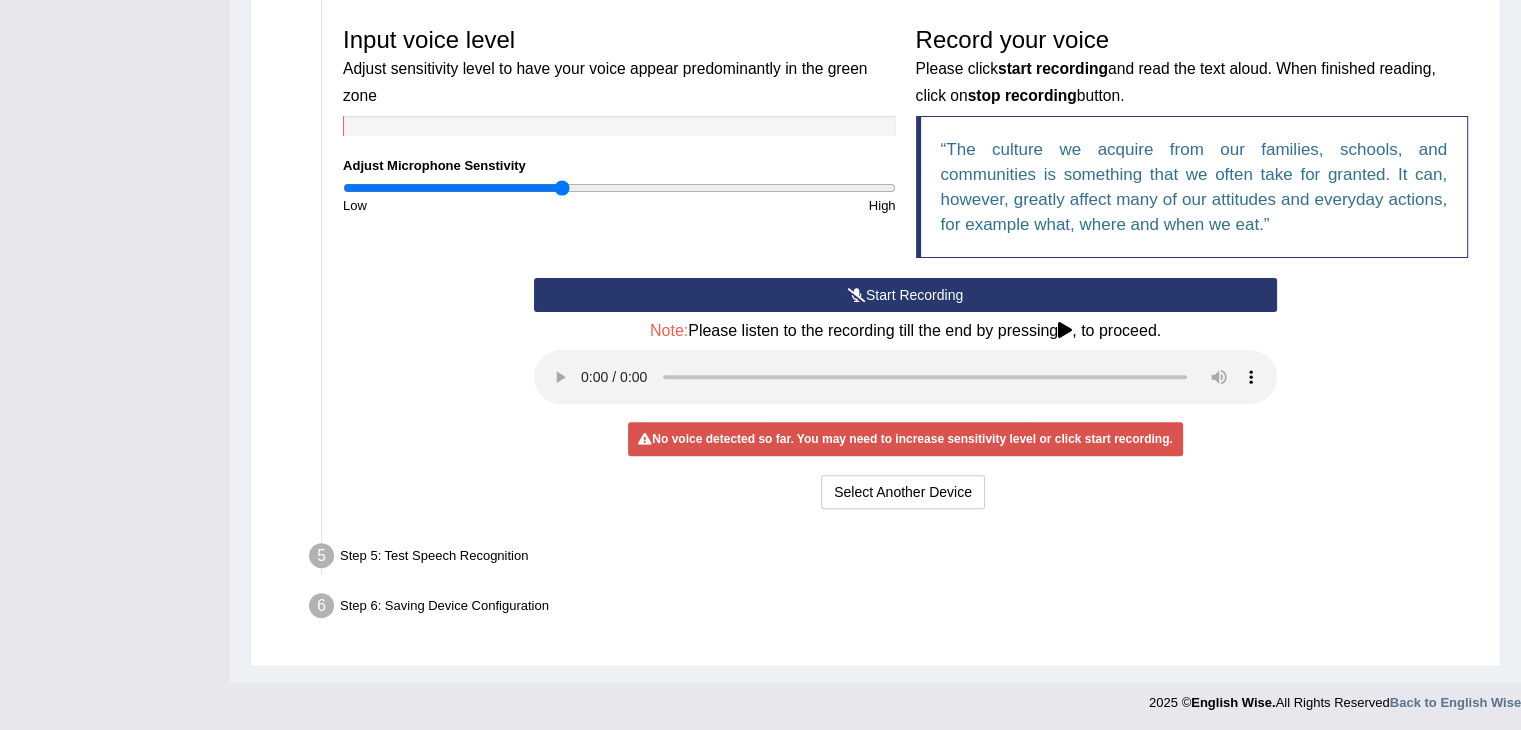 click on "Start Recording" at bounding box center (905, 295) 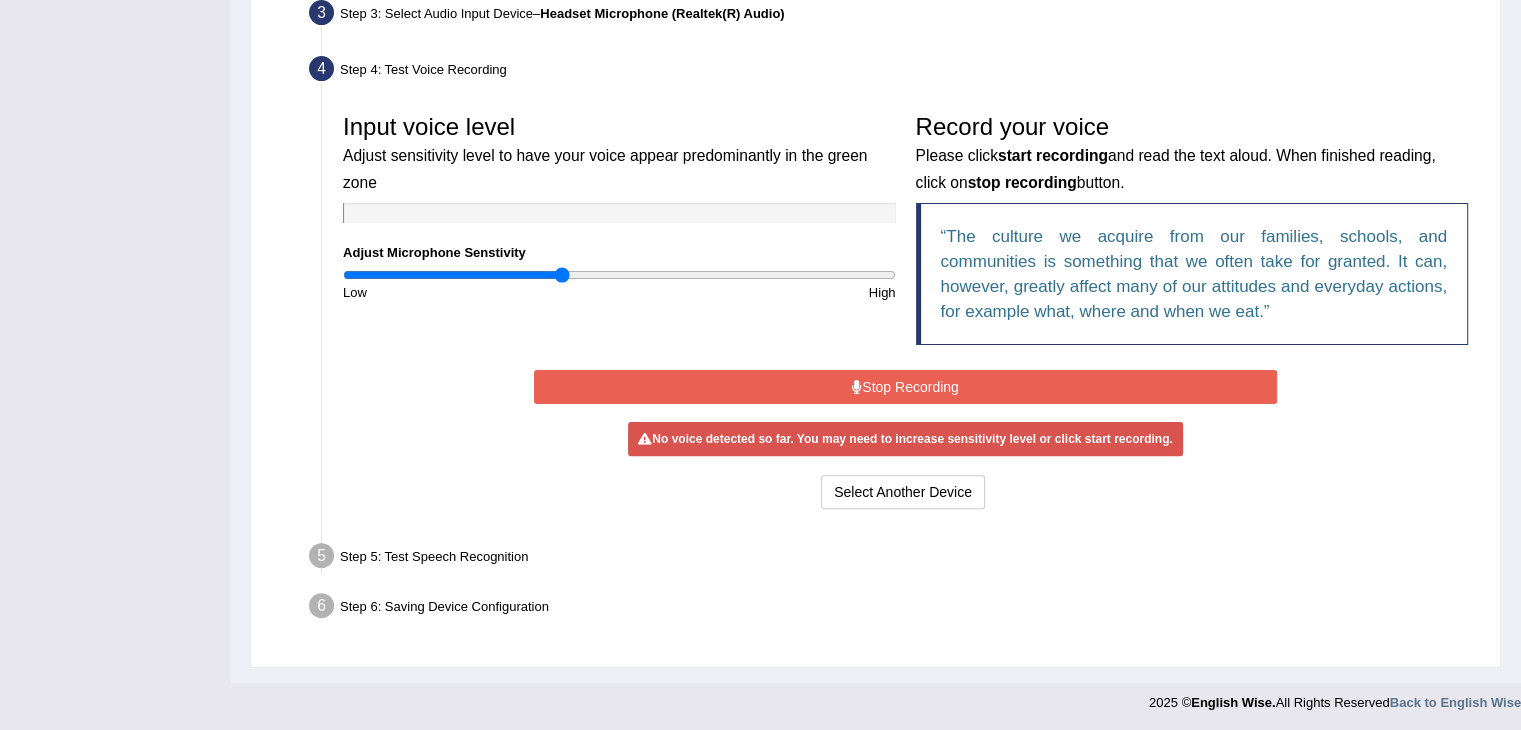 scroll, scrollTop: 505, scrollLeft: 0, axis: vertical 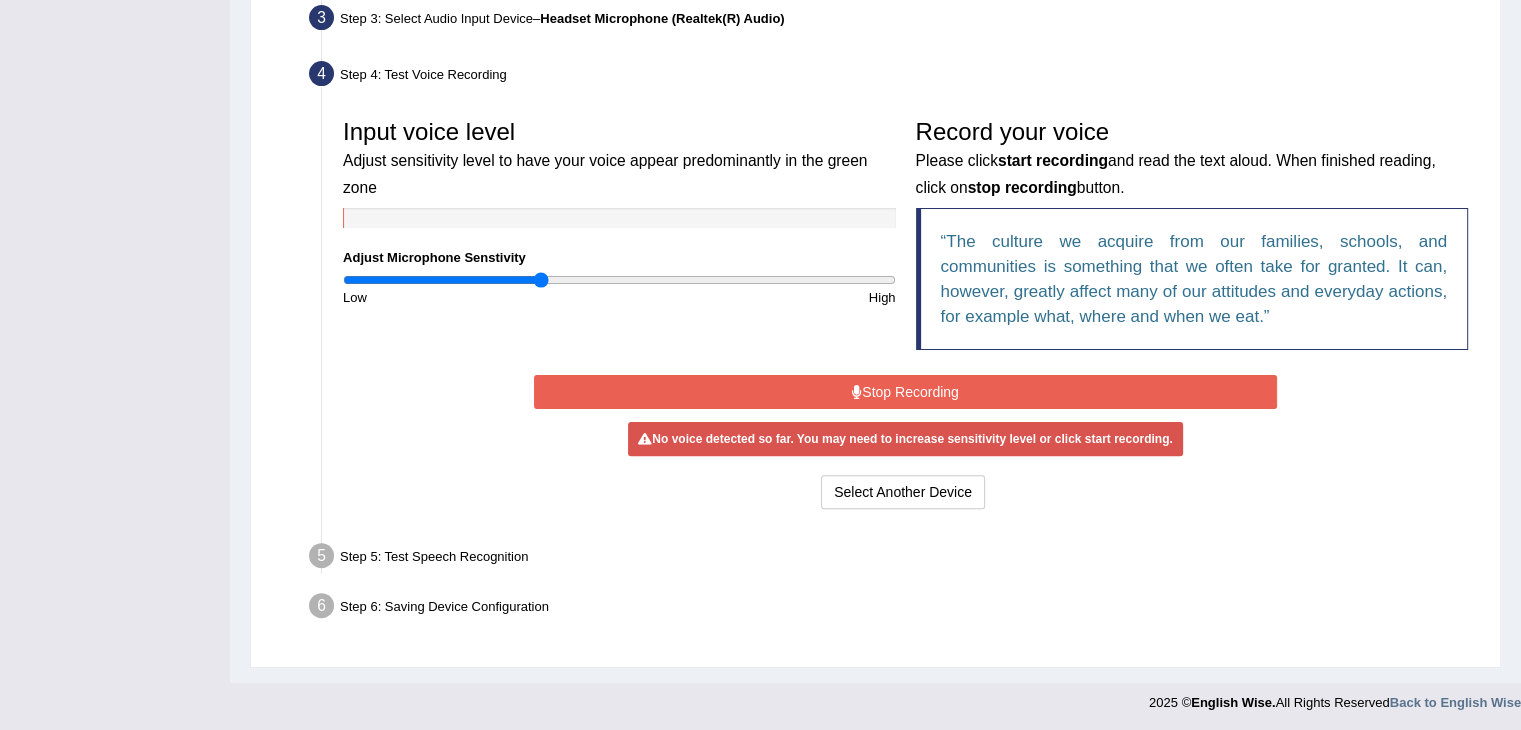 click at bounding box center (619, 280) 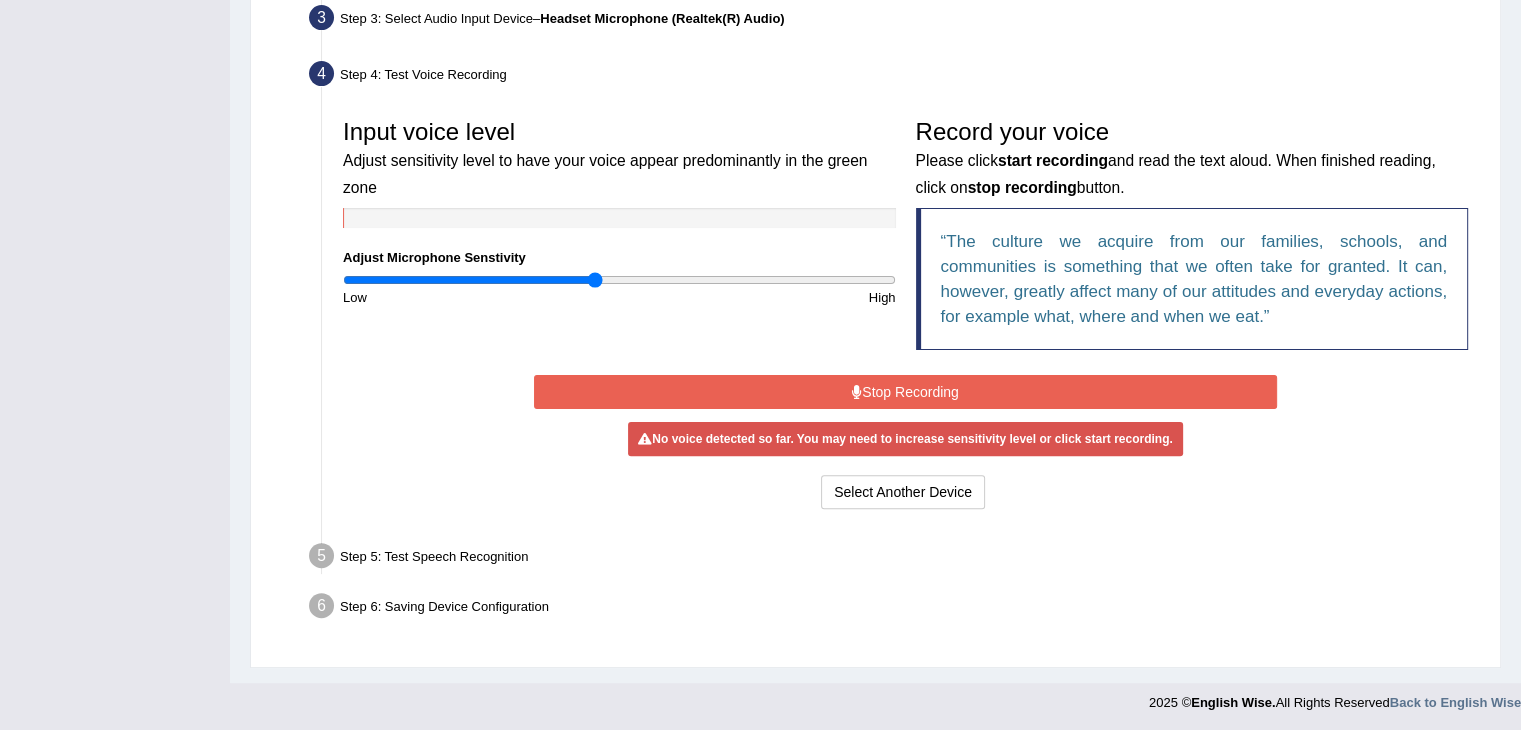 click at bounding box center [619, 280] 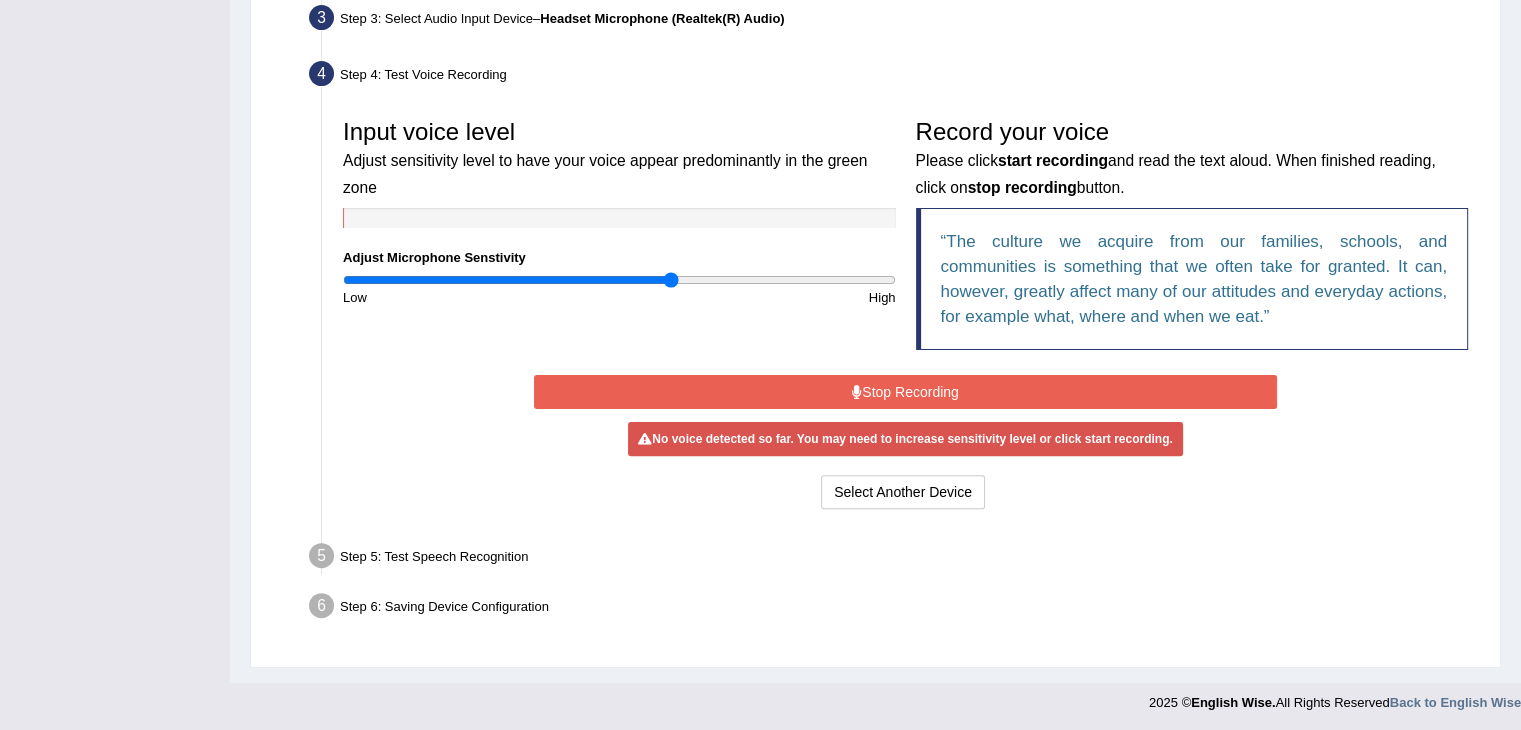 type on "1.2" 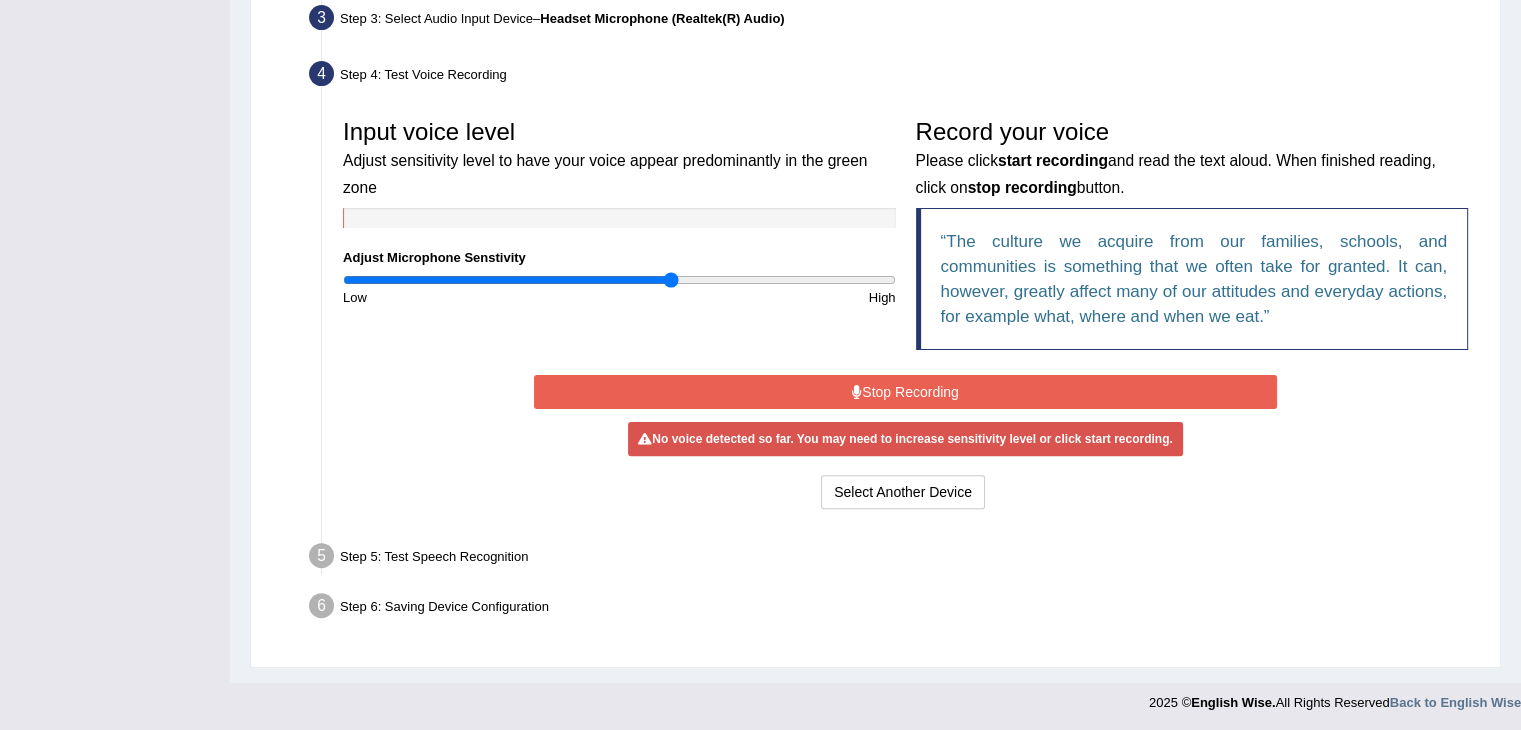 click on "Stop Recording" at bounding box center [905, 392] 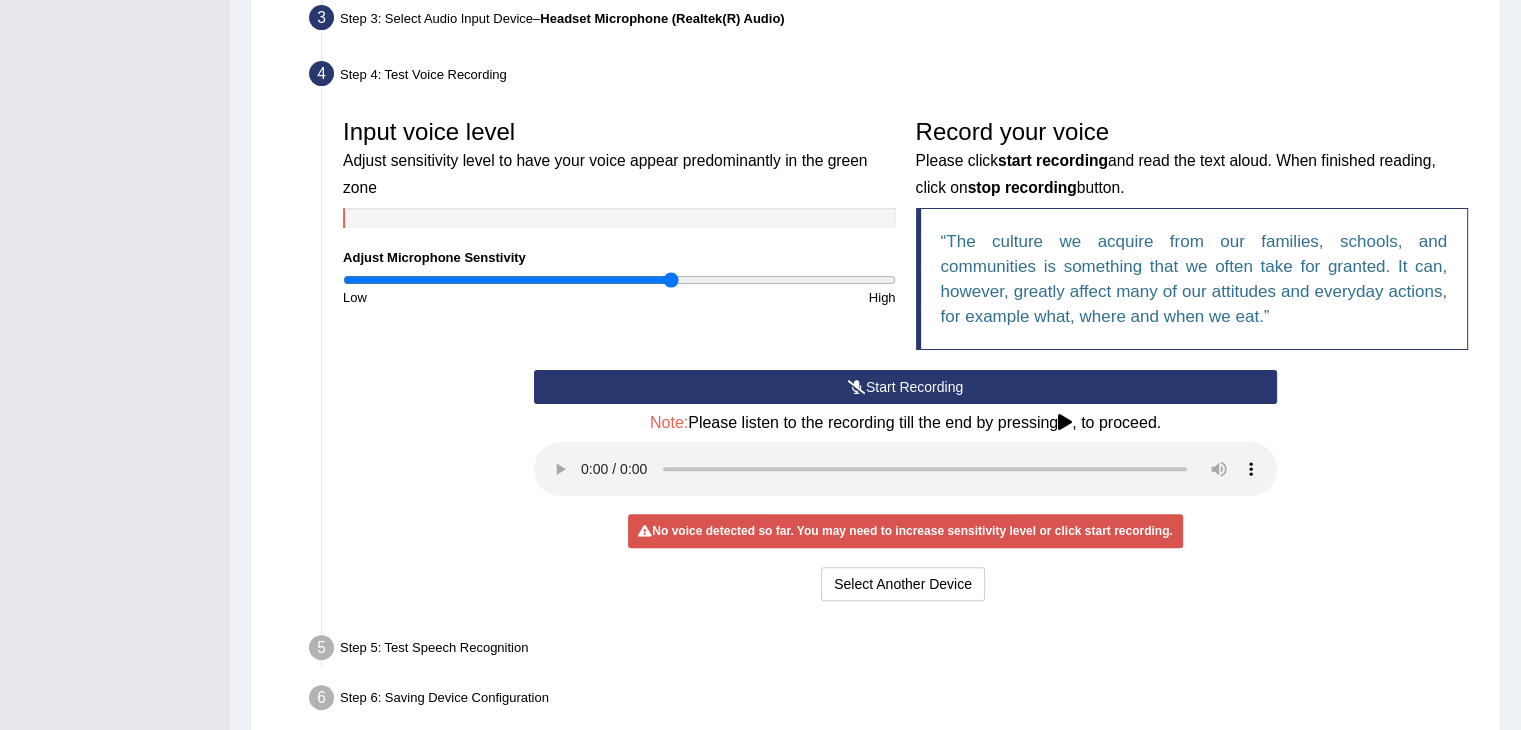 click on "Low" at bounding box center [476, 297] 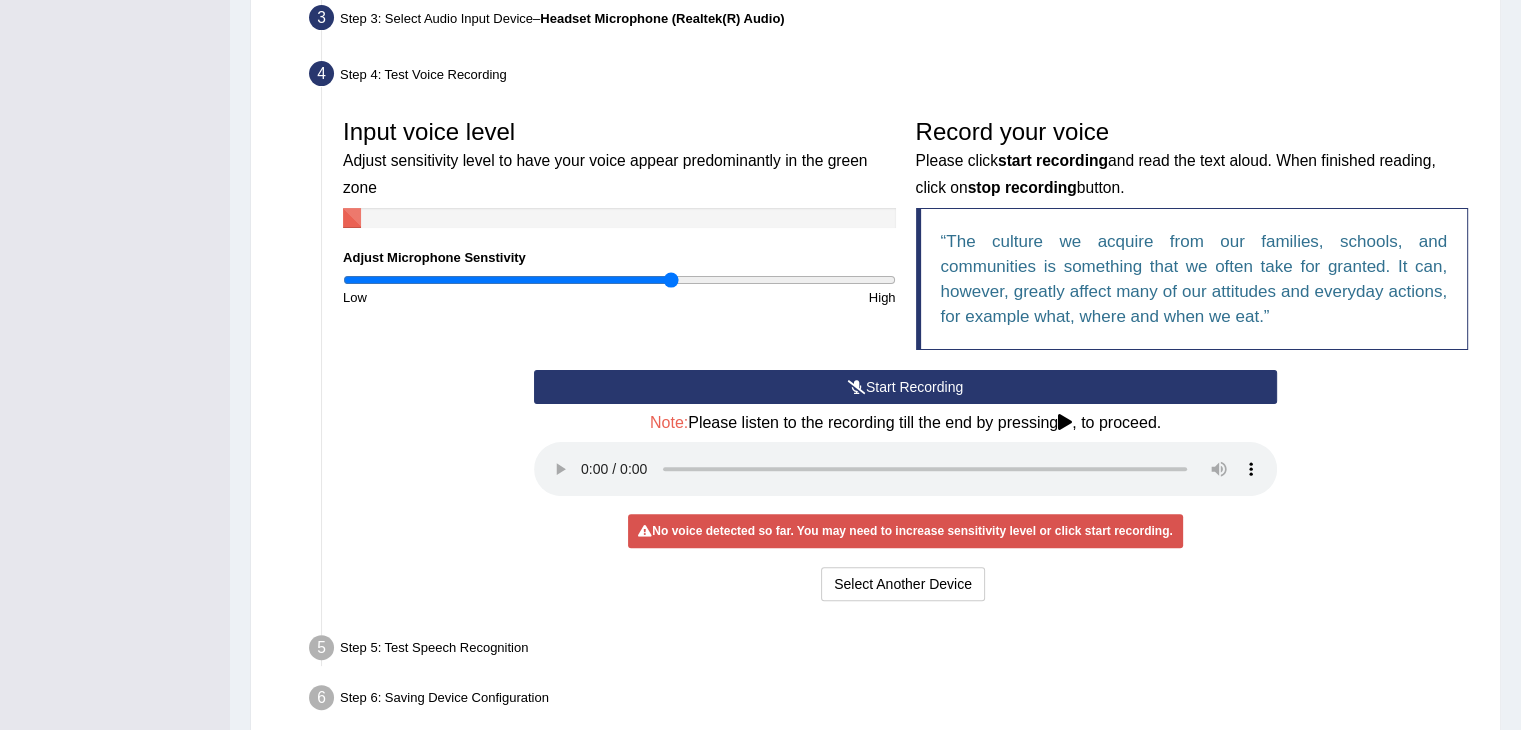 click on "Toggle navigation
Home
Practice Questions   Speaking Practice Read Aloud
Repeat Sentence
Describe Image
Re-tell Lecture
Answer Short Question
Summarize Group Discussion
Respond To A Situation
Writing Practice  Summarize Written Text
Write Essay
Reading Practice  Reading & Writing: Fill In The Blanks
Choose Multiple Answers
Re-order Paragraphs
Fill In The Blanks
Choose Single Answer
Listening Practice  Summarize Spoken Text
Highlight Incorrect Words
Highlight Correct Summary
Select Missing Word
Choose Single Answer
Choose Multiple Answers
Fill In The Blanks
Write From Dictation
Pronunciation
Tests  Take Practice Sectional Test
Take Mock Test" at bounding box center [760, 155] 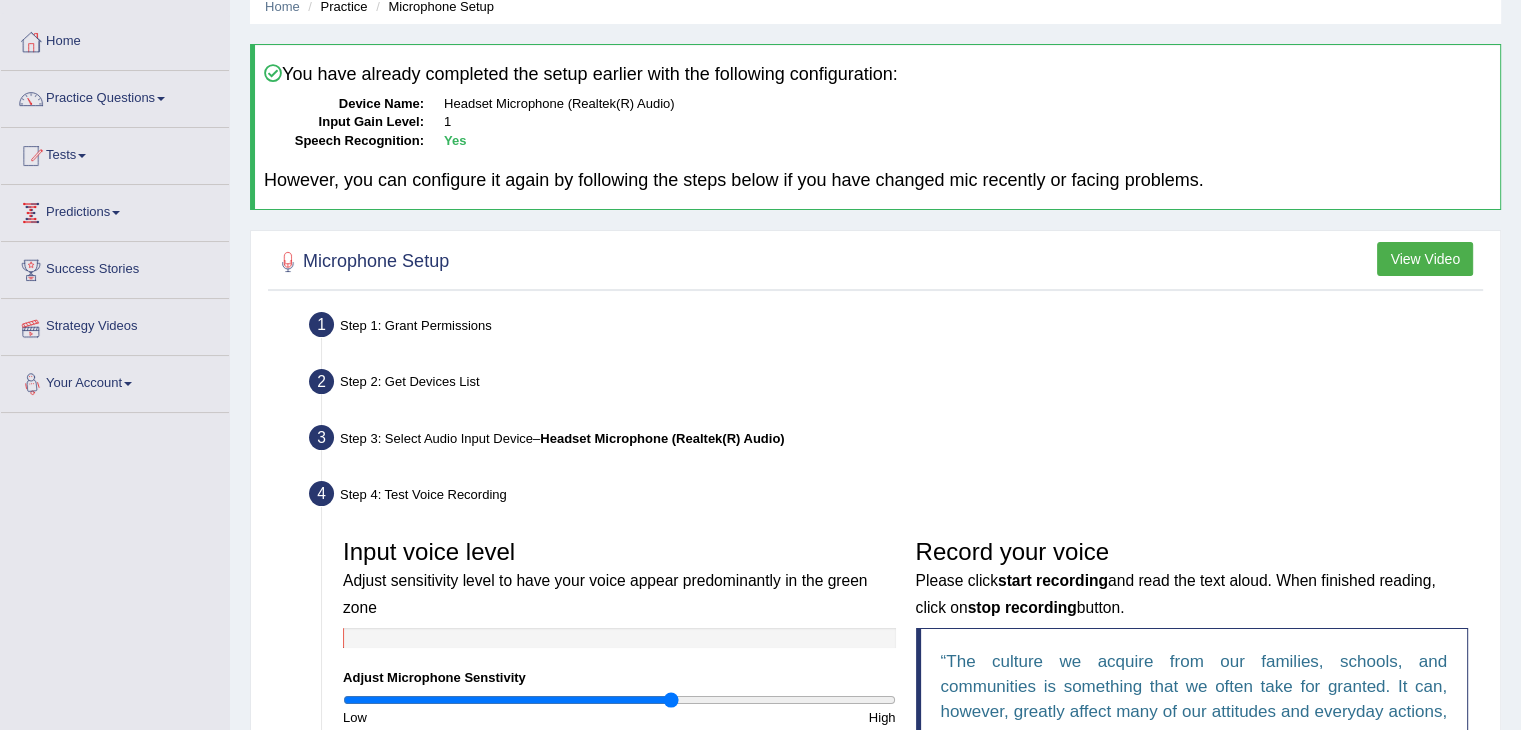 scroll, scrollTop: 0, scrollLeft: 0, axis: both 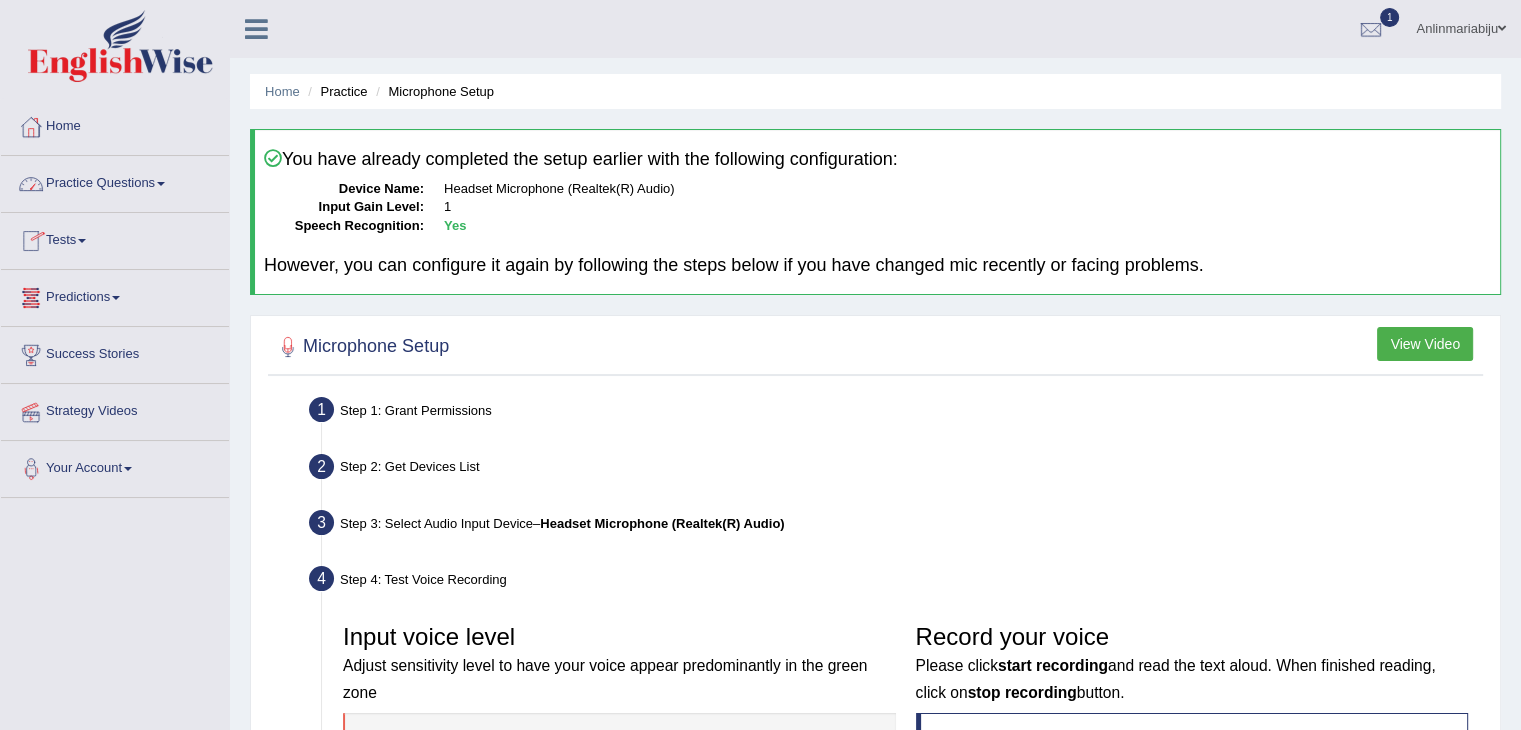 click on "Practice Questions" at bounding box center (115, 181) 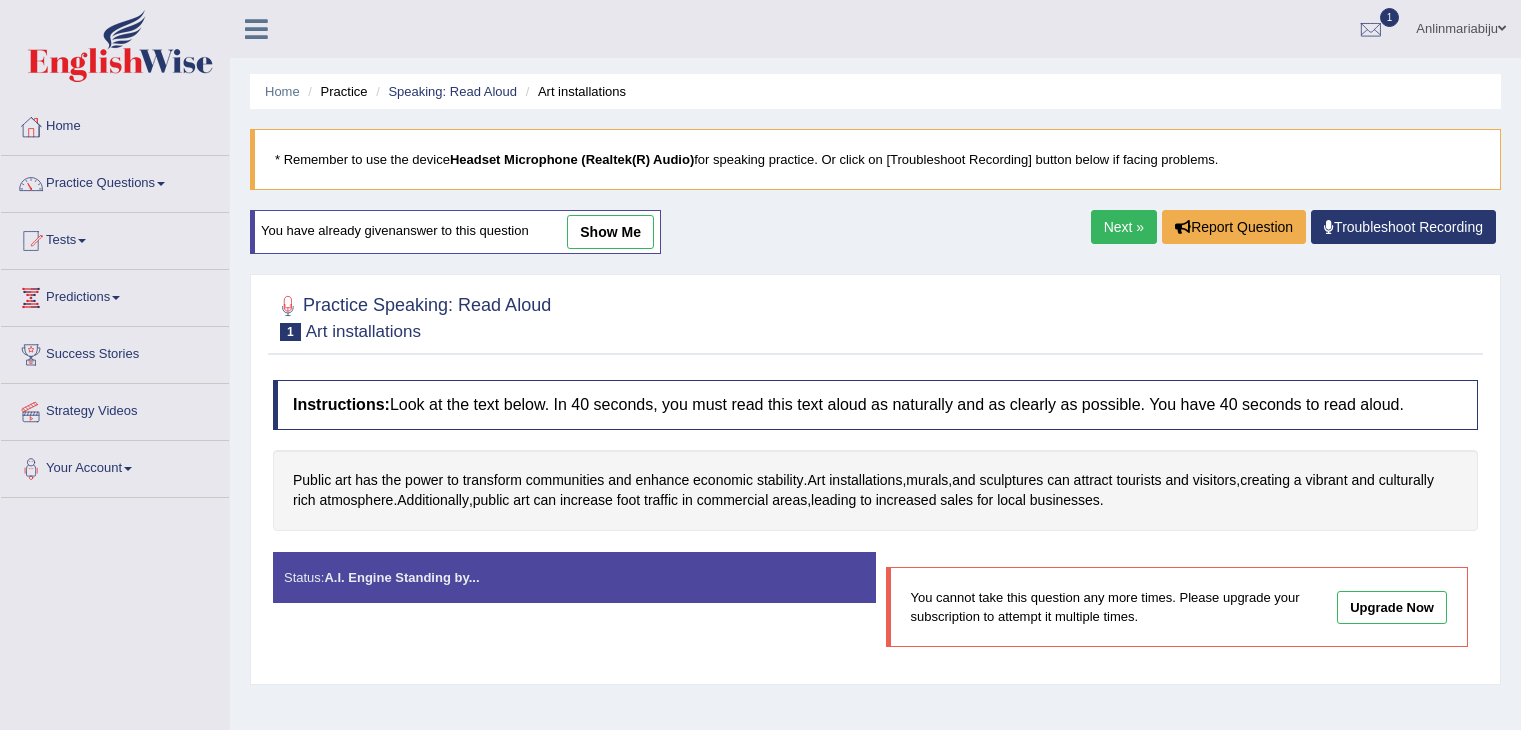scroll, scrollTop: 0, scrollLeft: 0, axis: both 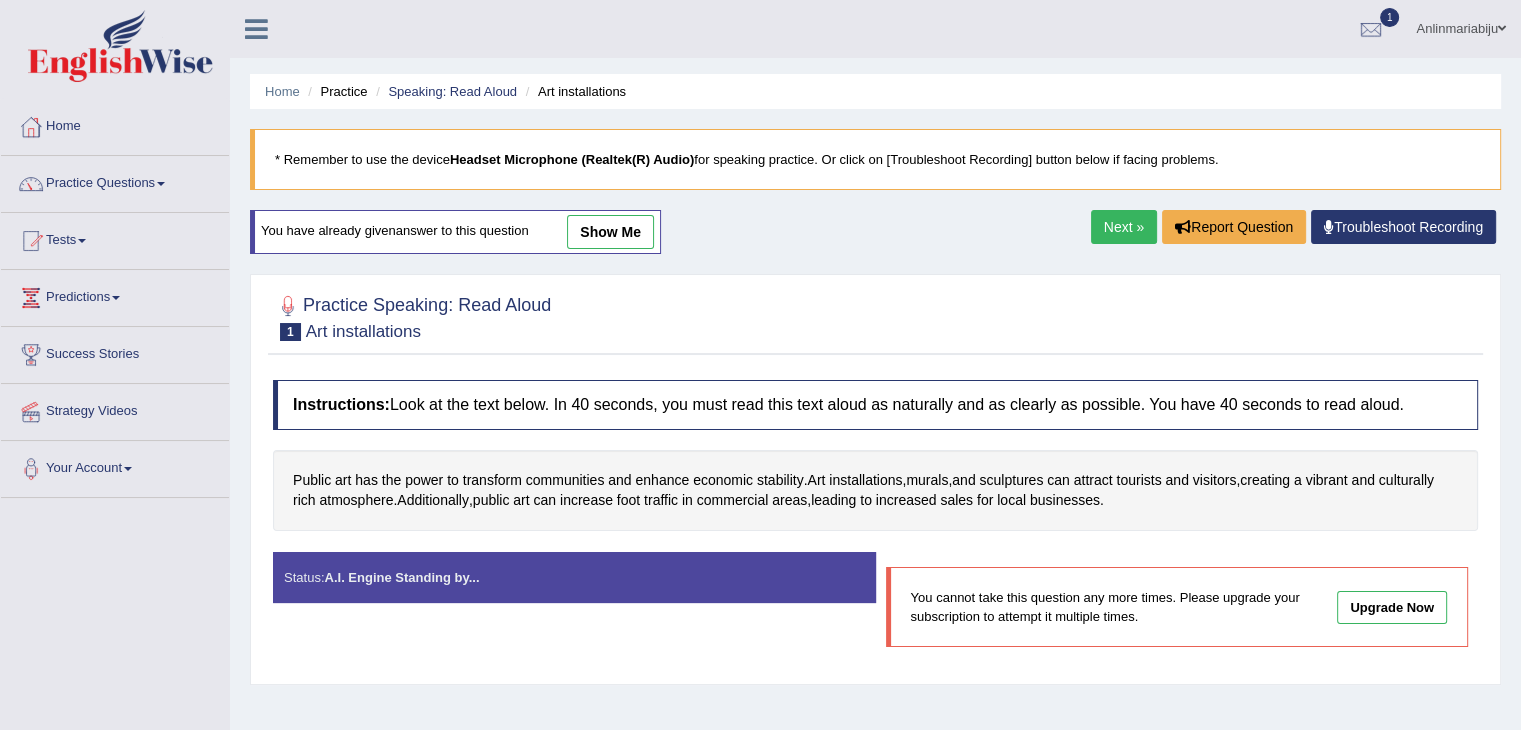 click on "Instructions:  Look at the text below. In 40 seconds, you must read this text aloud as naturally and as clearly as possible. You have 40 seconds to read aloud.
Public   art   has   the   power   to   transform   communities   and   enhance   economic   stability .  Art   installations ,  murals ,  and   sculptures   can   attract   tourists   and   visitors ,  creating   a   vibrant   and   culturally   rich   atmosphere .  Additionally ,  public   art   can   increase   foot   traffic   in   commercial   areas ,  leading   to   increased   sales   for   local   businesses . Created with Highcharts 7.1.2 Too low Too high Time Pitch meter: 0 5 10 15 20 25 30 35 40 Created with Highcharts 7.1.2 Great Too slow Too fast Time Speech pace meter: 0 5 10 15 20 25 30 35 40 Accuracy Comparison for Reading Scores: Labels:
Red:  Missed/Mispronounced Words
Green:  Correct Words
Accuracy:  Voice Analysis: A.I. Scores:" at bounding box center [875, 522] 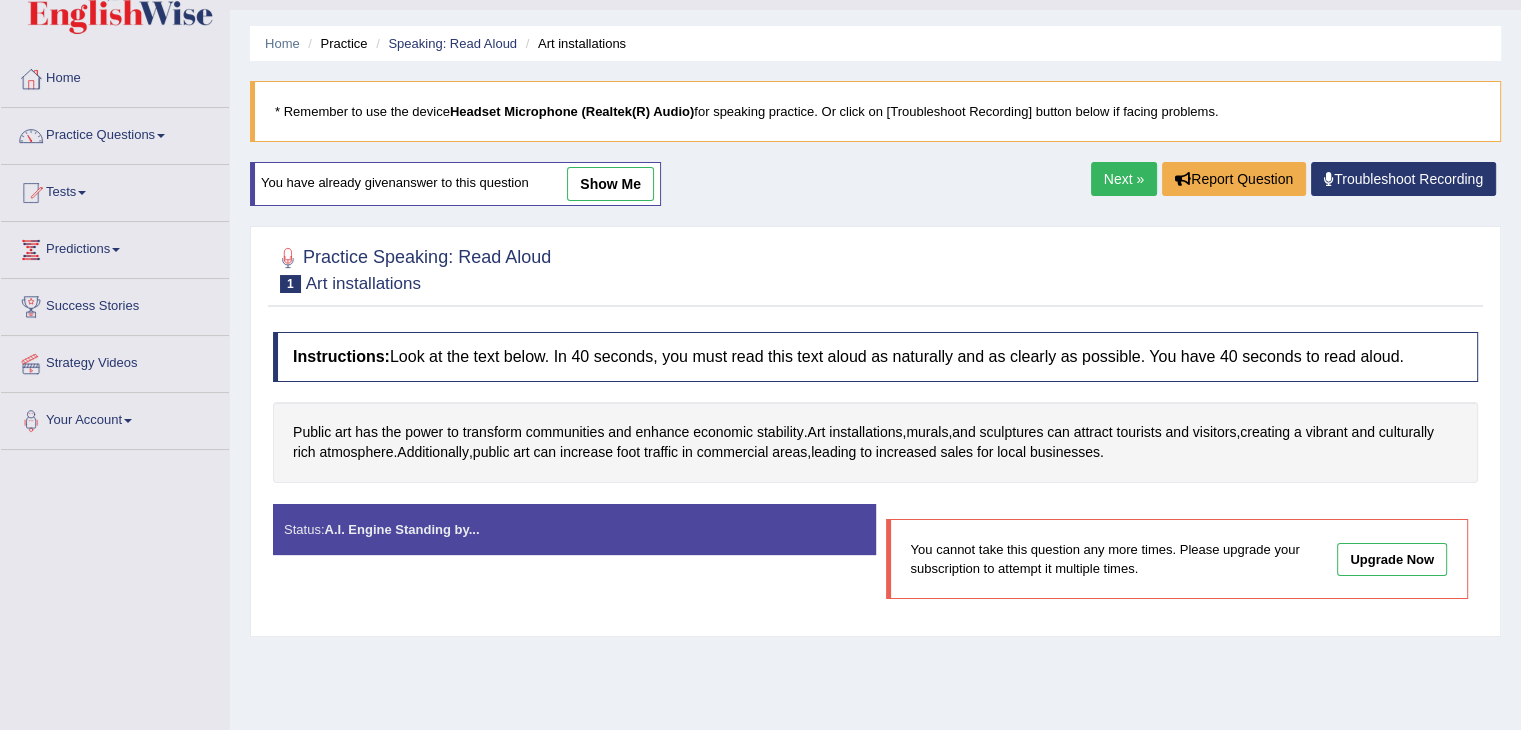 scroll, scrollTop: 0, scrollLeft: 0, axis: both 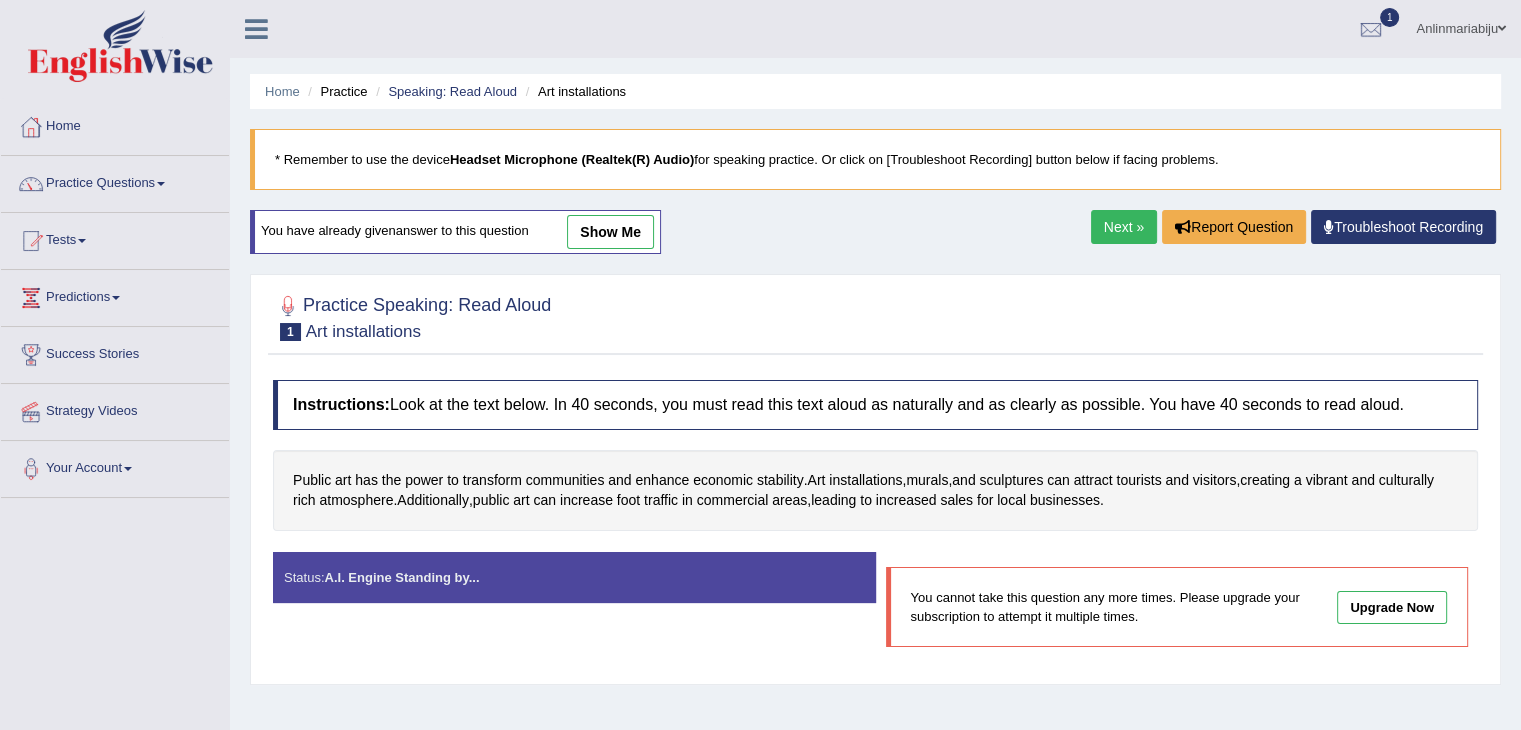 click on "Next »" at bounding box center (1124, 227) 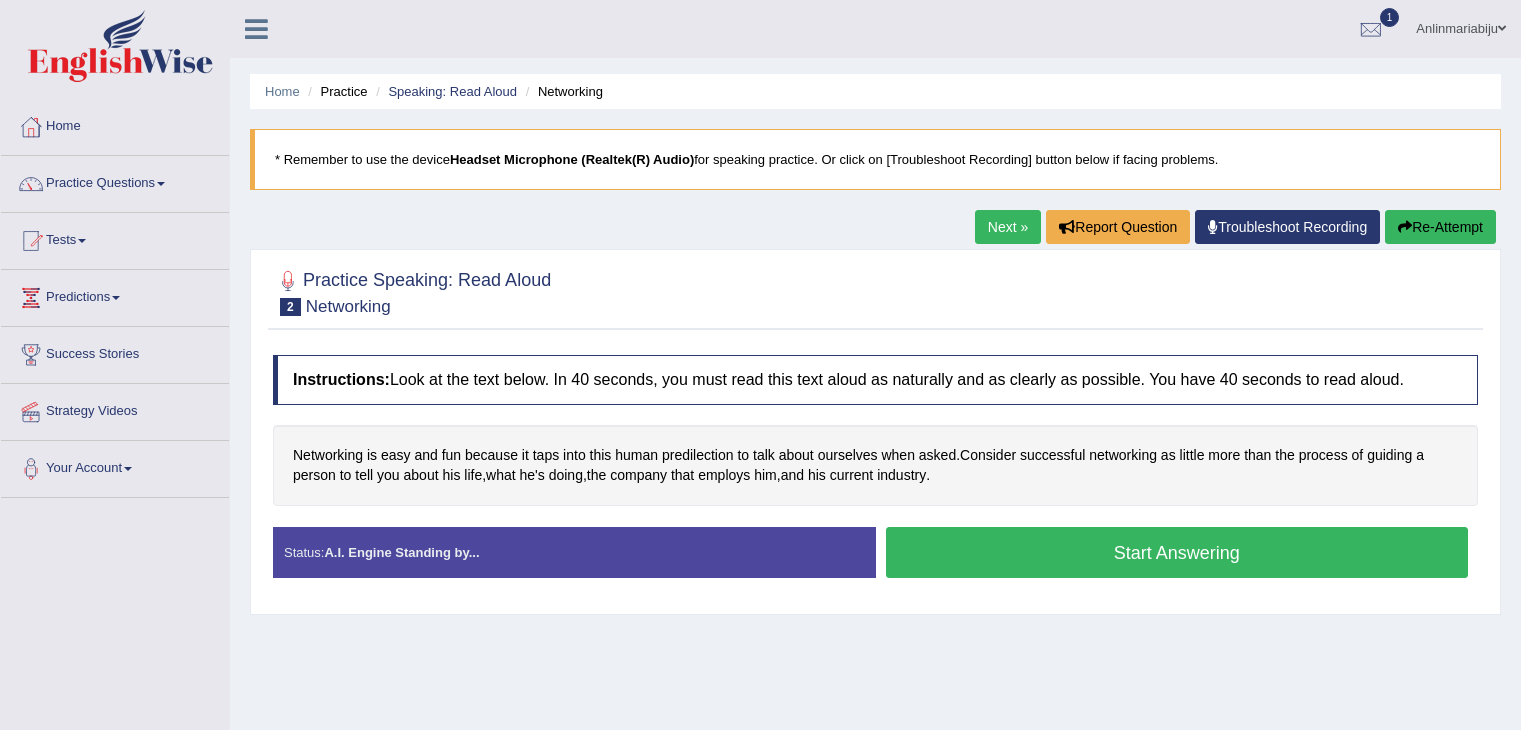 scroll, scrollTop: 0, scrollLeft: 0, axis: both 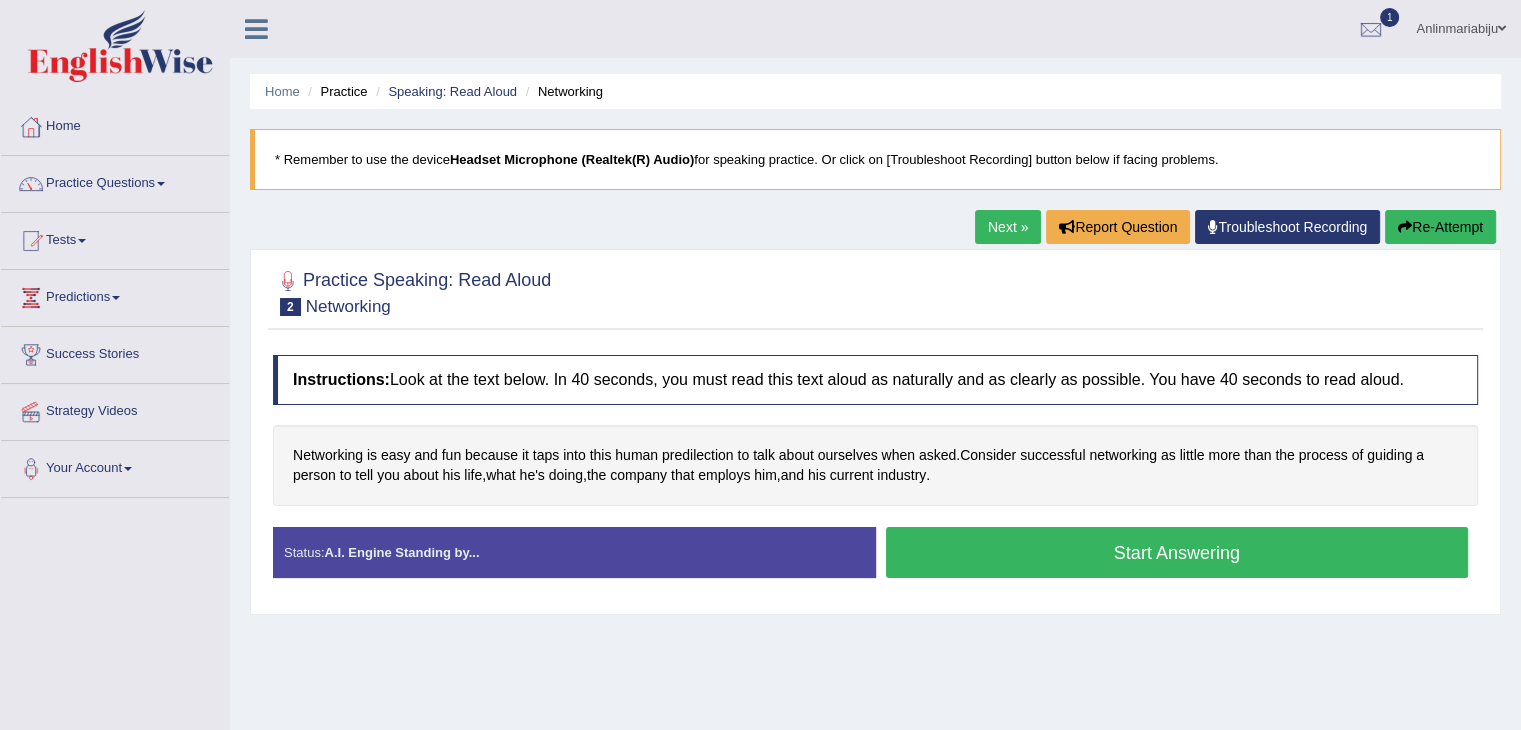 click on "Start Answering" at bounding box center [1177, 552] 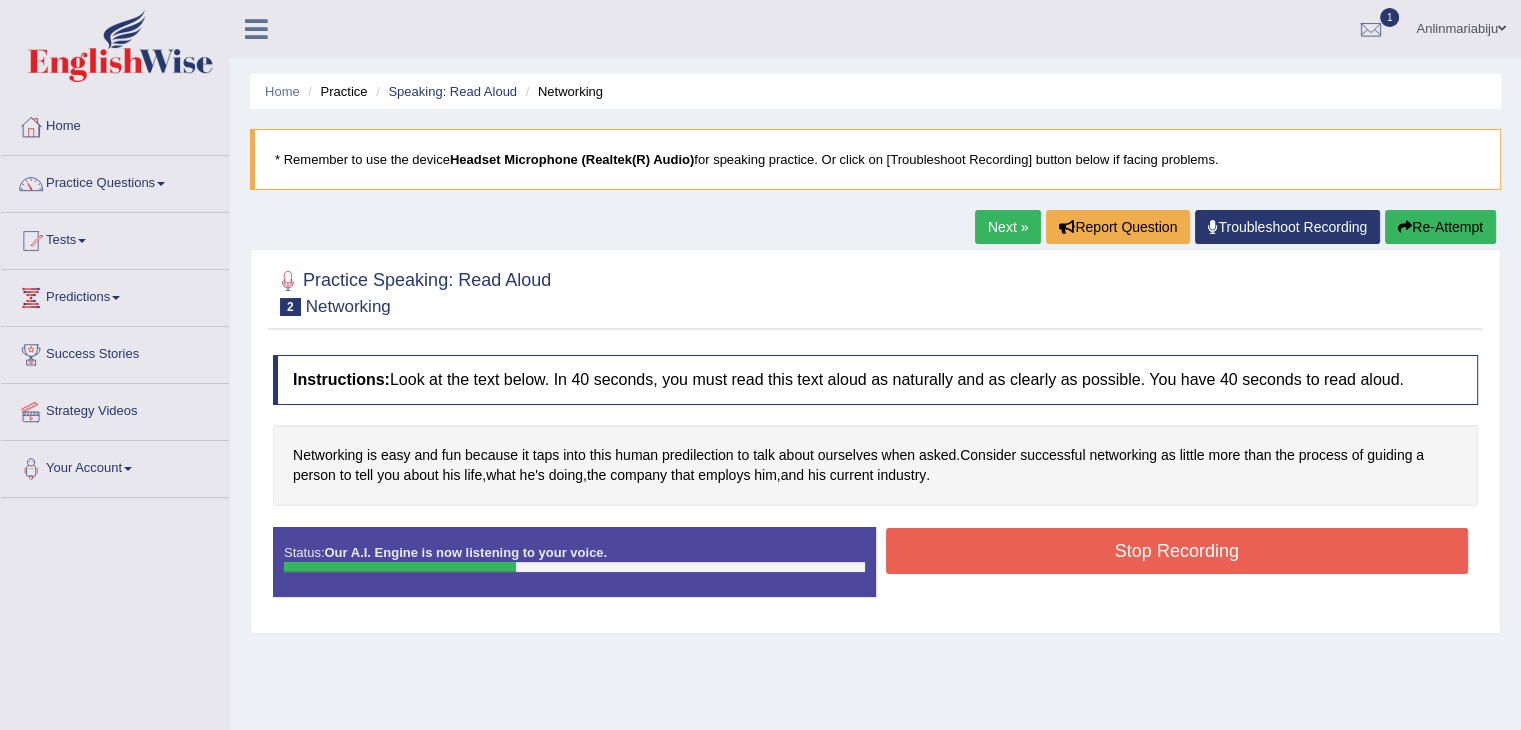 click on "Created with Highcharts 7.1.2 Great Too slow Too fast Time Speech pace meter: 0 5 10 15 20 25 30 35 40" at bounding box center [1182, 526] 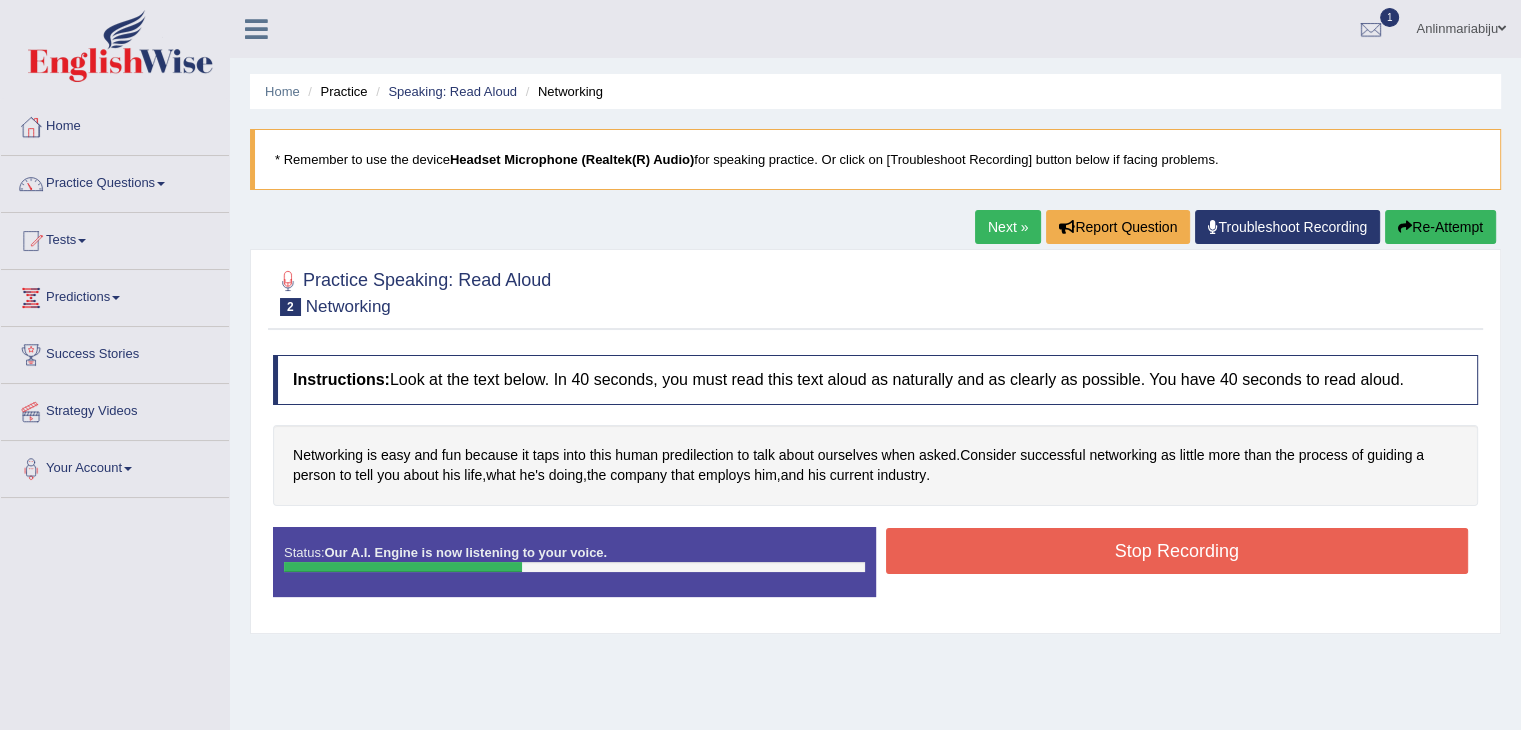 click on "Stop Recording" at bounding box center (1177, 551) 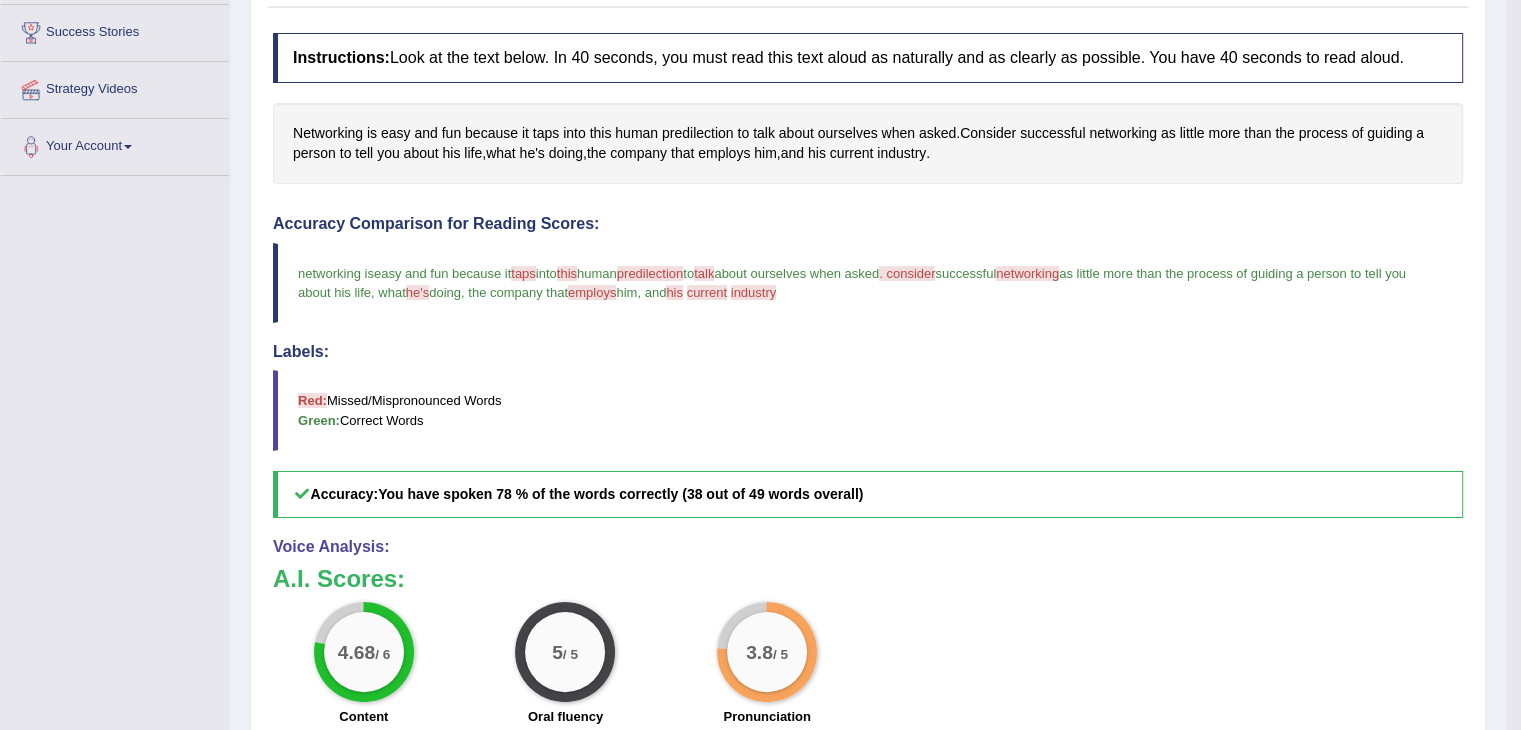 scroll, scrollTop: 320, scrollLeft: 0, axis: vertical 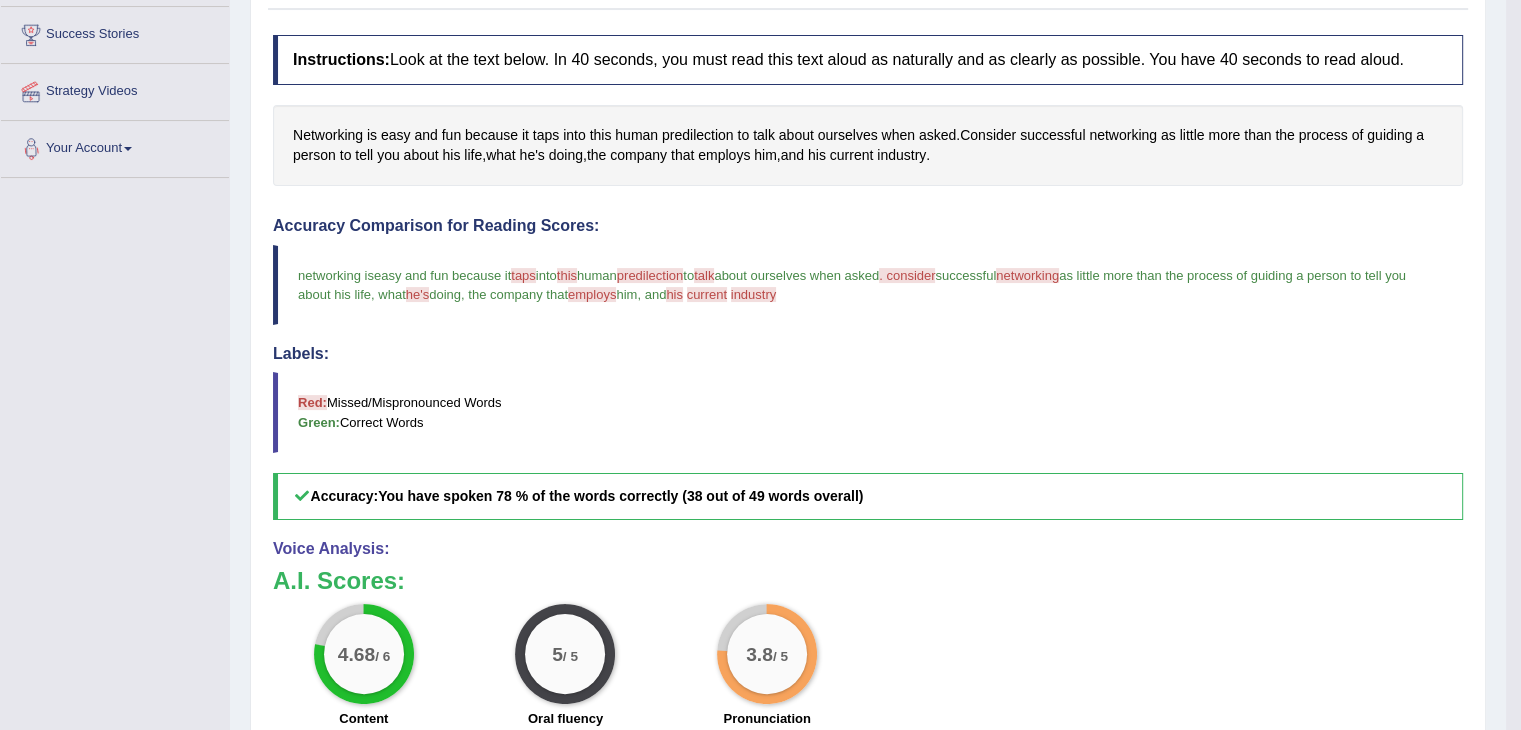 click on "Red:  Missed/Mispronounced Words
Green:  Correct Words" at bounding box center [868, 412] 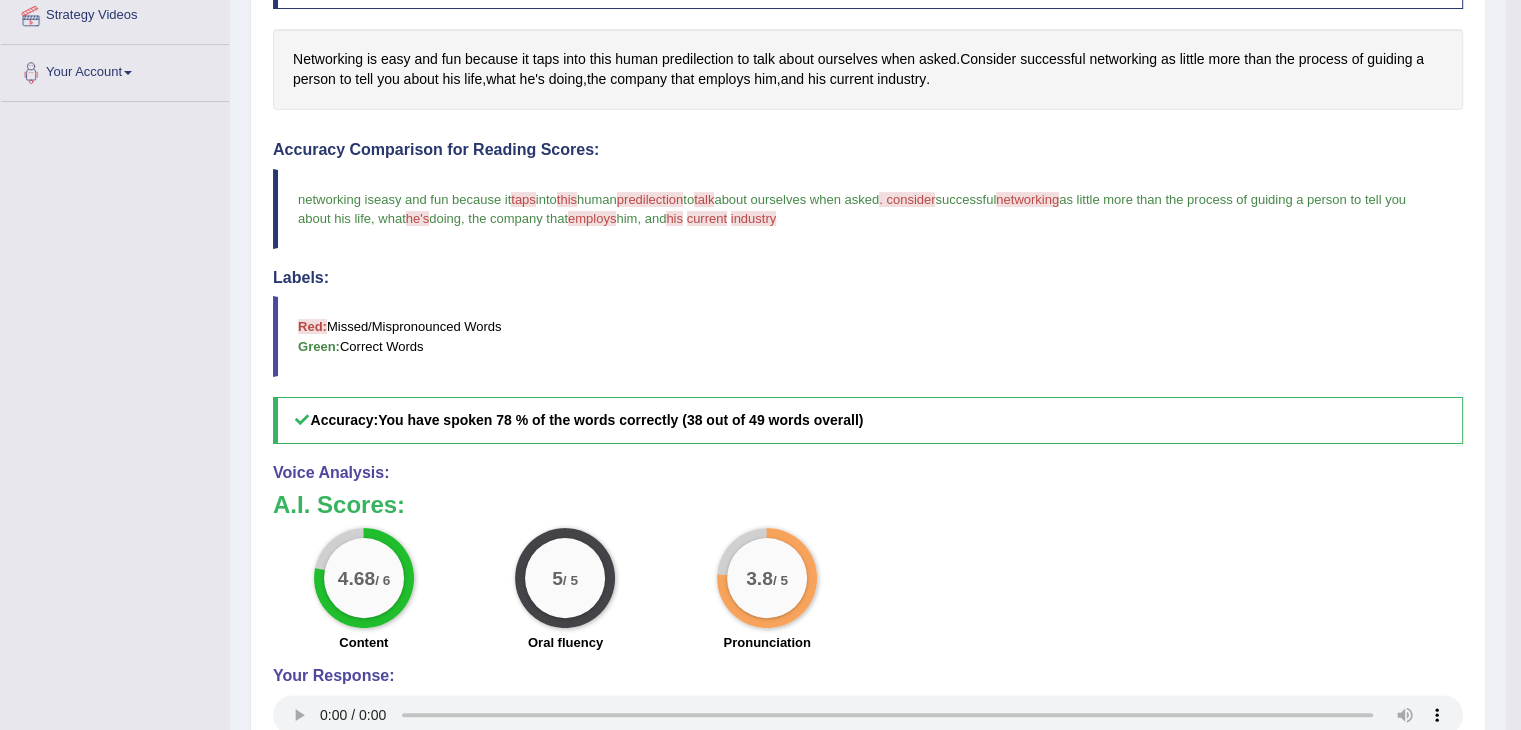 scroll, scrollTop: 400, scrollLeft: 0, axis: vertical 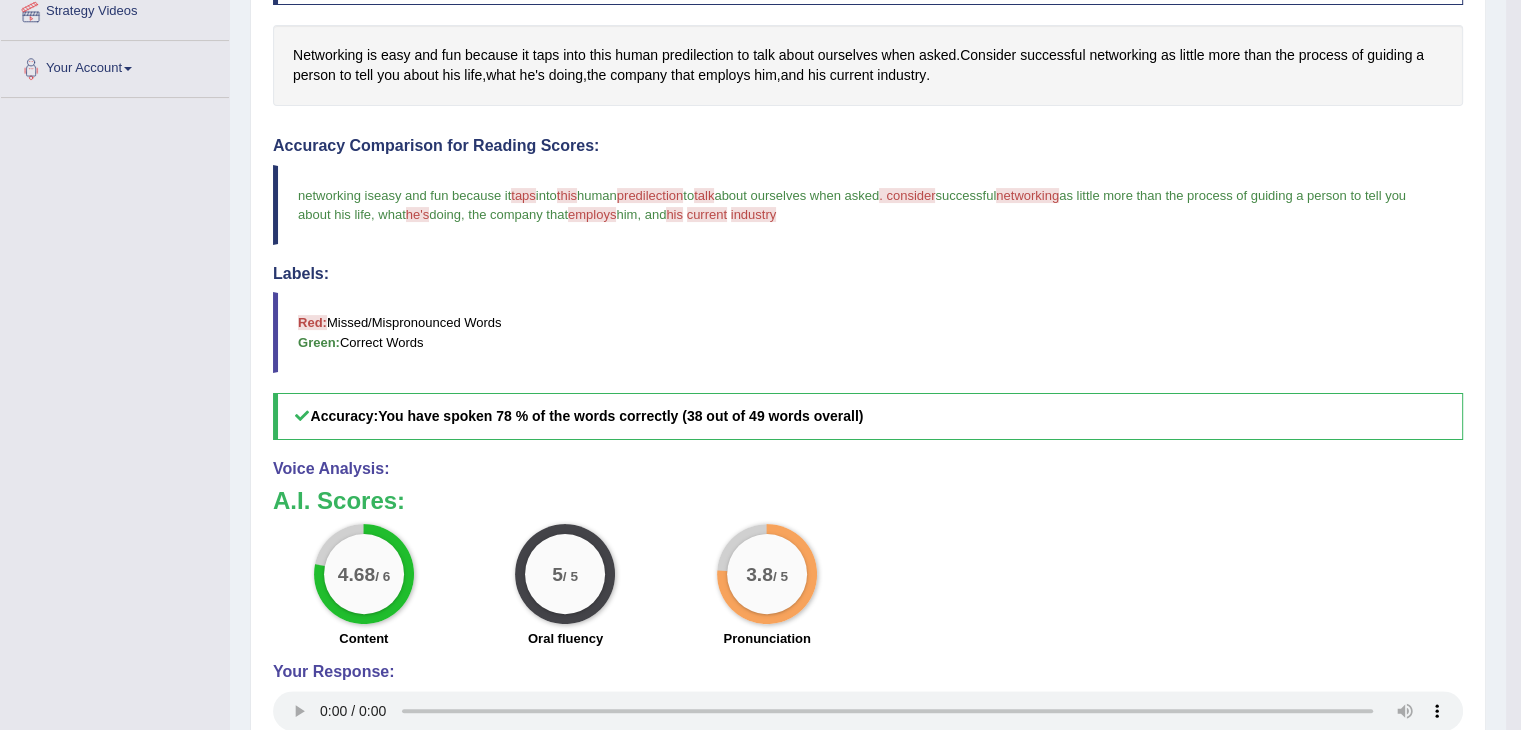 click on "4.68  / 6              Content
5  / 5              Oral fluency
3.8  / 5              Pronunciation" at bounding box center (868, 588) 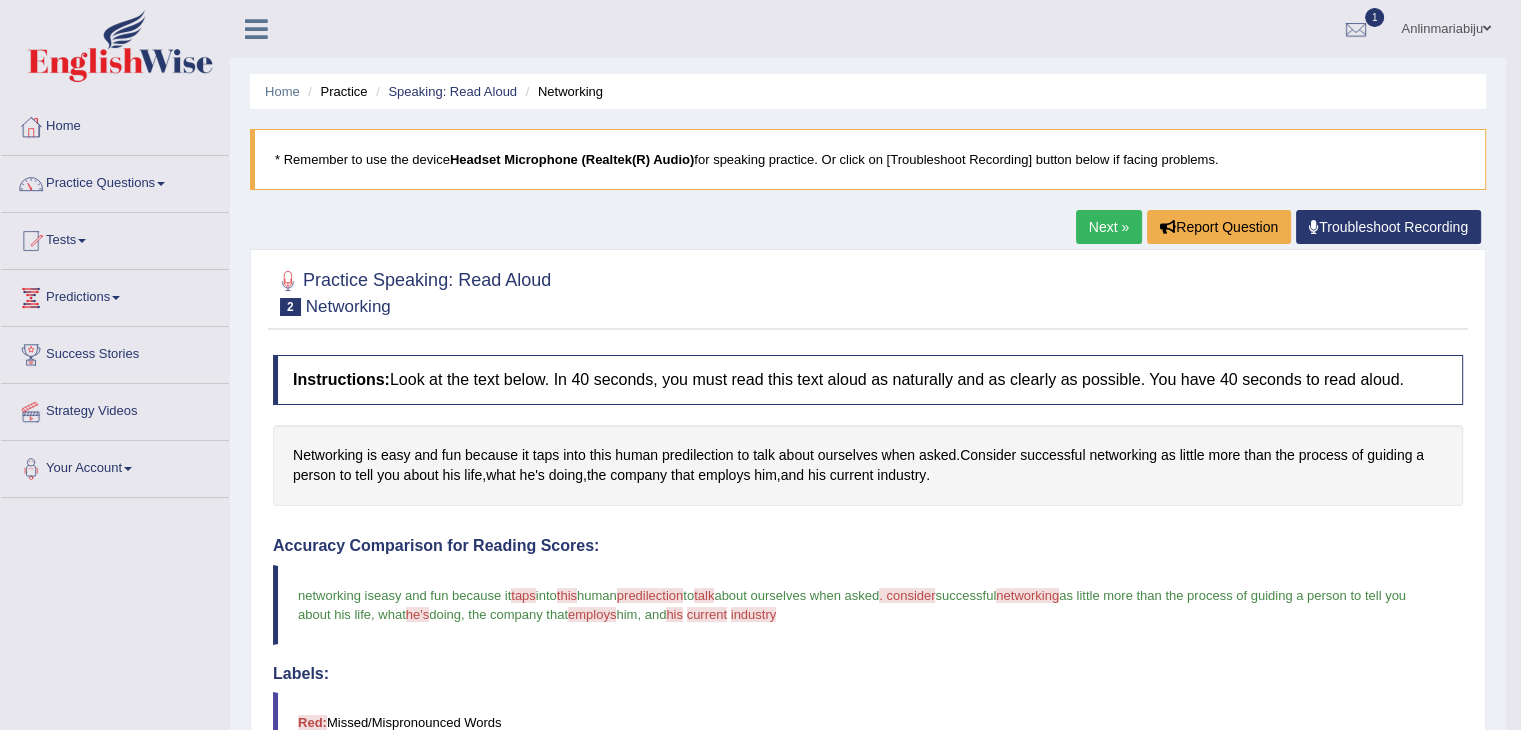 scroll, scrollTop: 0, scrollLeft: 0, axis: both 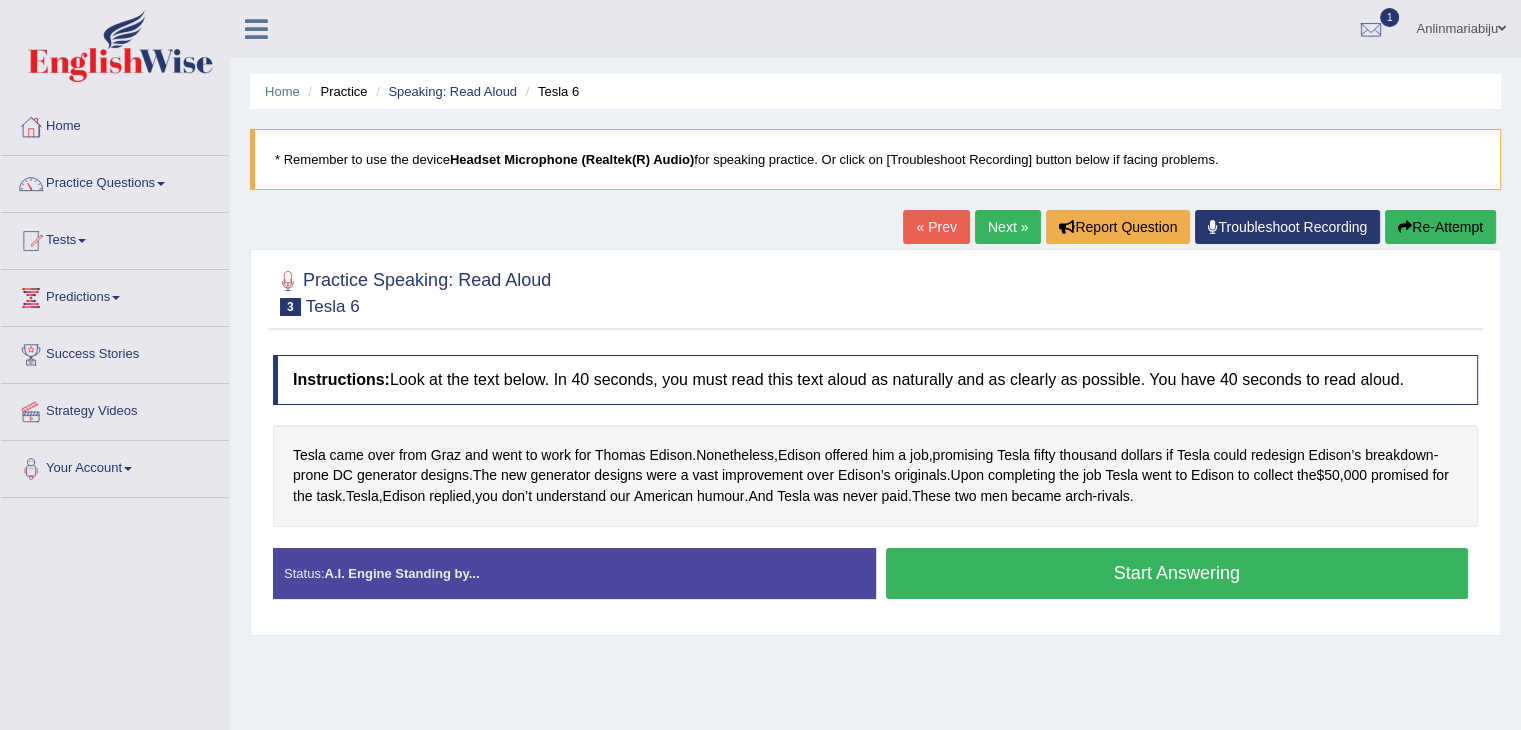 click on "Start Answering" at bounding box center (1177, 573) 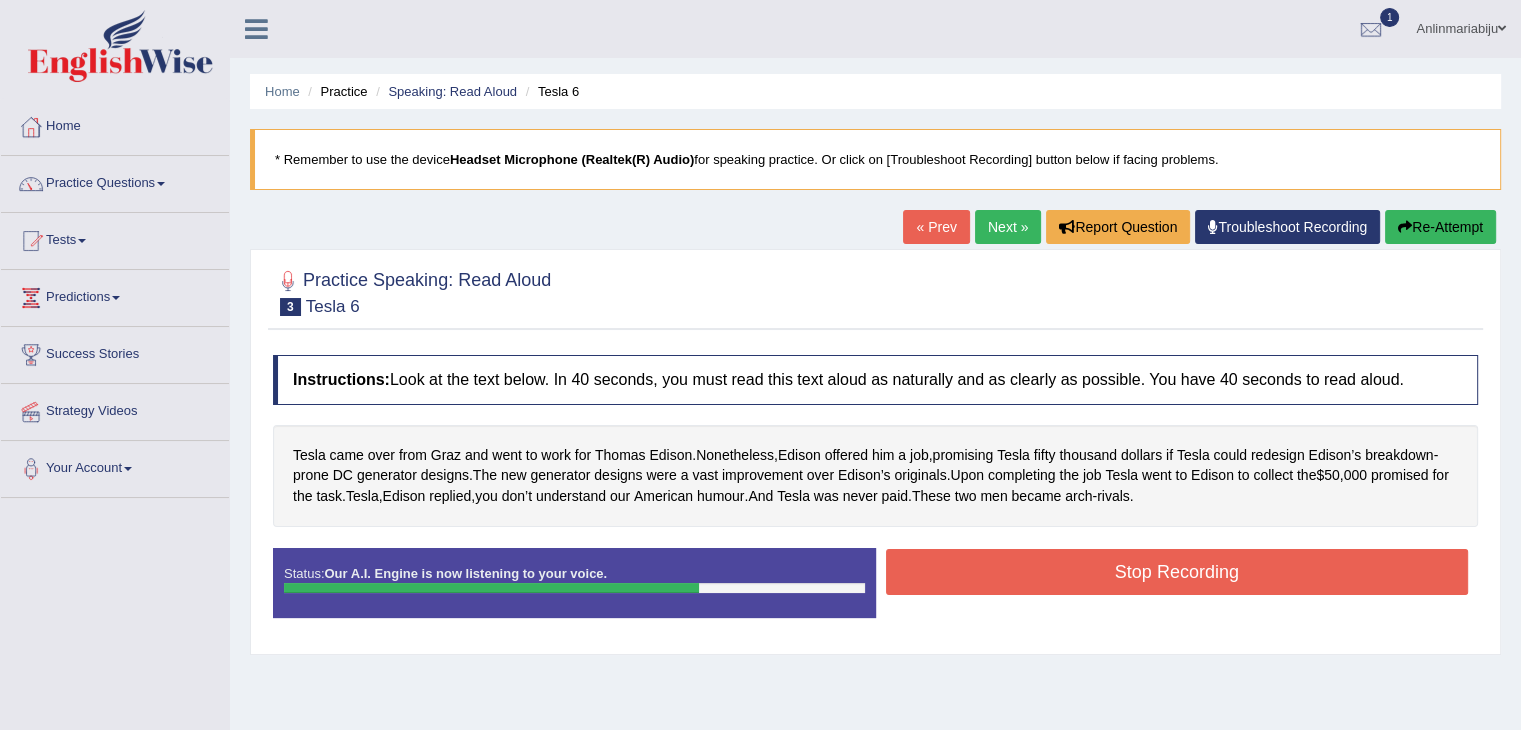 click on "Stop Recording" at bounding box center (1177, 572) 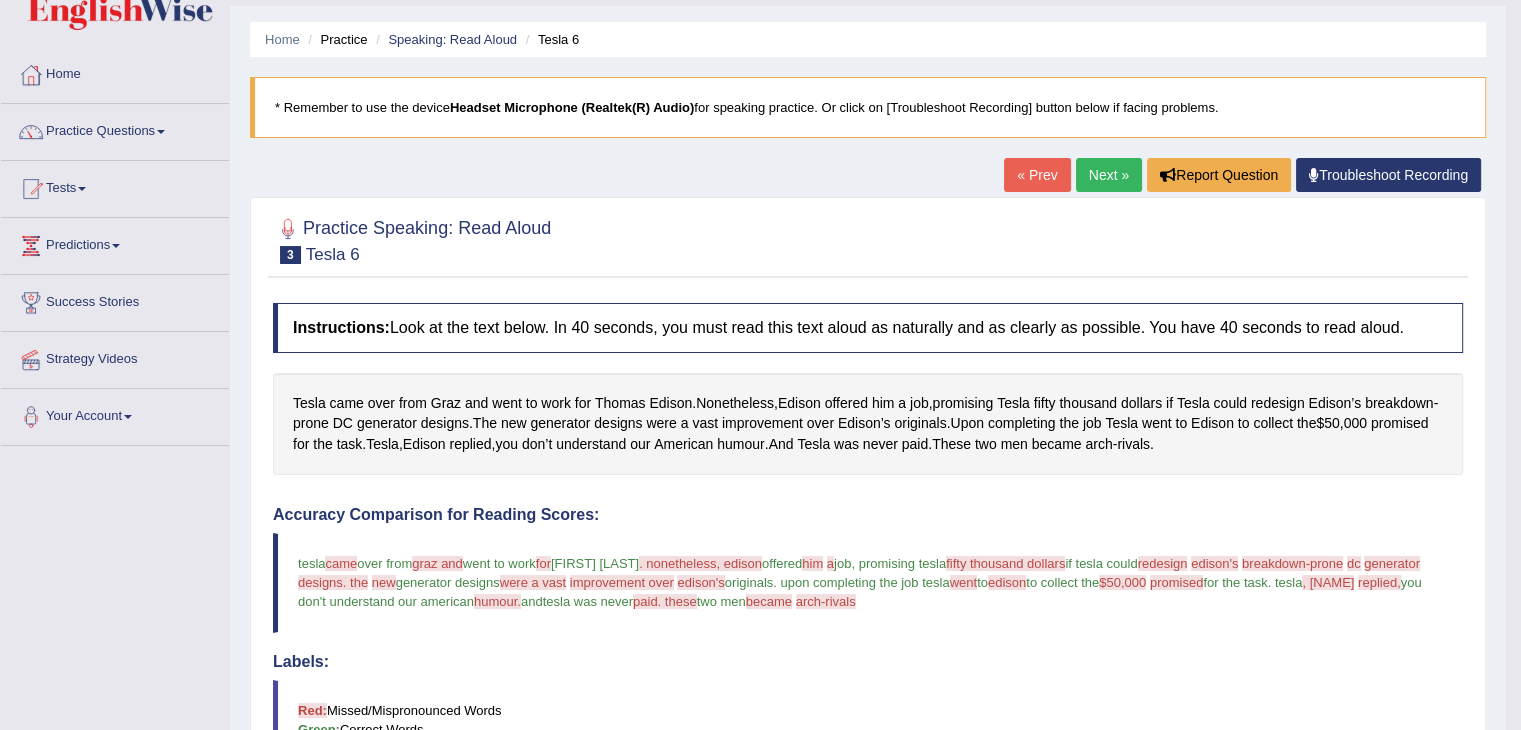 scroll, scrollTop: 0, scrollLeft: 0, axis: both 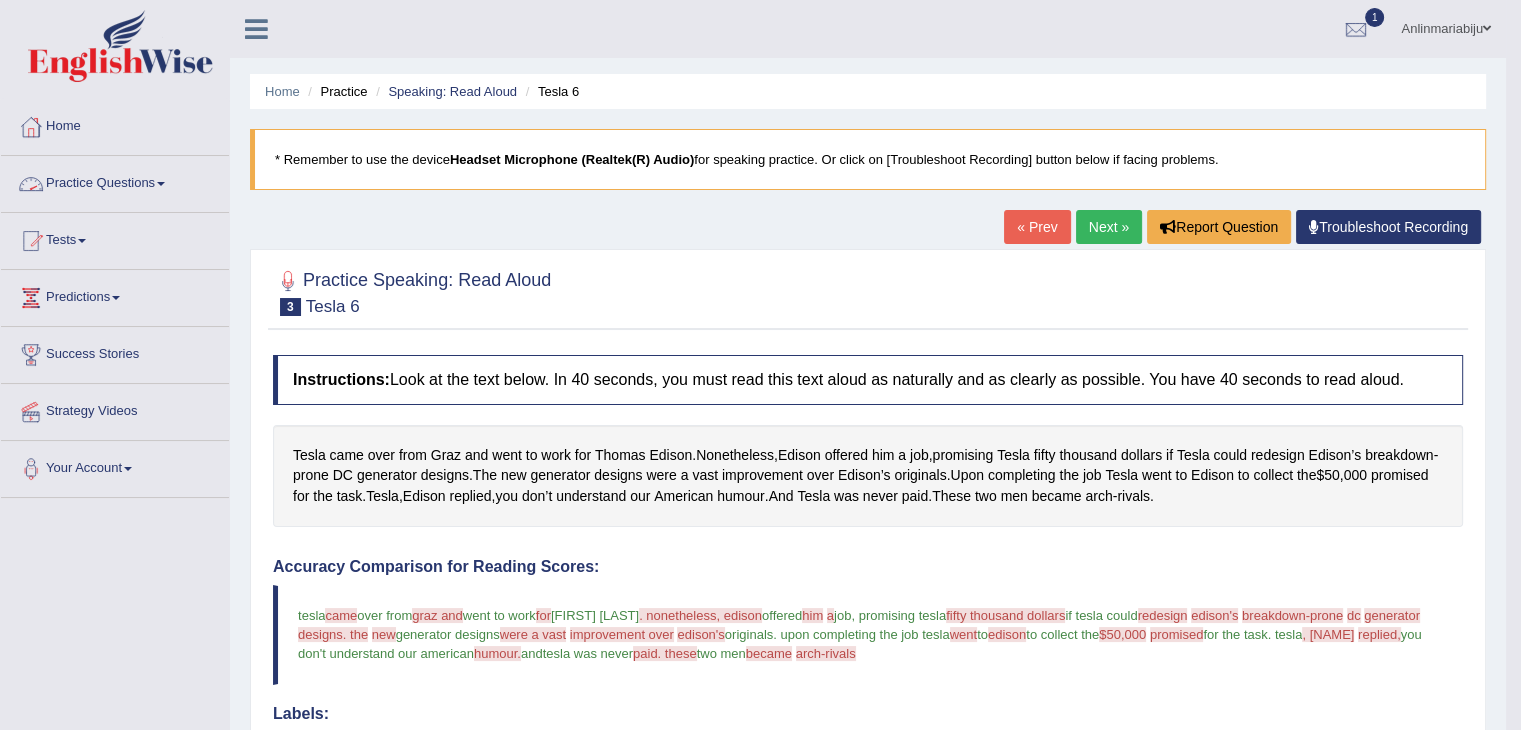 click on "Practice Questions" at bounding box center (115, 181) 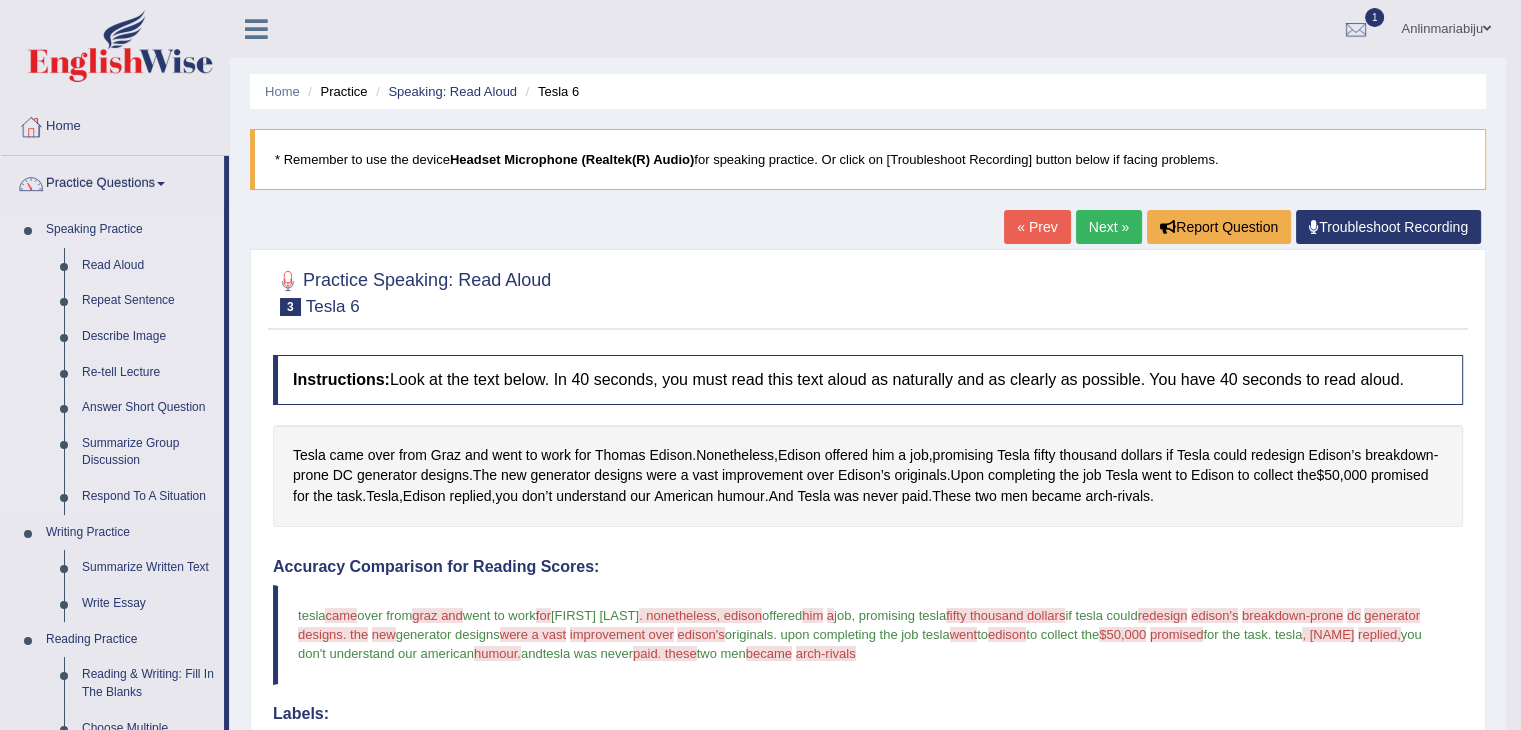 click on "Repeat Sentence" at bounding box center (148, 301) 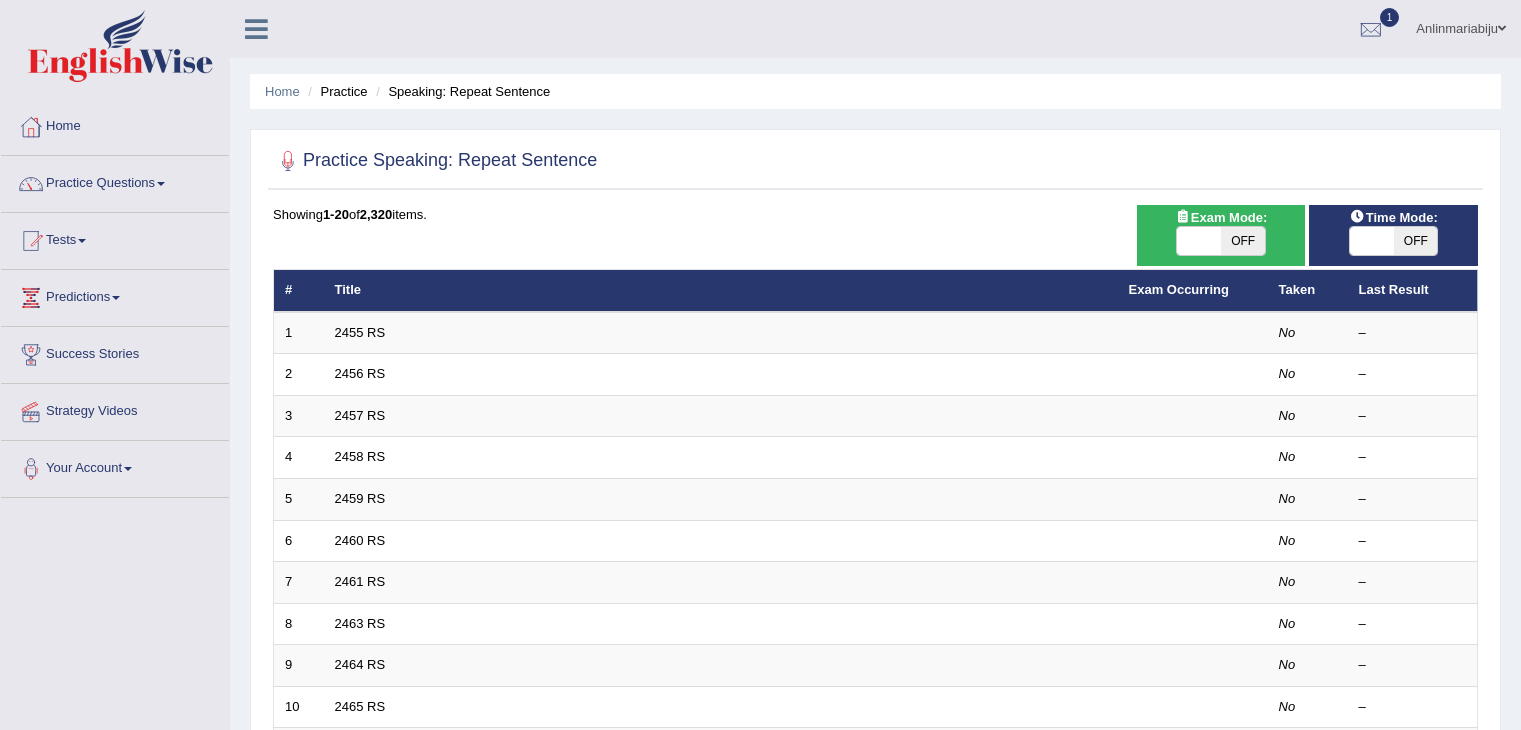 scroll, scrollTop: 0, scrollLeft: 0, axis: both 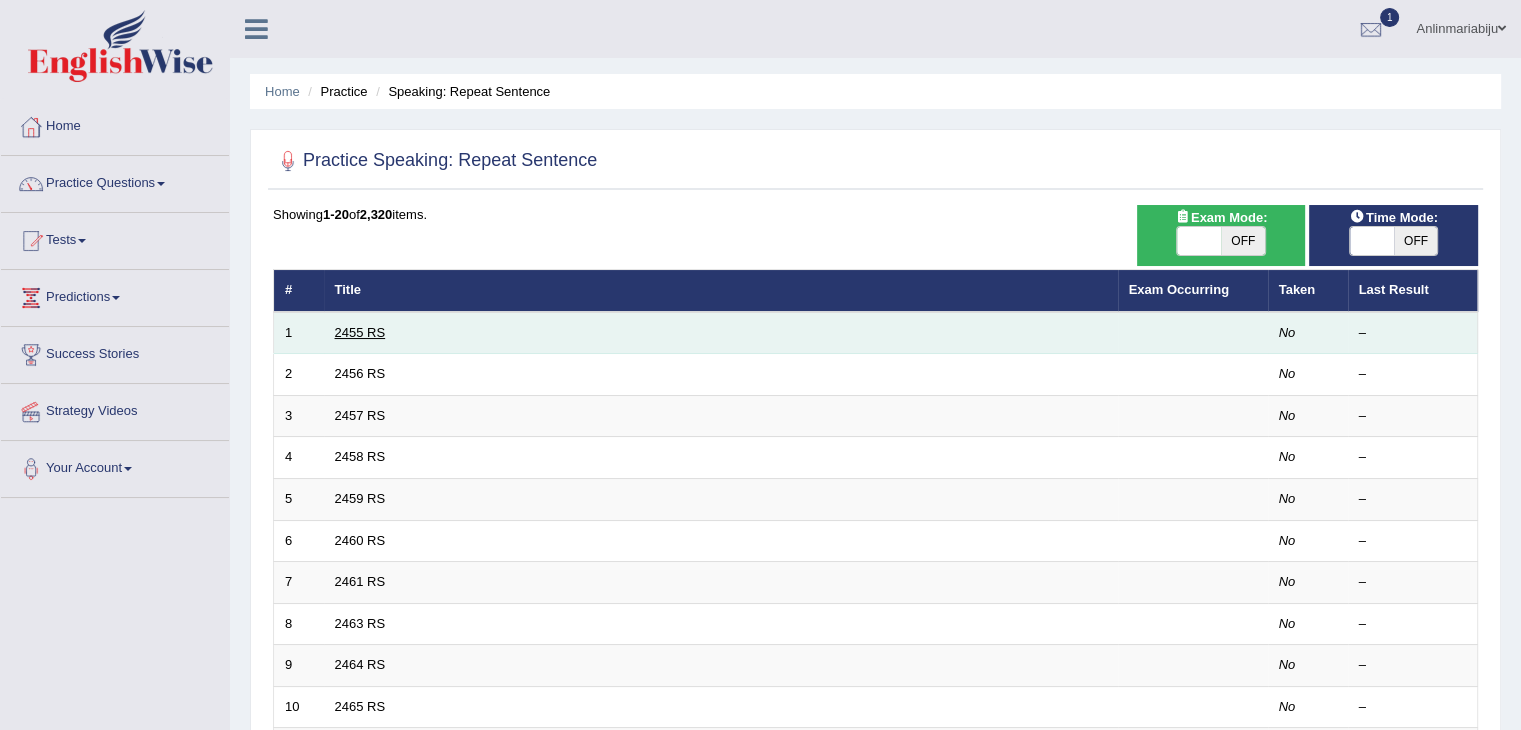 click on "2455 RS" at bounding box center [360, 332] 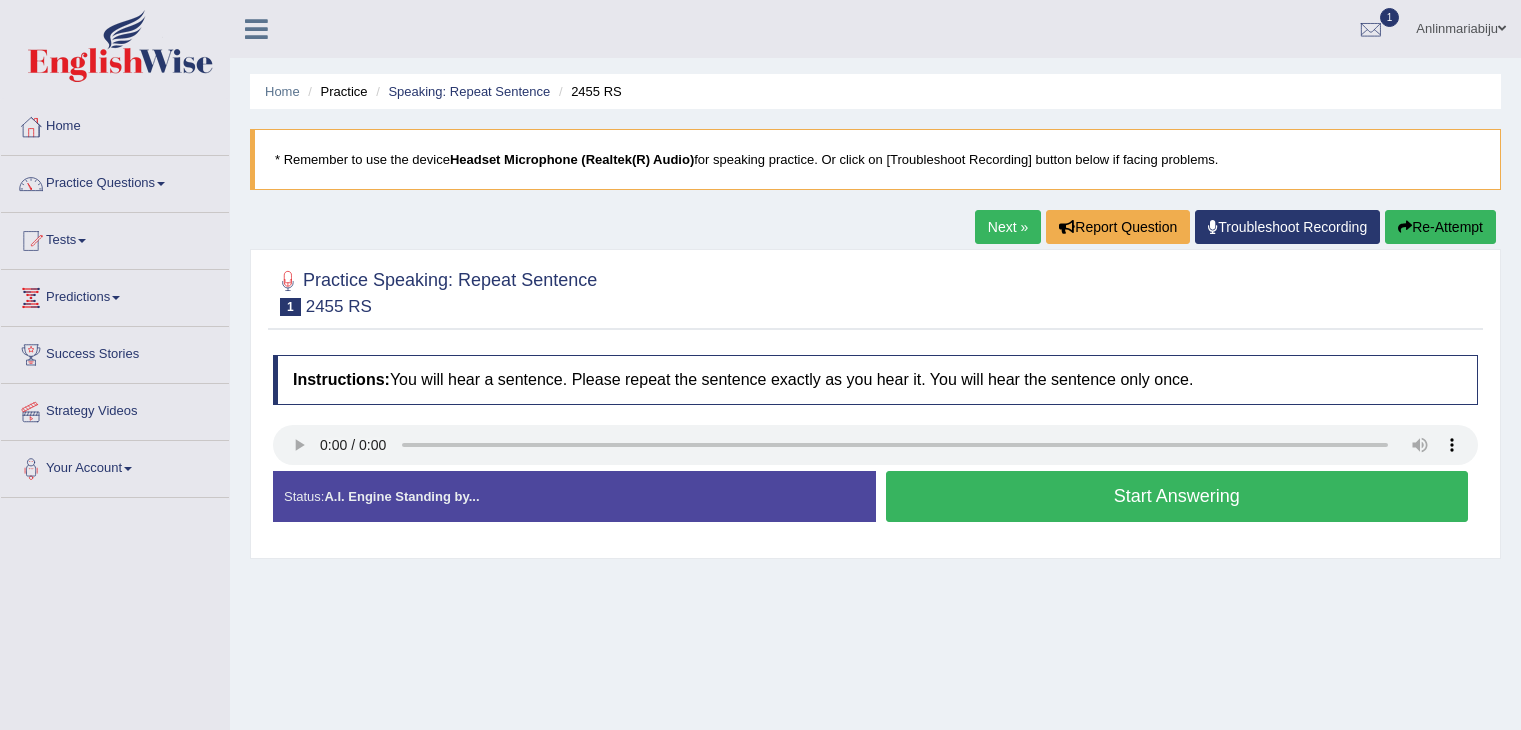 scroll, scrollTop: 0, scrollLeft: 0, axis: both 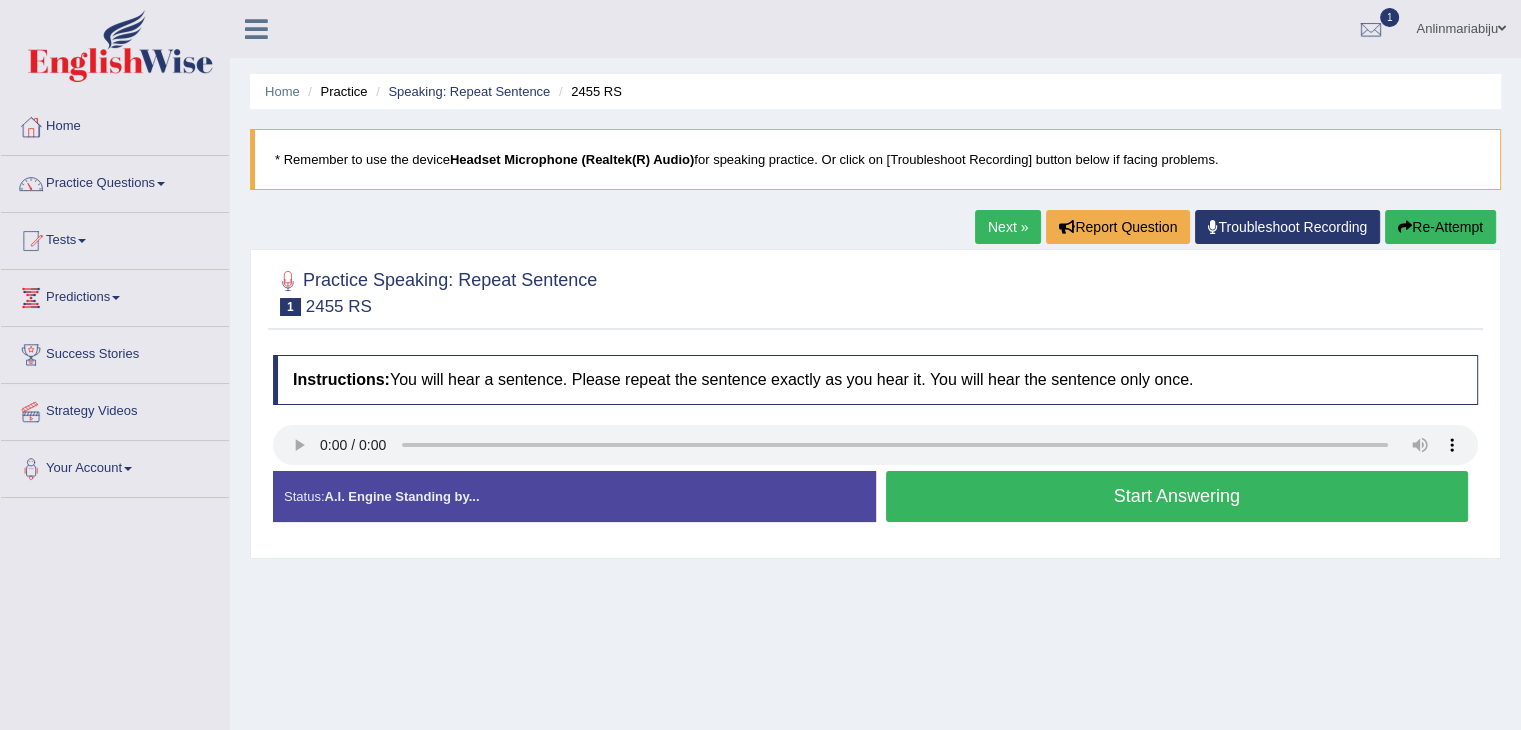 click on "Start Answering" at bounding box center (1177, 496) 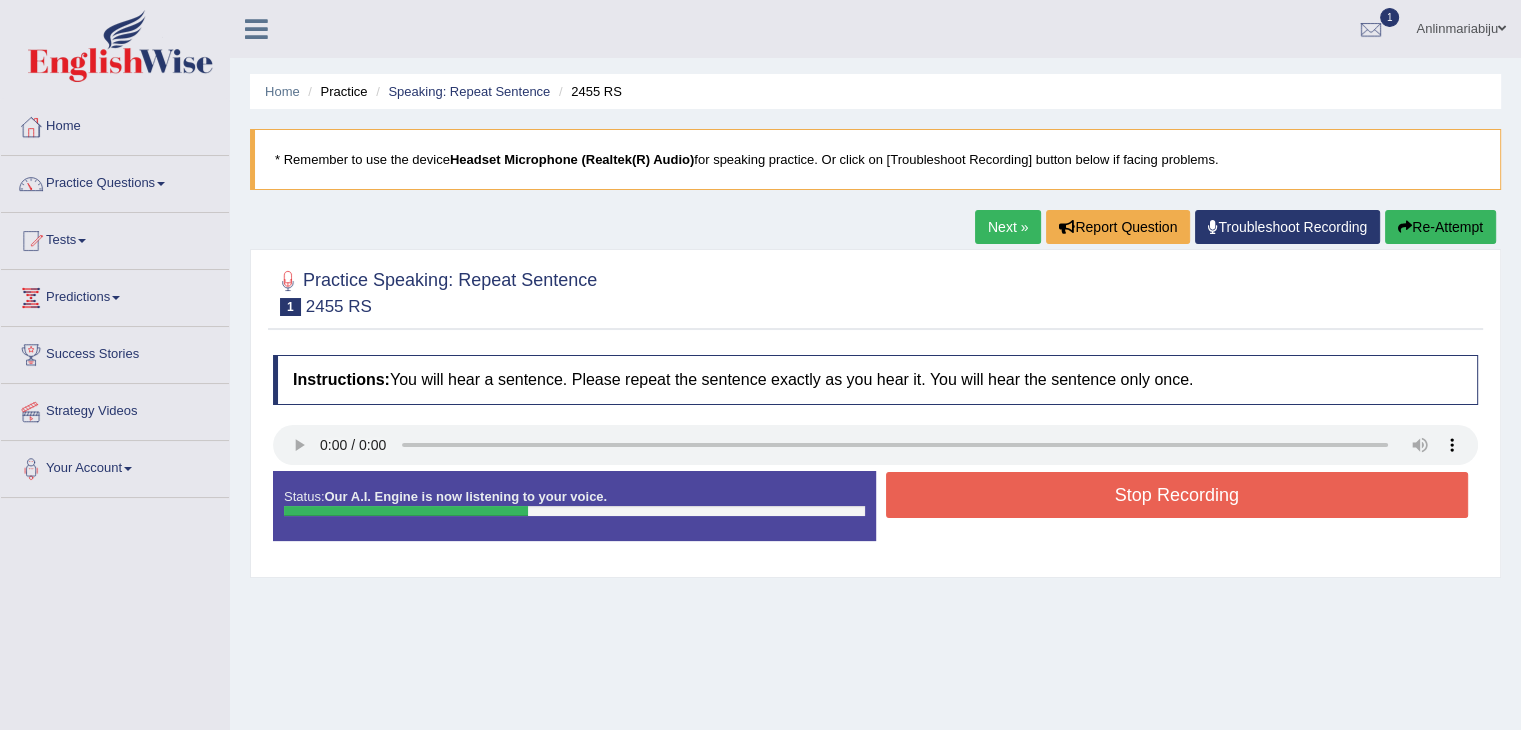 click on "Stop Recording" at bounding box center (1177, 495) 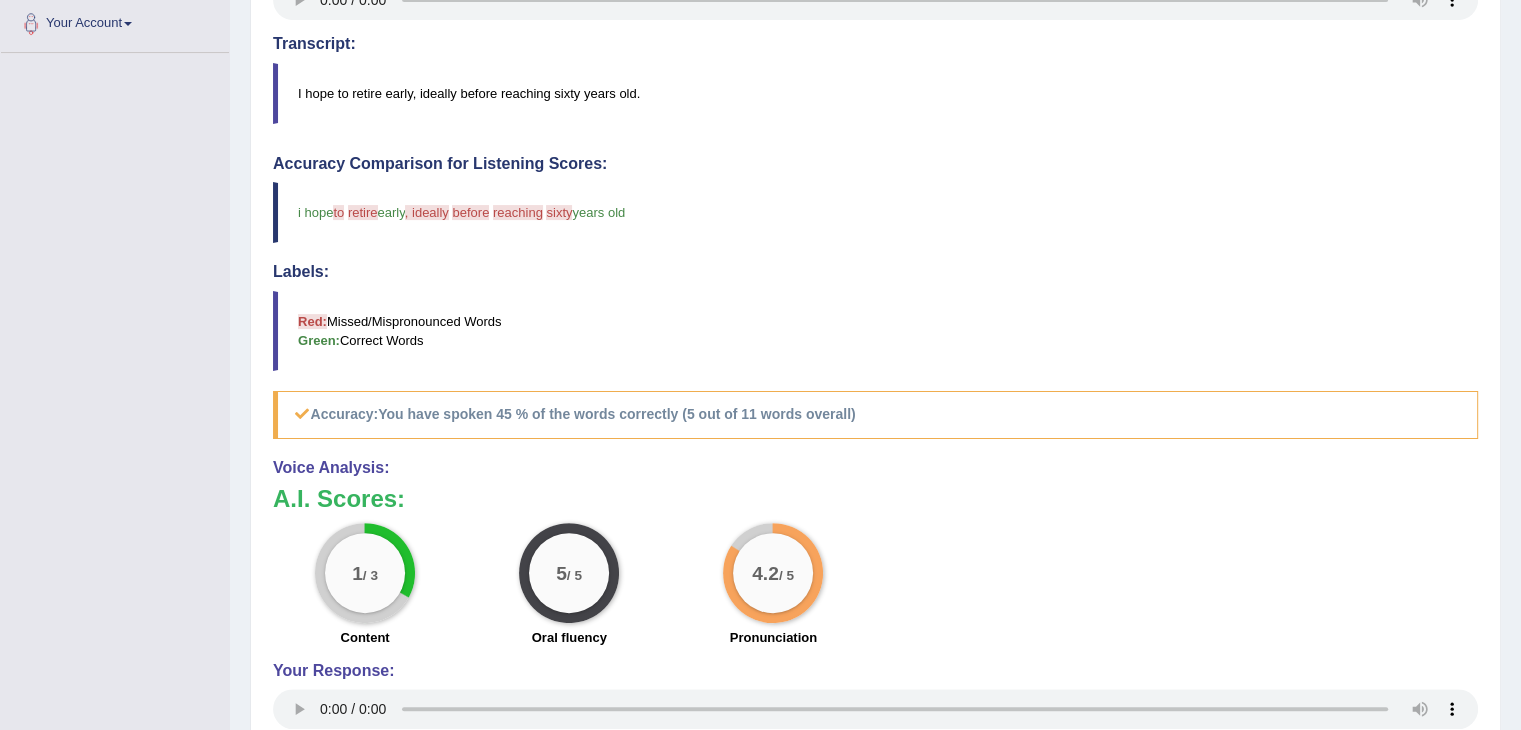 scroll, scrollTop: 440, scrollLeft: 0, axis: vertical 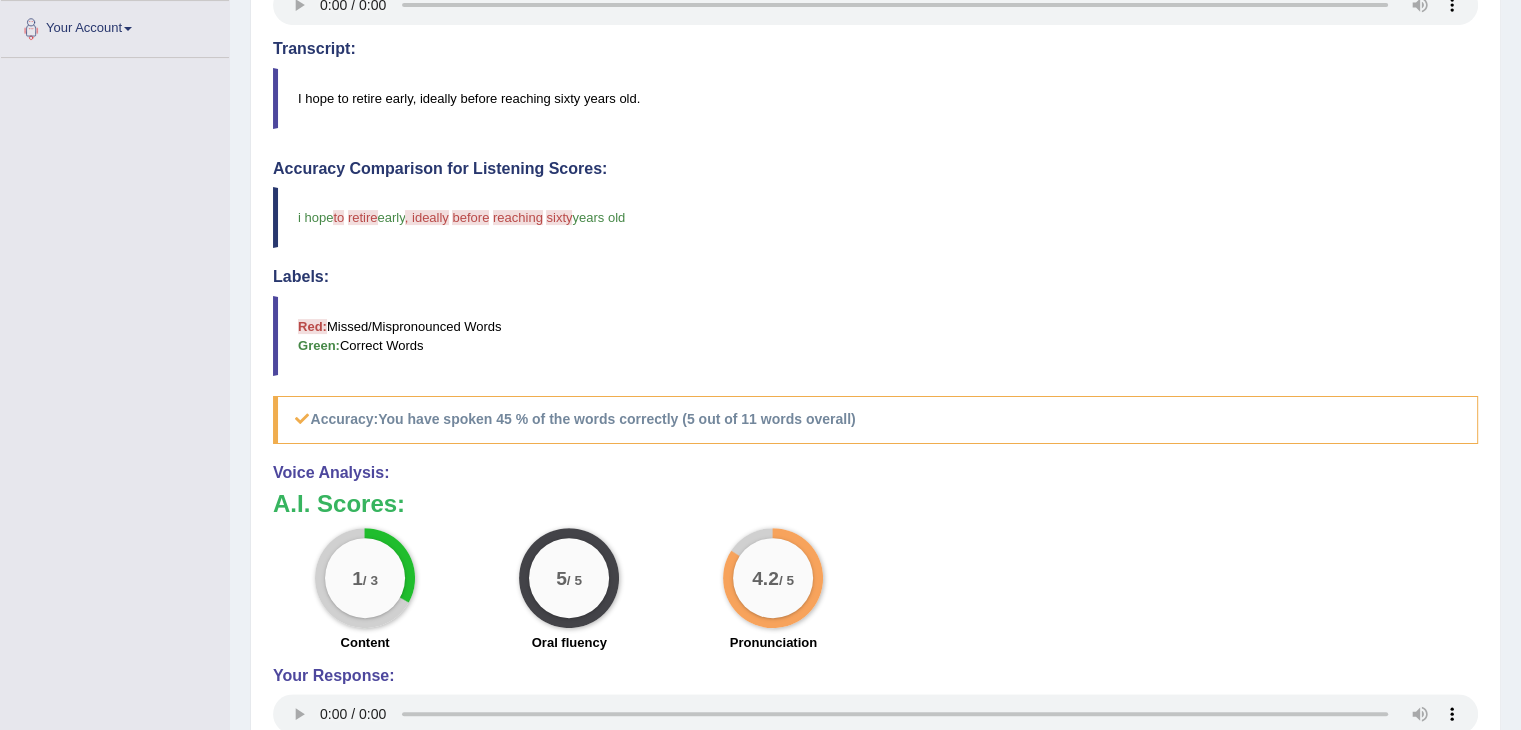 click on "i hope  to that   retire you return  early , ideally   before i   reaching am waiting   sixty for the 60  years old" at bounding box center (875, 217) 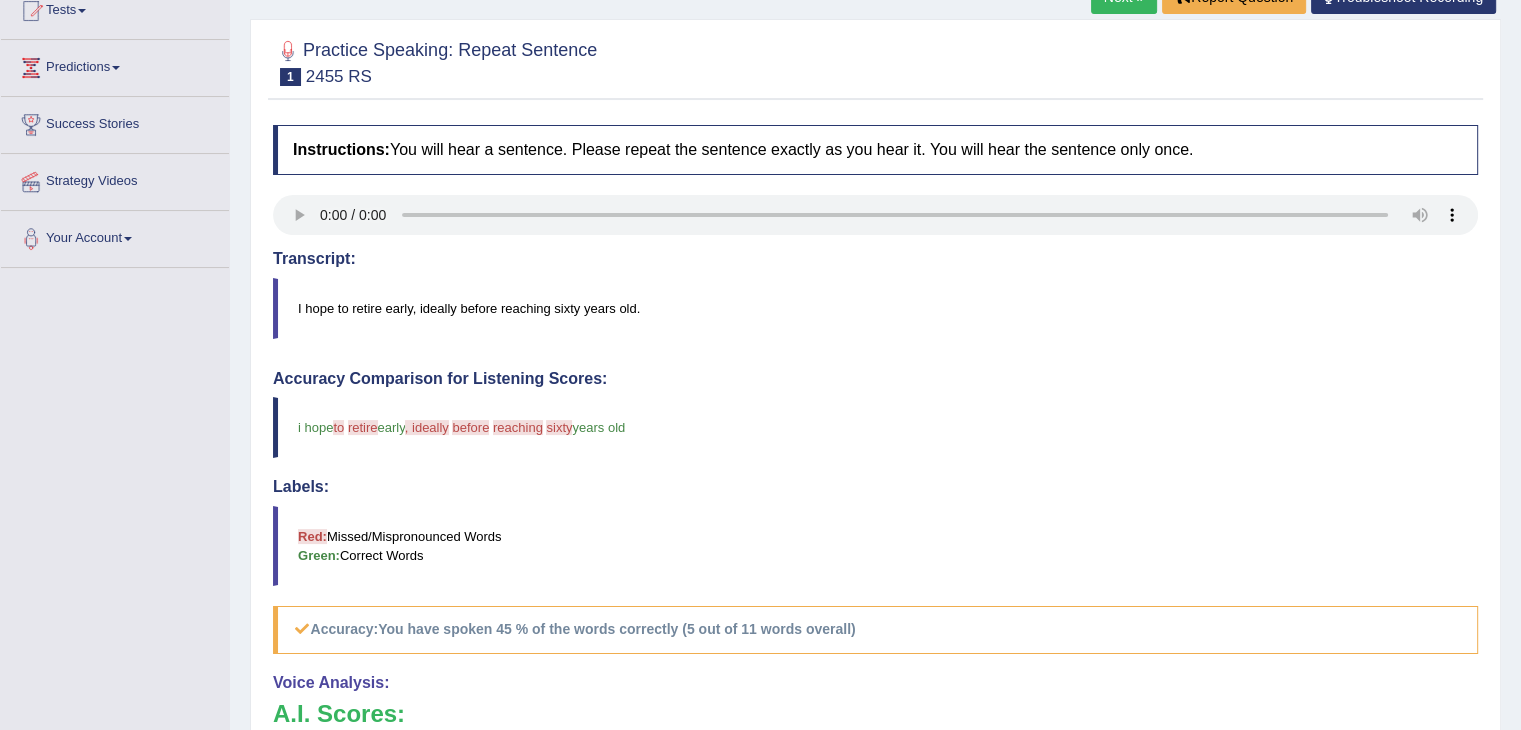 scroll, scrollTop: 160, scrollLeft: 0, axis: vertical 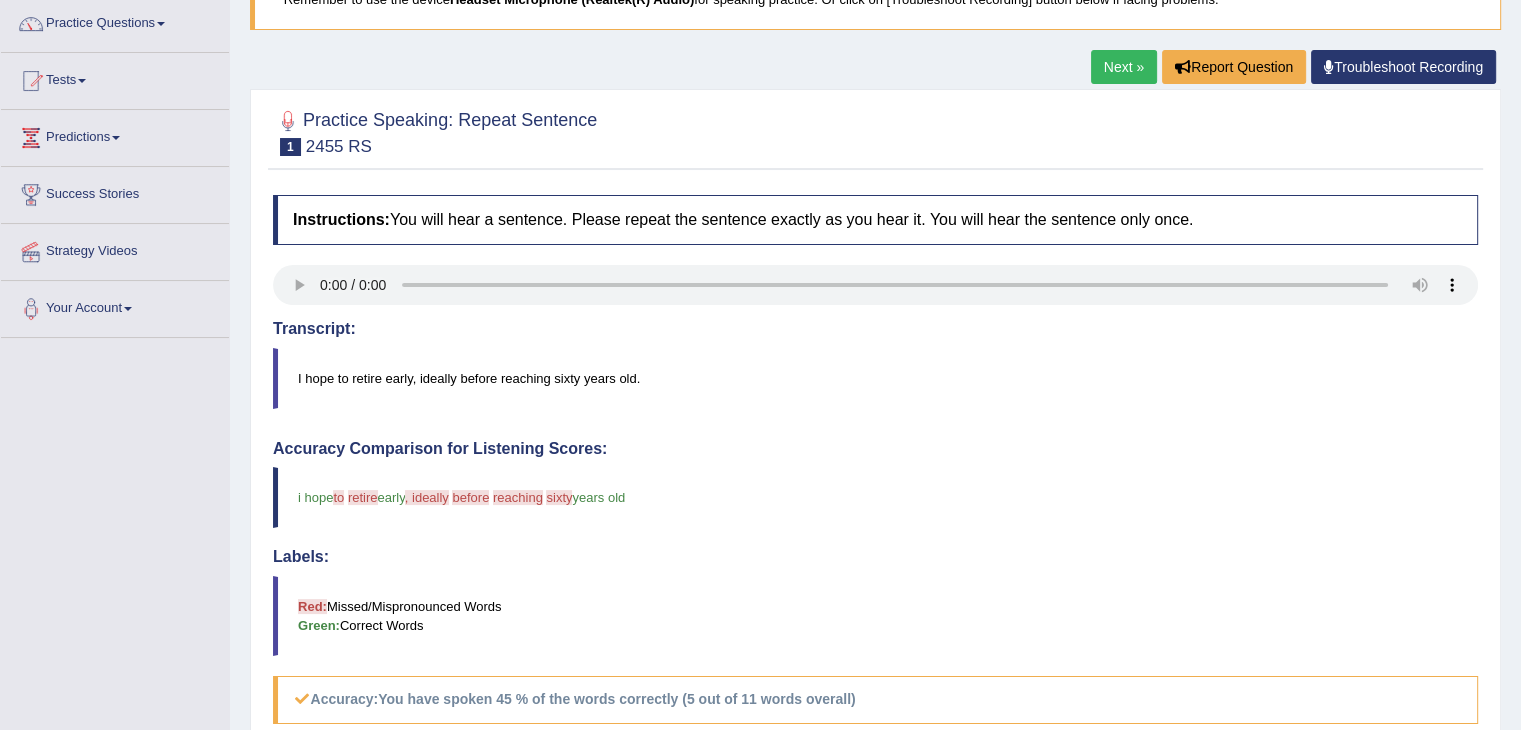 click on "Accuracy Comparison for Listening Scores: i hope  to that   retire you return  early , ideally   before i   reaching am waiting   sixty for the 60  years old Labels:
Red:  Missed/Mispronounced Words
Green:  Correct Words
Accuracy:  You have spoken 45 % of the words correctly (5 out of 11 words overall)" at bounding box center [875, 582] 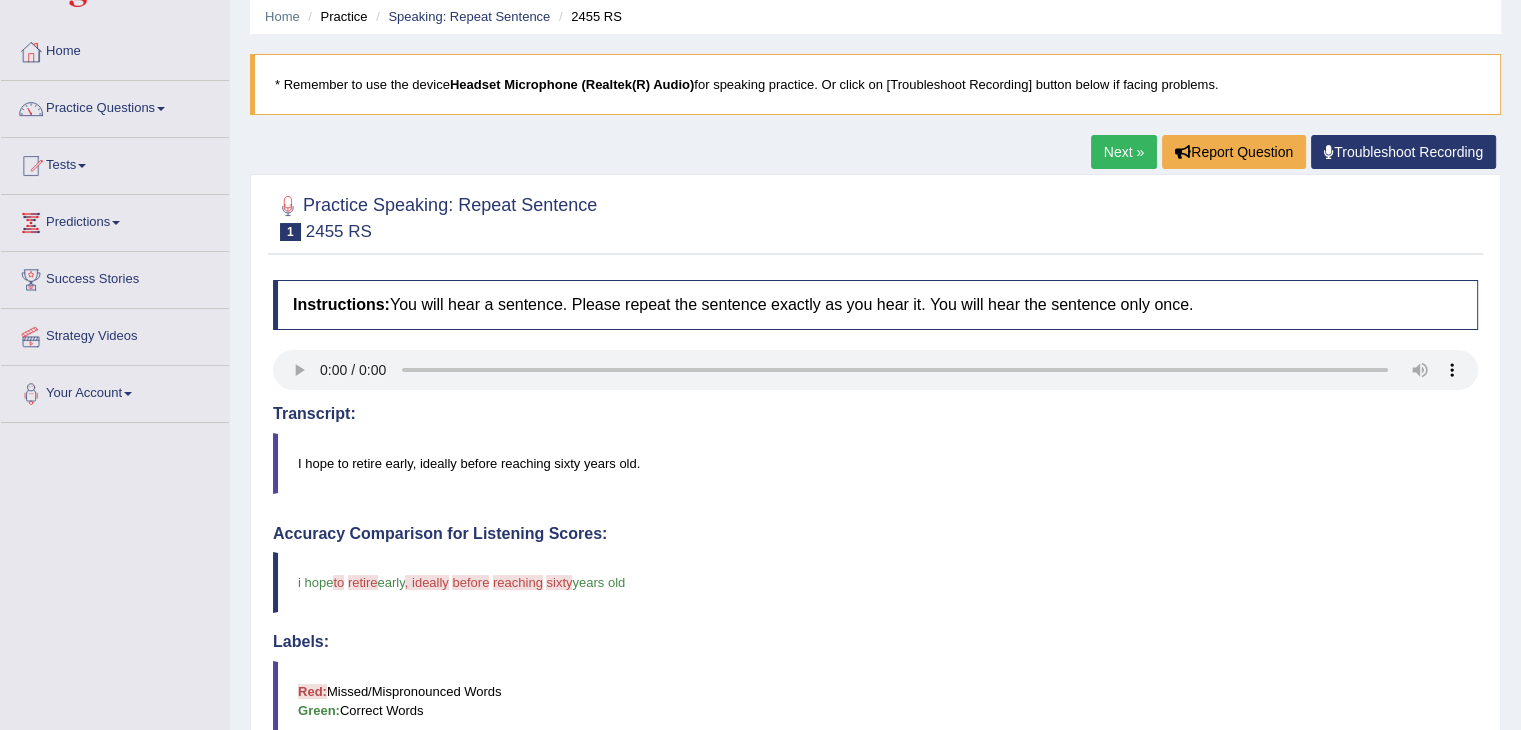 scroll, scrollTop: 0, scrollLeft: 0, axis: both 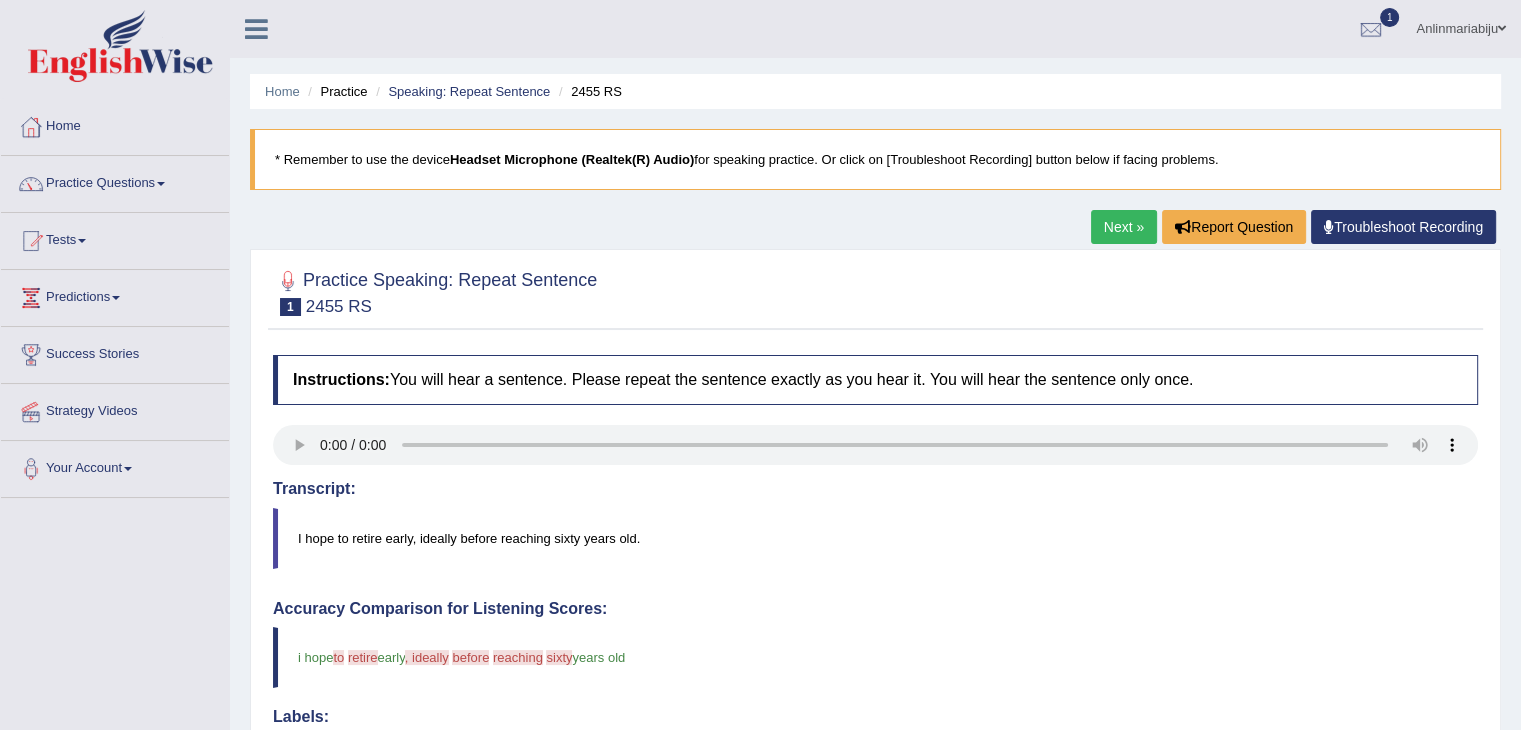 click on "Next »" at bounding box center (1124, 227) 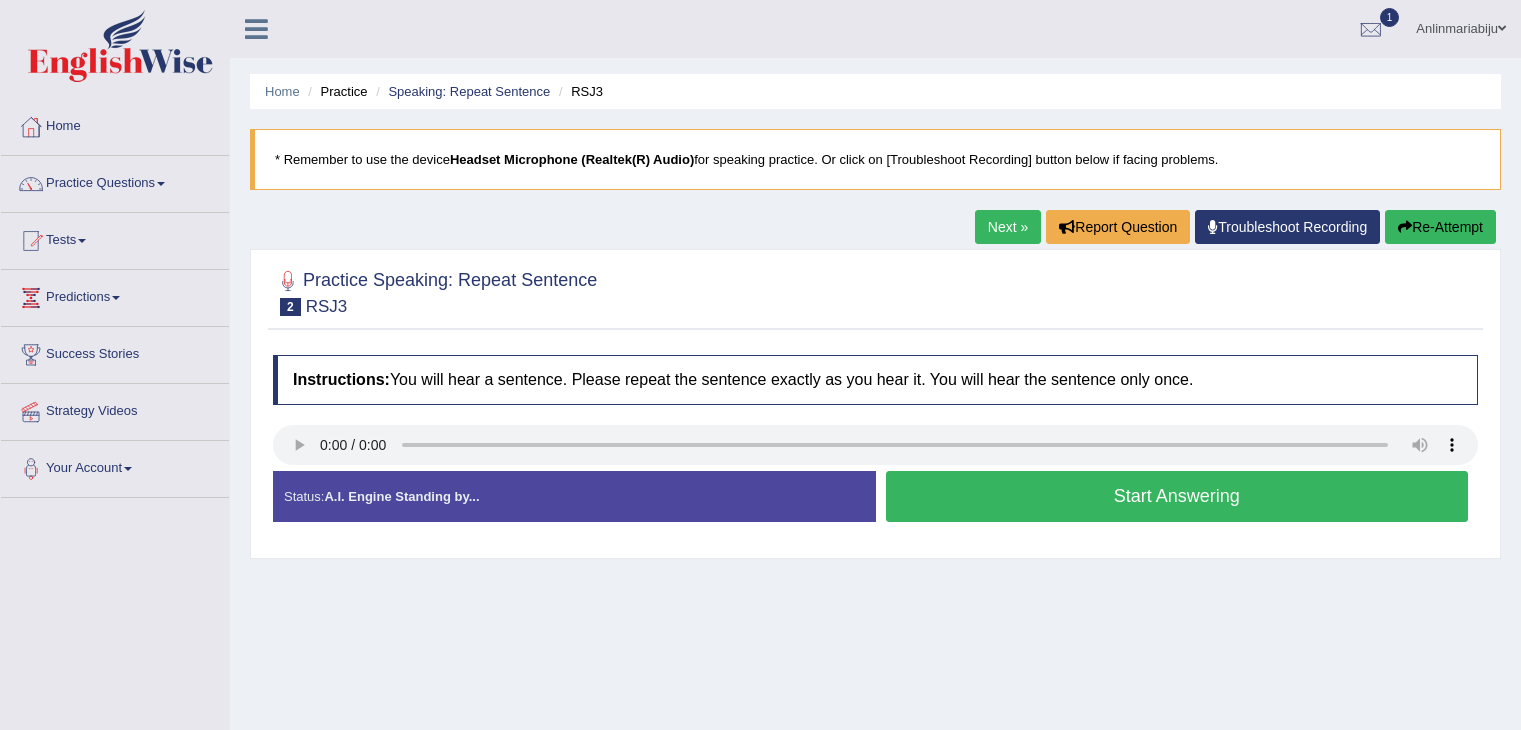 scroll, scrollTop: 0, scrollLeft: 0, axis: both 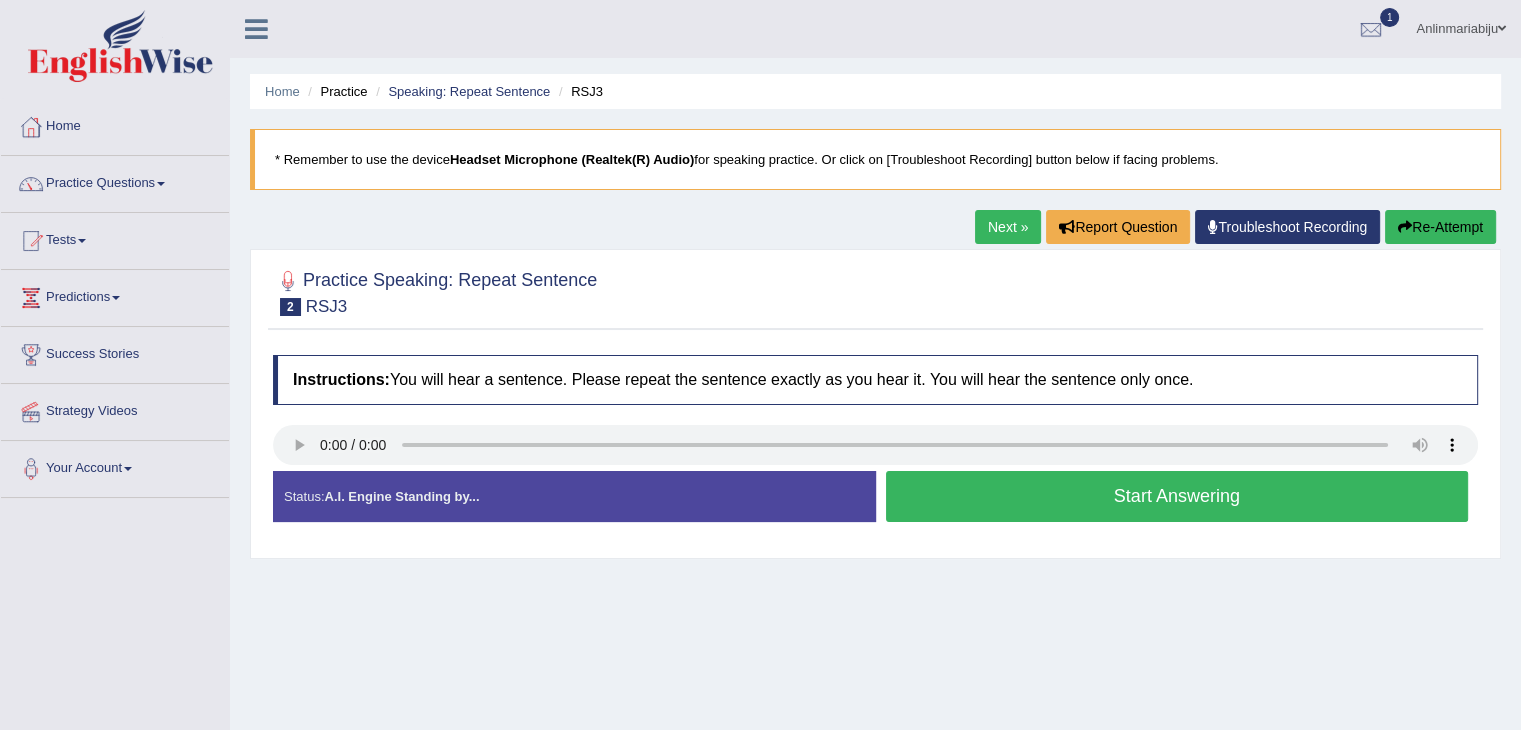 click on "Start Answering" at bounding box center [1177, 496] 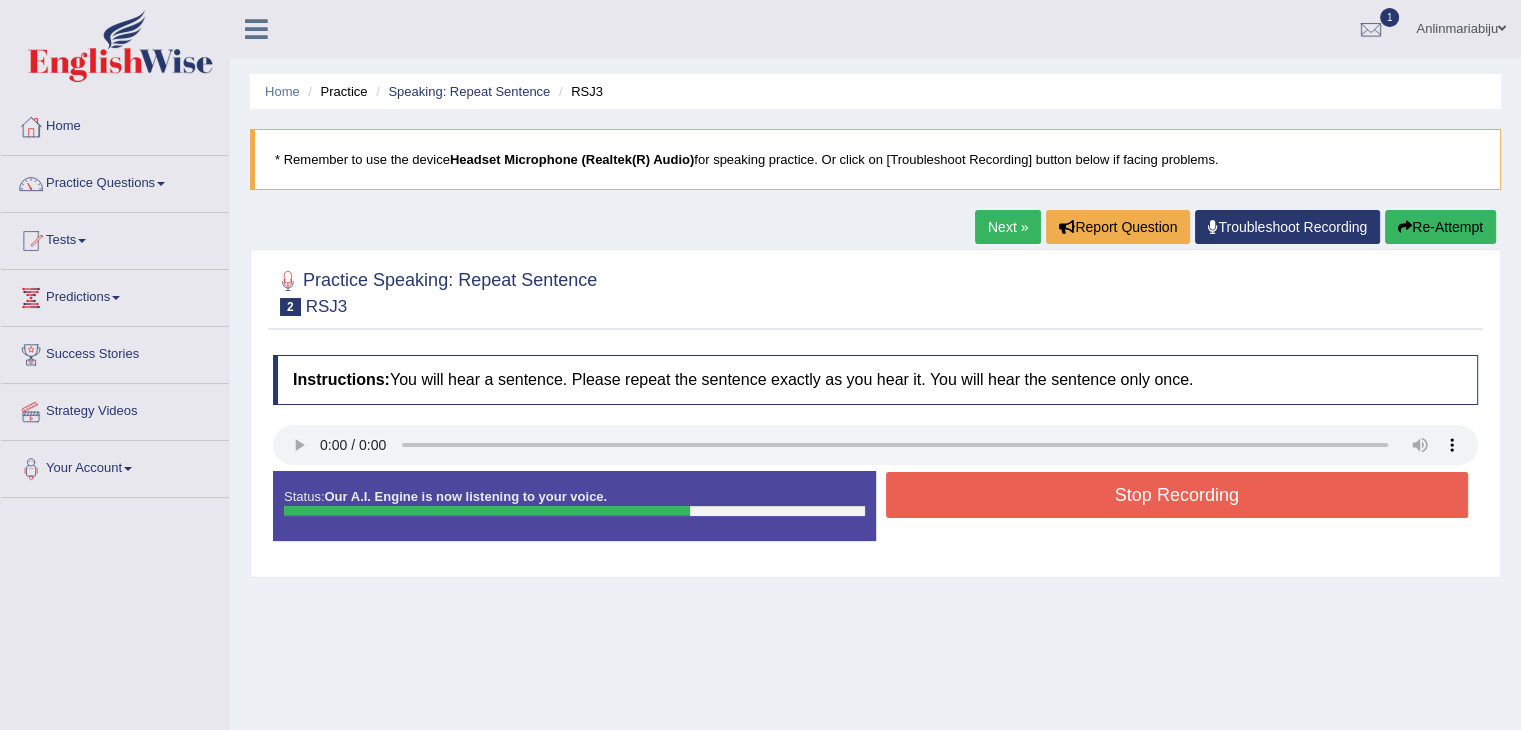 click on "Re-Attempt" at bounding box center (1440, 227) 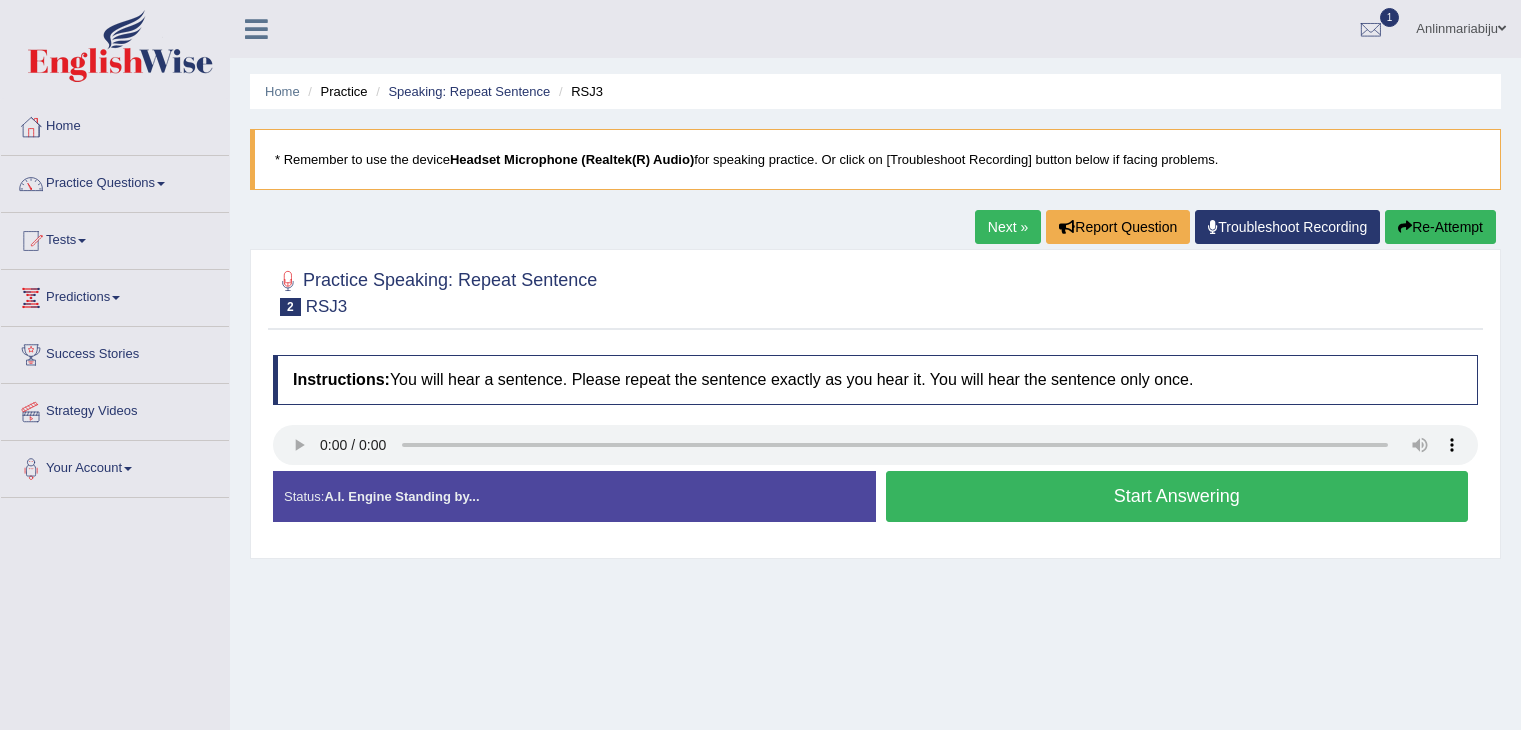 scroll, scrollTop: 0, scrollLeft: 0, axis: both 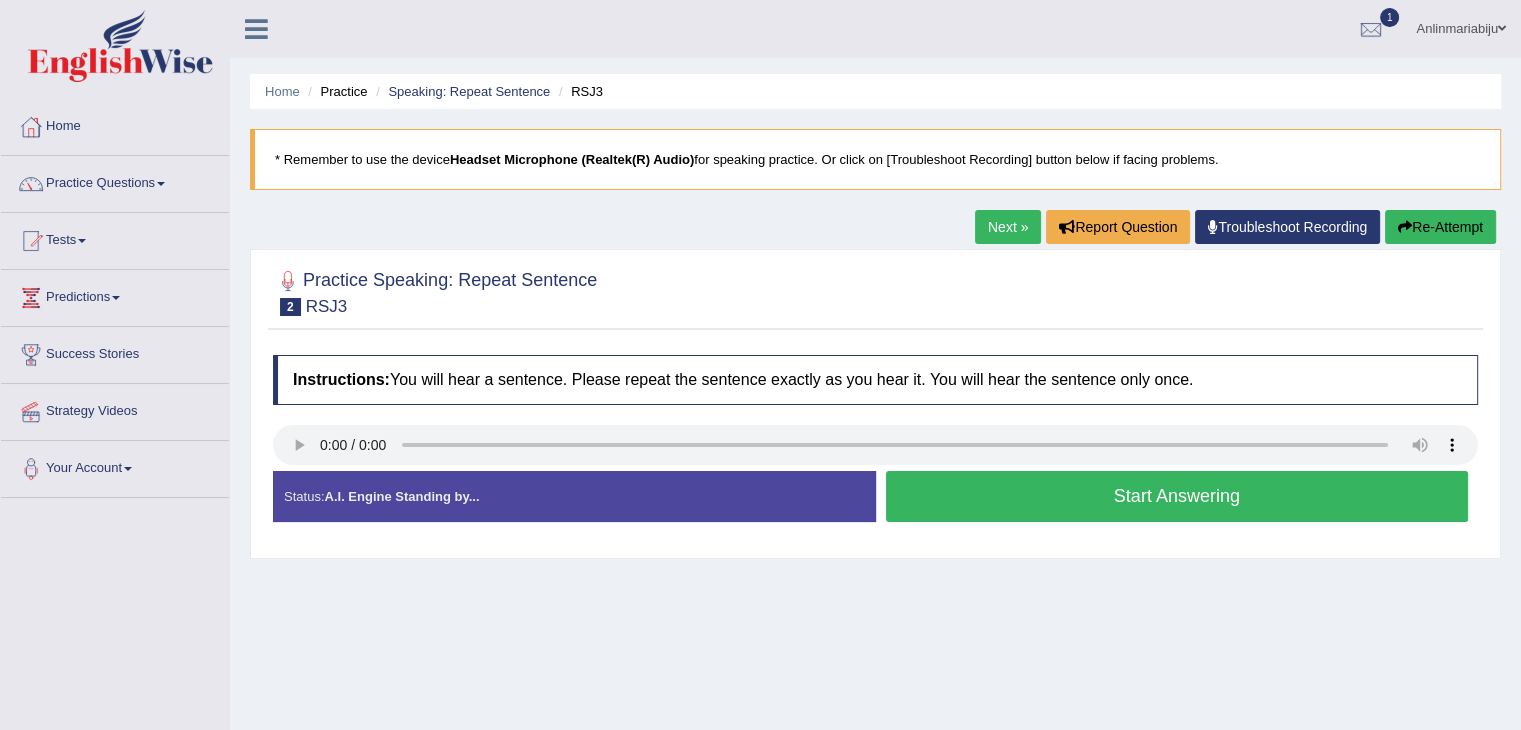 click on "Start Answering" at bounding box center (1177, 496) 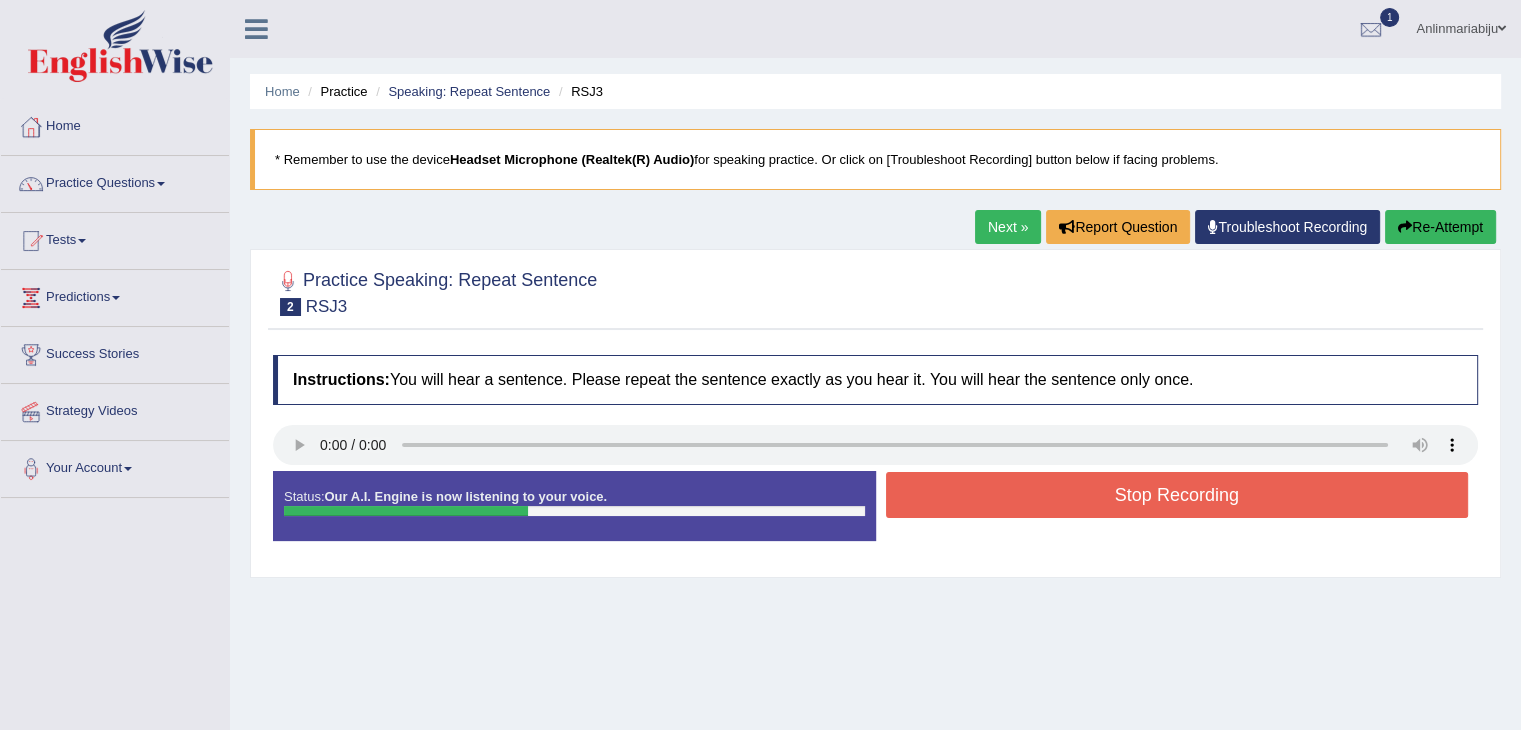 click on "Stop Recording" at bounding box center (1177, 495) 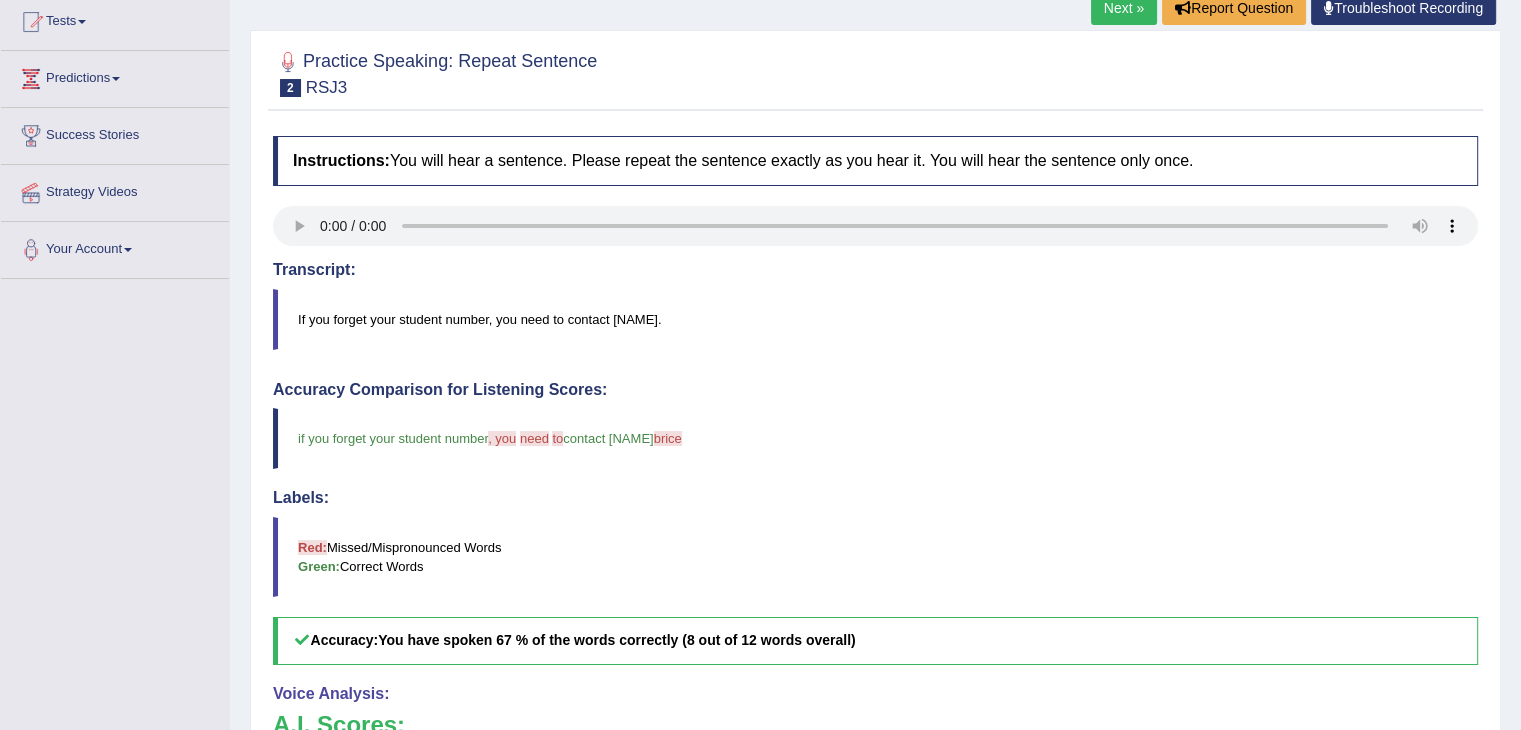 scroll, scrollTop: 360, scrollLeft: 0, axis: vertical 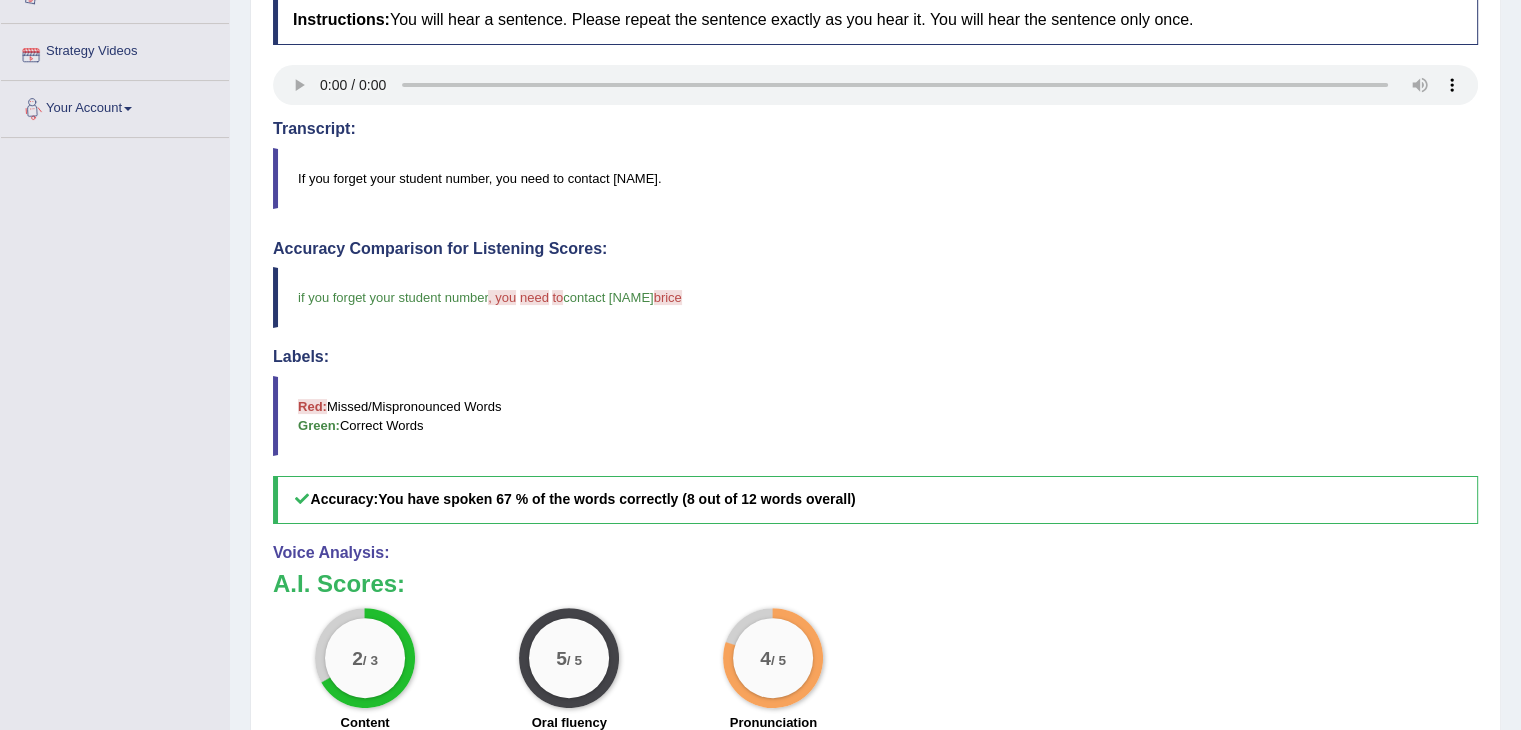 click on "if you forget your student number , you   need you   to may  contact jenny  brice profile" at bounding box center (875, 297) 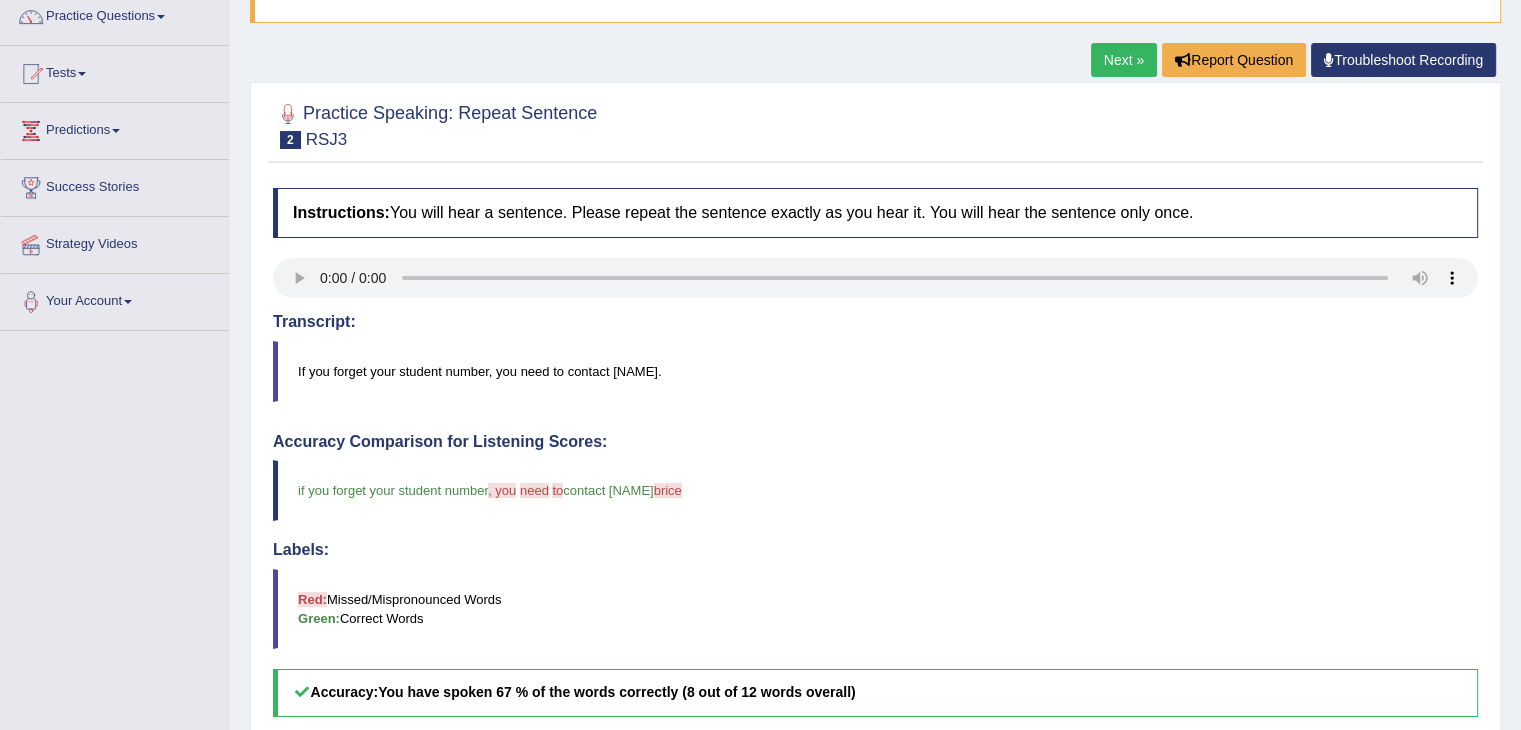 scroll, scrollTop: 165, scrollLeft: 0, axis: vertical 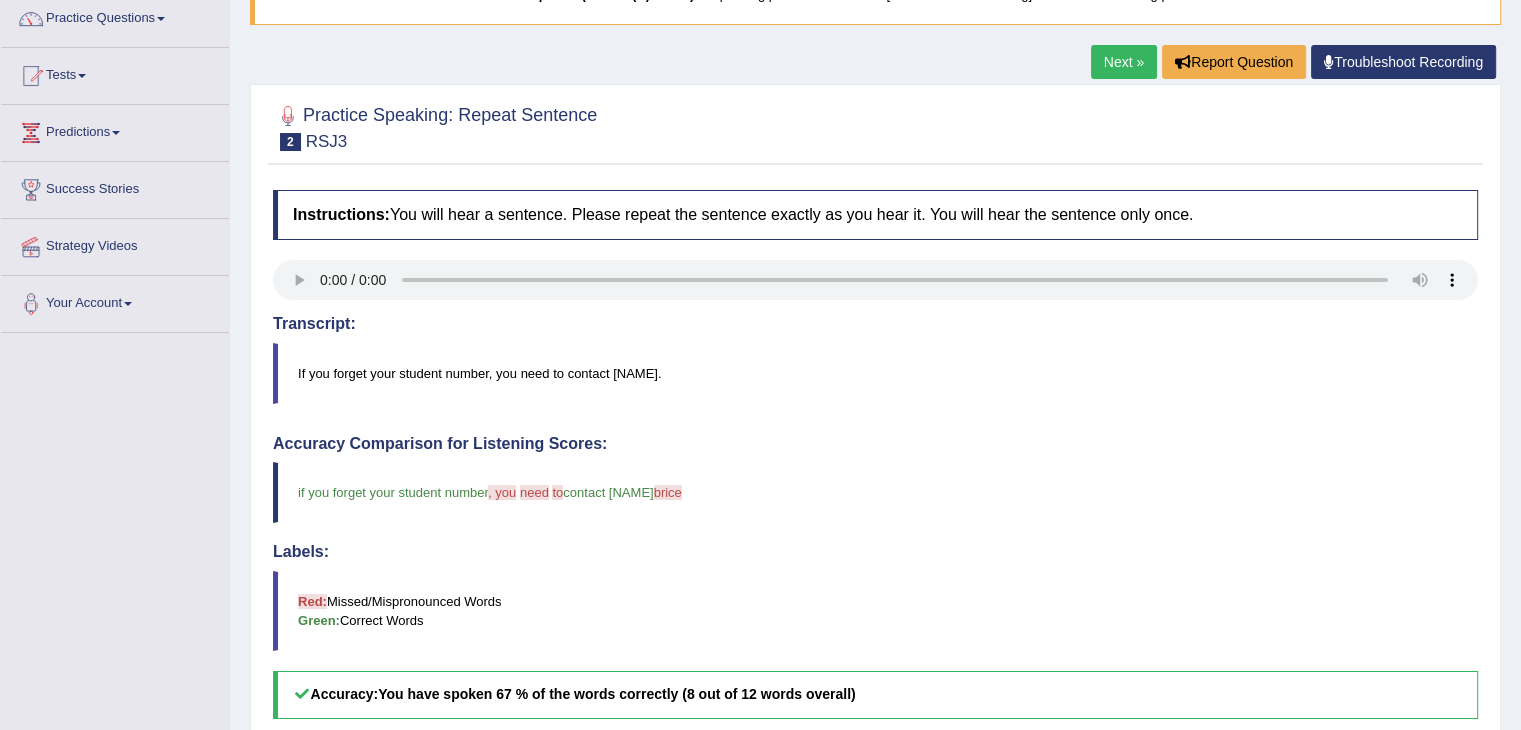 click on "Next »" at bounding box center (1124, 62) 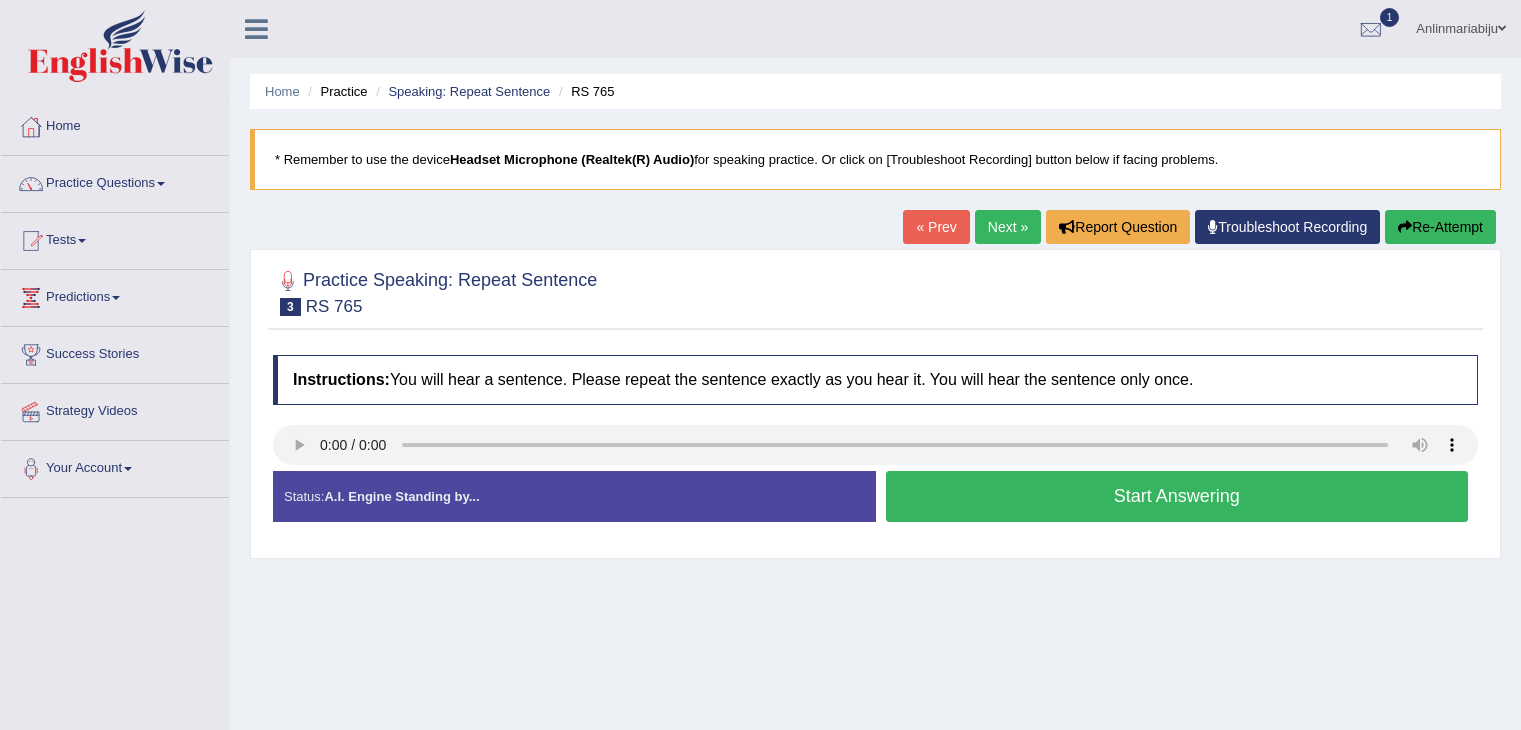 scroll, scrollTop: 0, scrollLeft: 0, axis: both 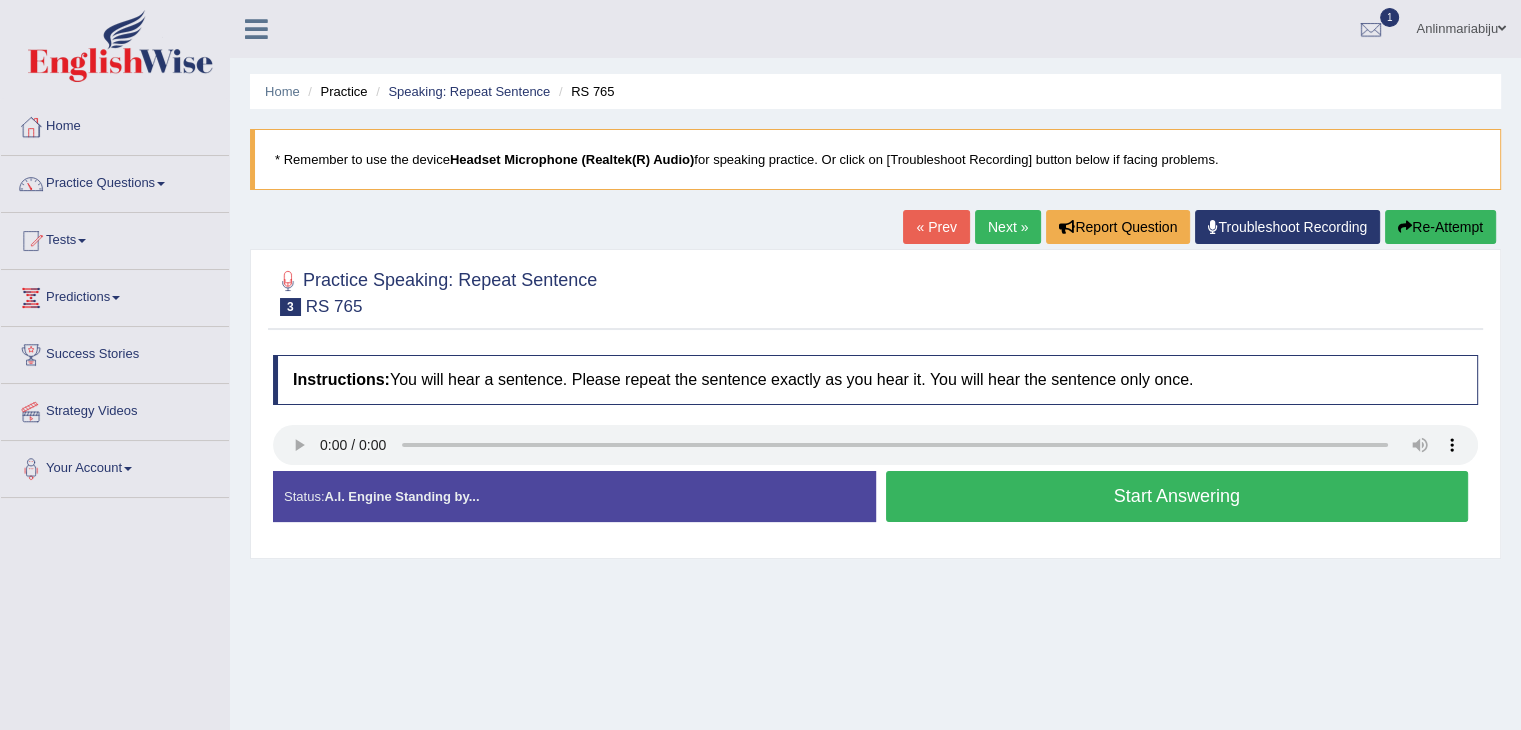 click on "Start Answering" at bounding box center [1177, 496] 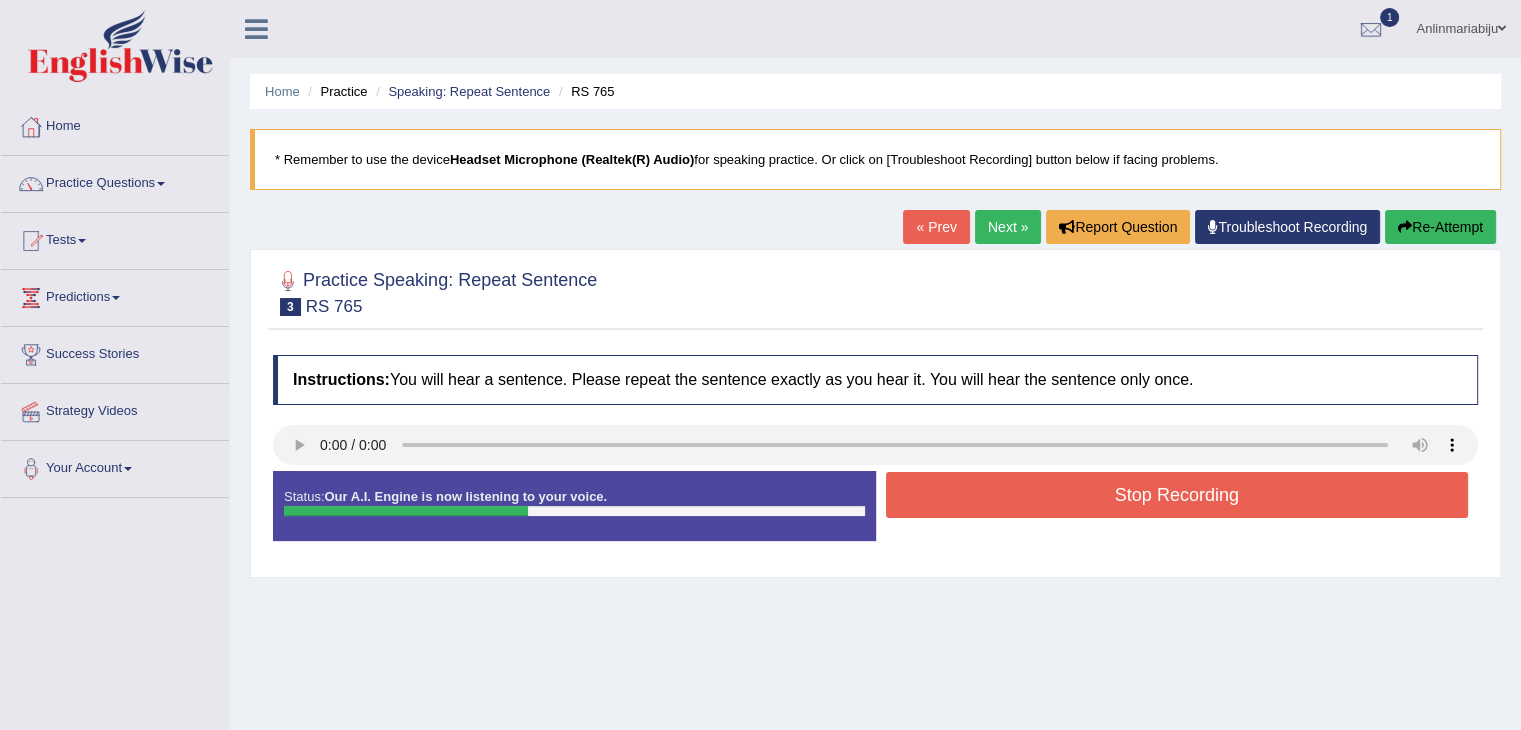 click on "Stop Recording" at bounding box center (1177, 495) 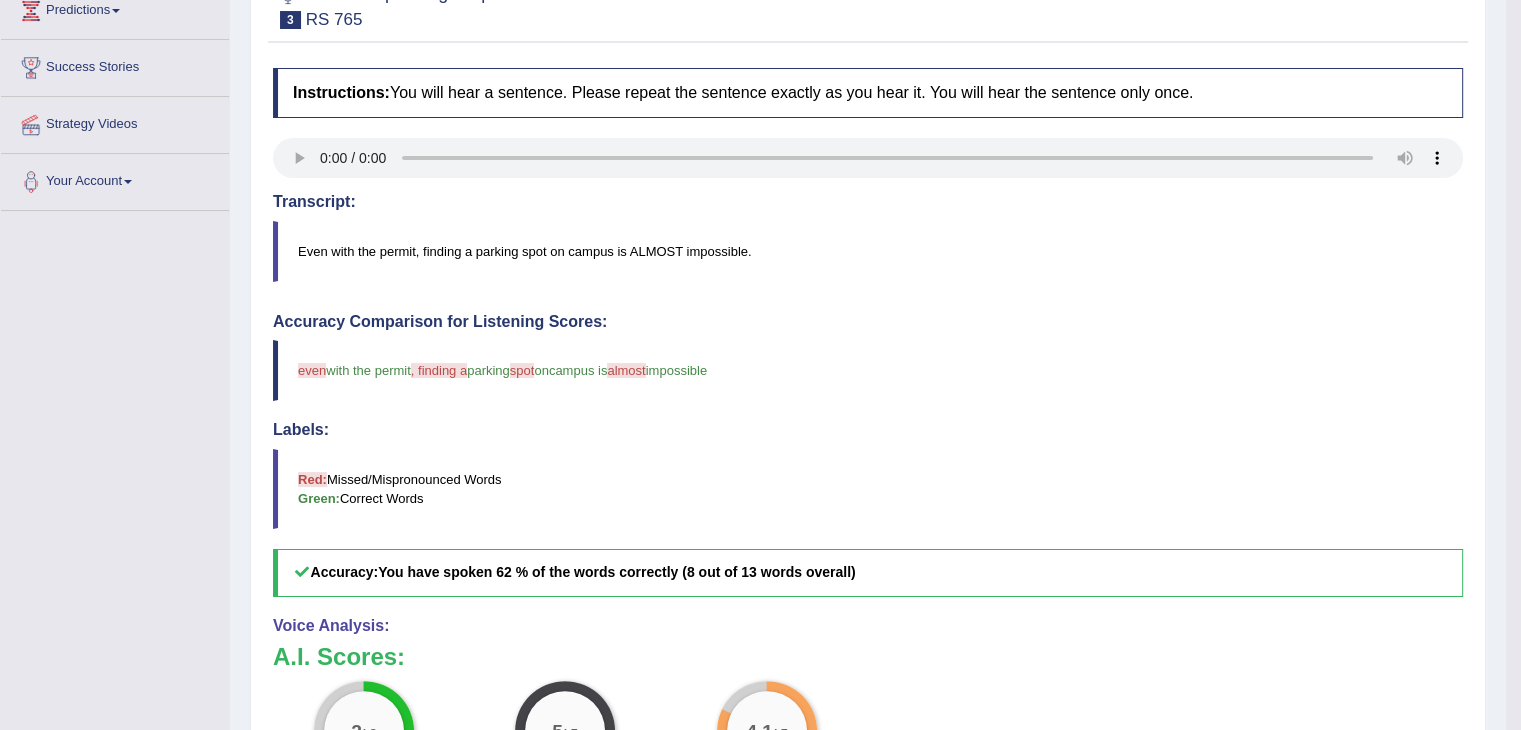 scroll, scrollTop: 280, scrollLeft: 0, axis: vertical 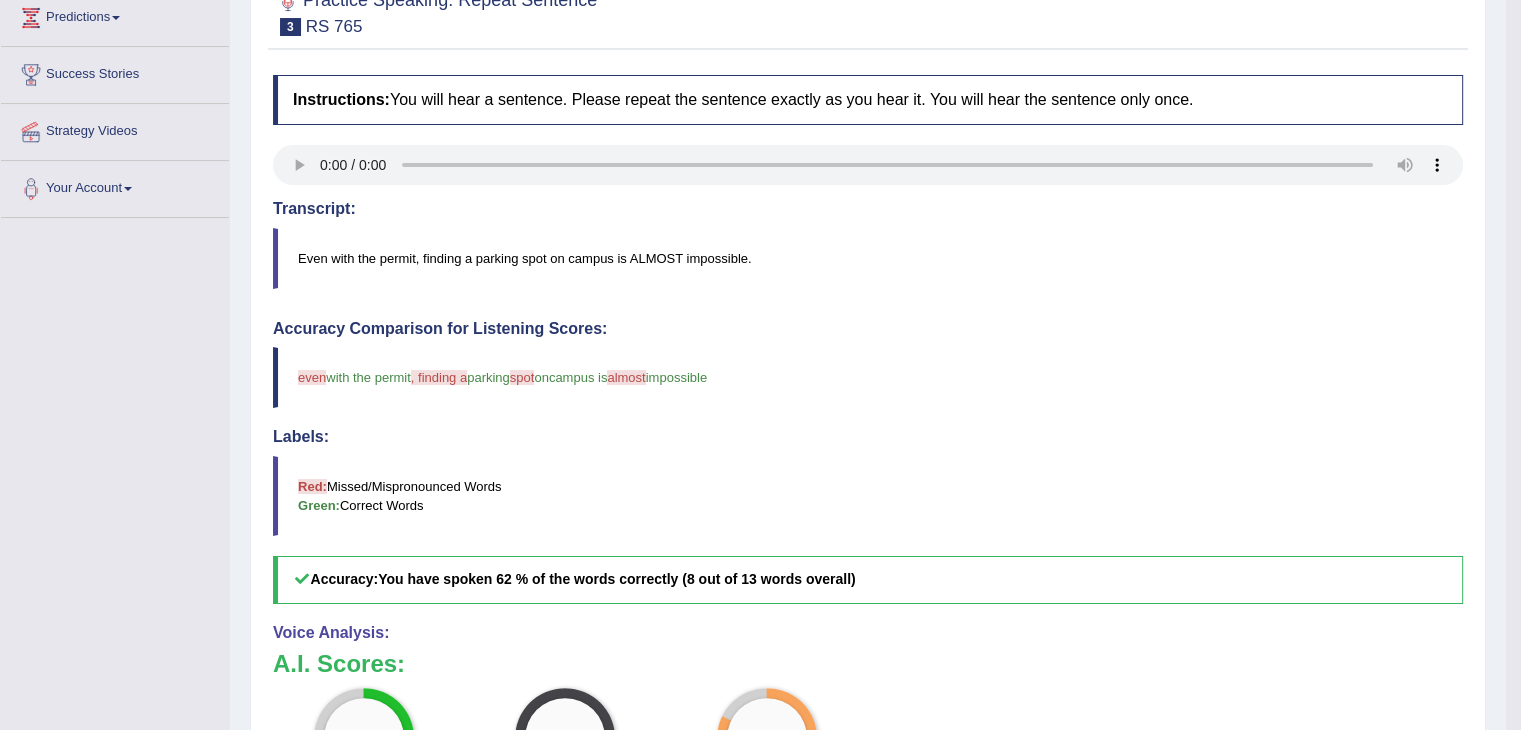 click on "Accuracy Comparison for Listening Scores: even leaving  with the permit , finding a  parking  spot cars  on  the  campus is  almost  impossible Labels:
Red:  Missed/Mispronounced Words
Green:  Correct Words
Accuracy:  You have spoken 62 % of the words correctly (8 out of 13 words overall)" at bounding box center (868, 462) 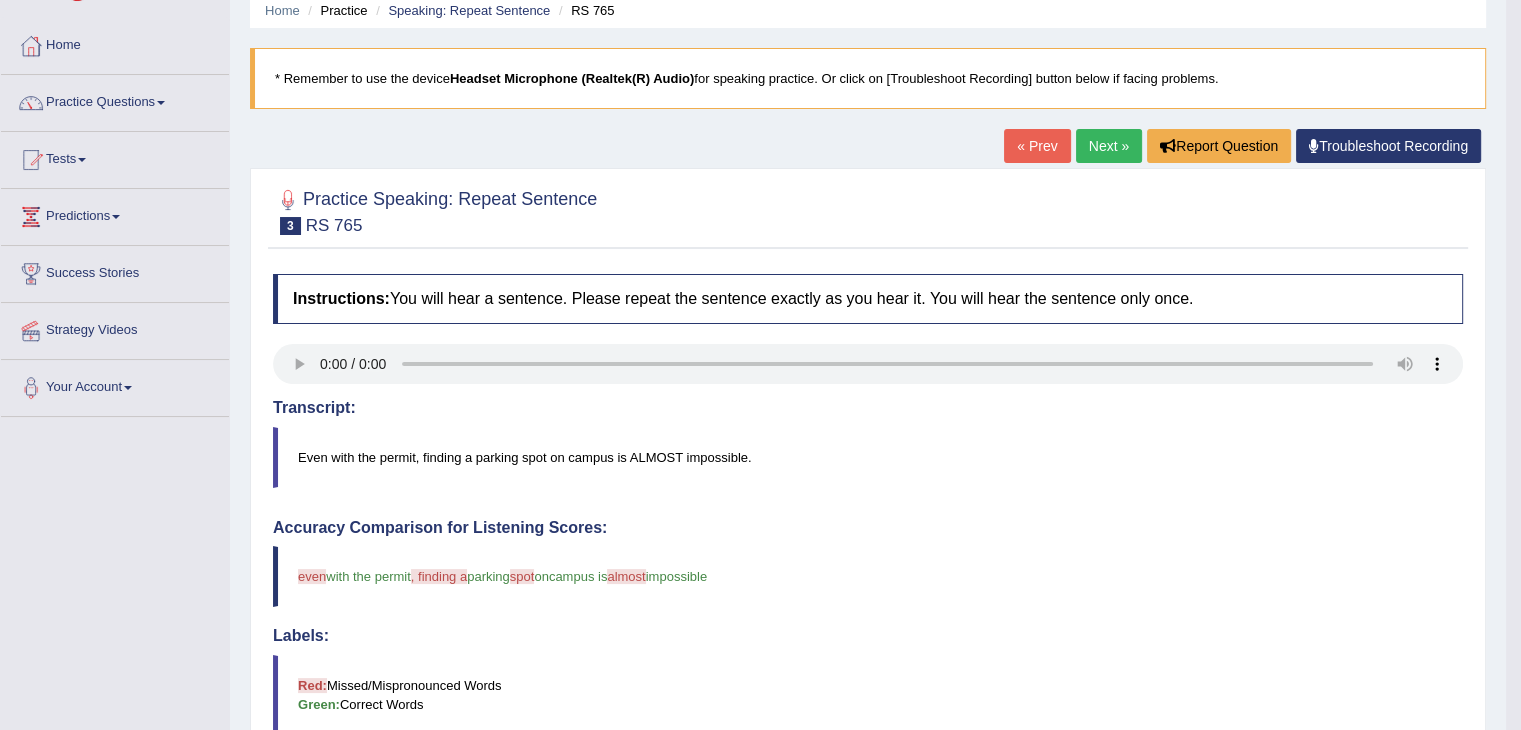 scroll, scrollTop: 80, scrollLeft: 0, axis: vertical 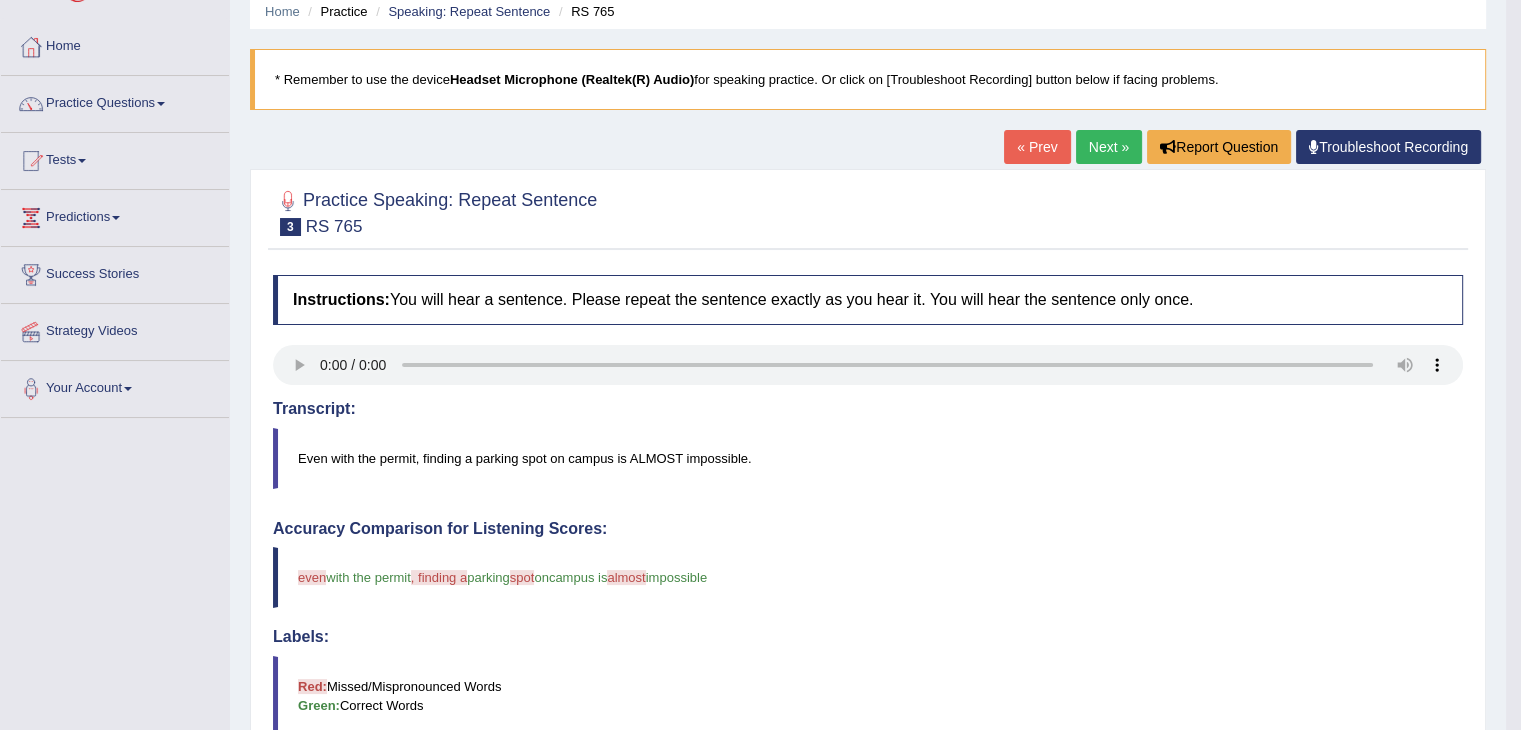 click on "Next »" at bounding box center [1109, 147] 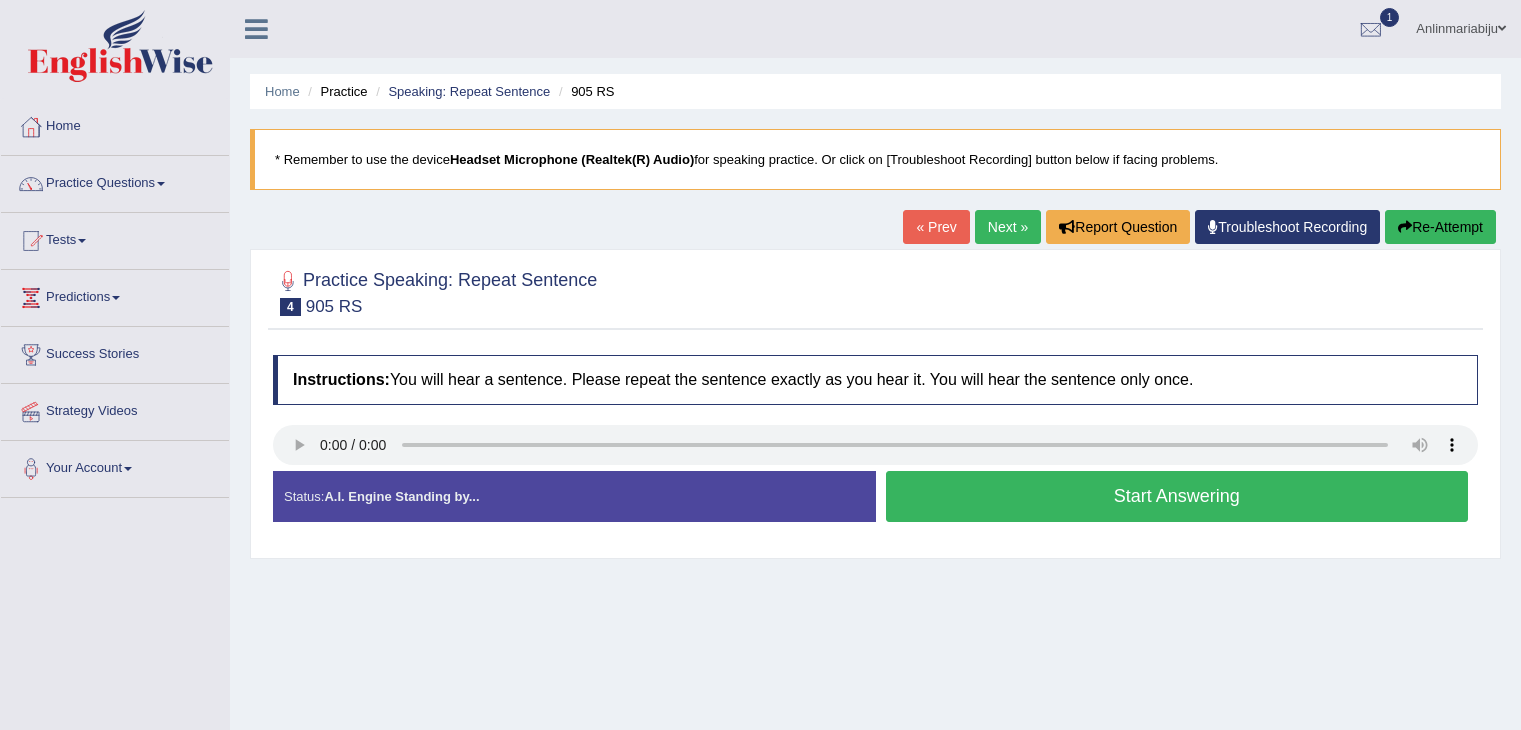 scroll, scrollTop: 0, scrollLeft: 0, axis: both 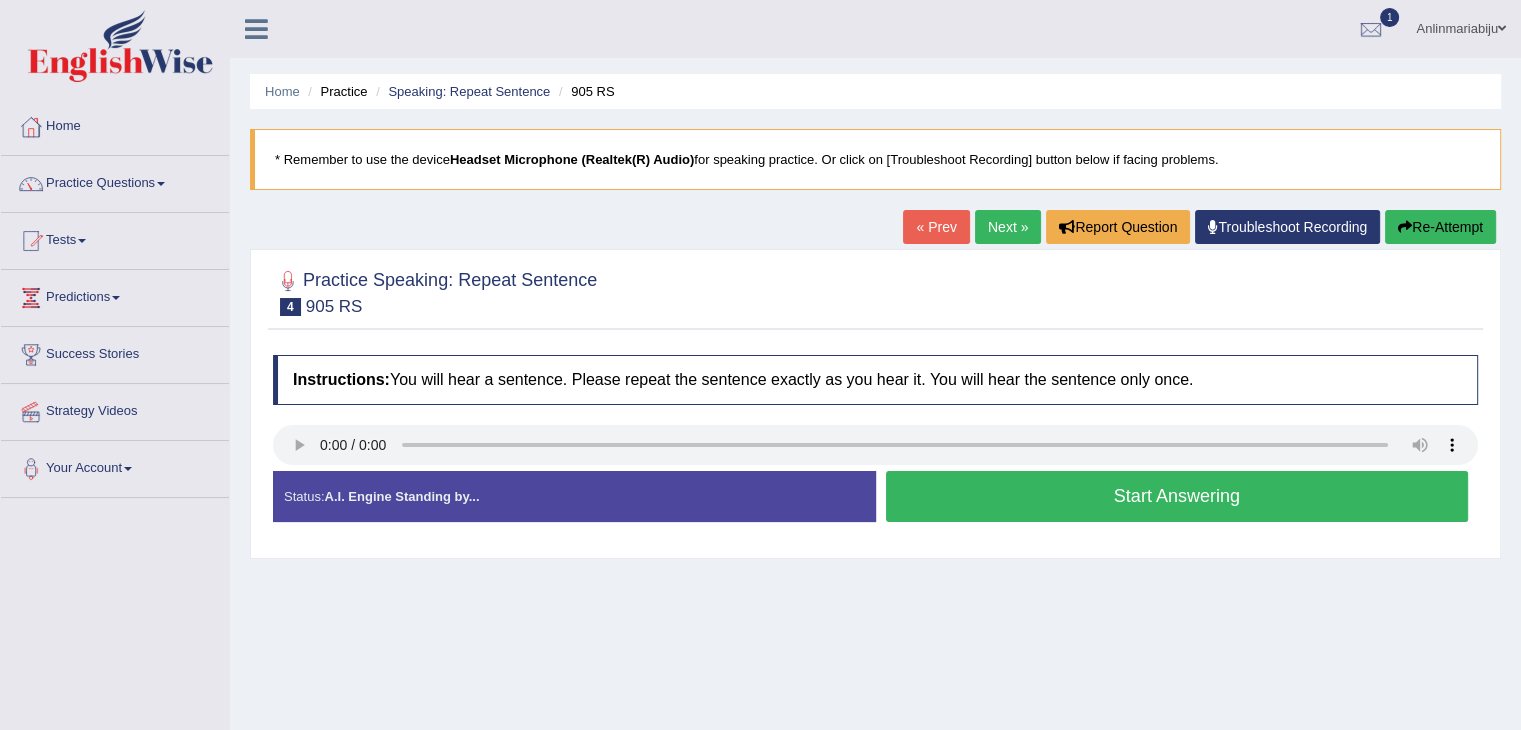 click on "Start Answering" at bounding box center [1177, 496] 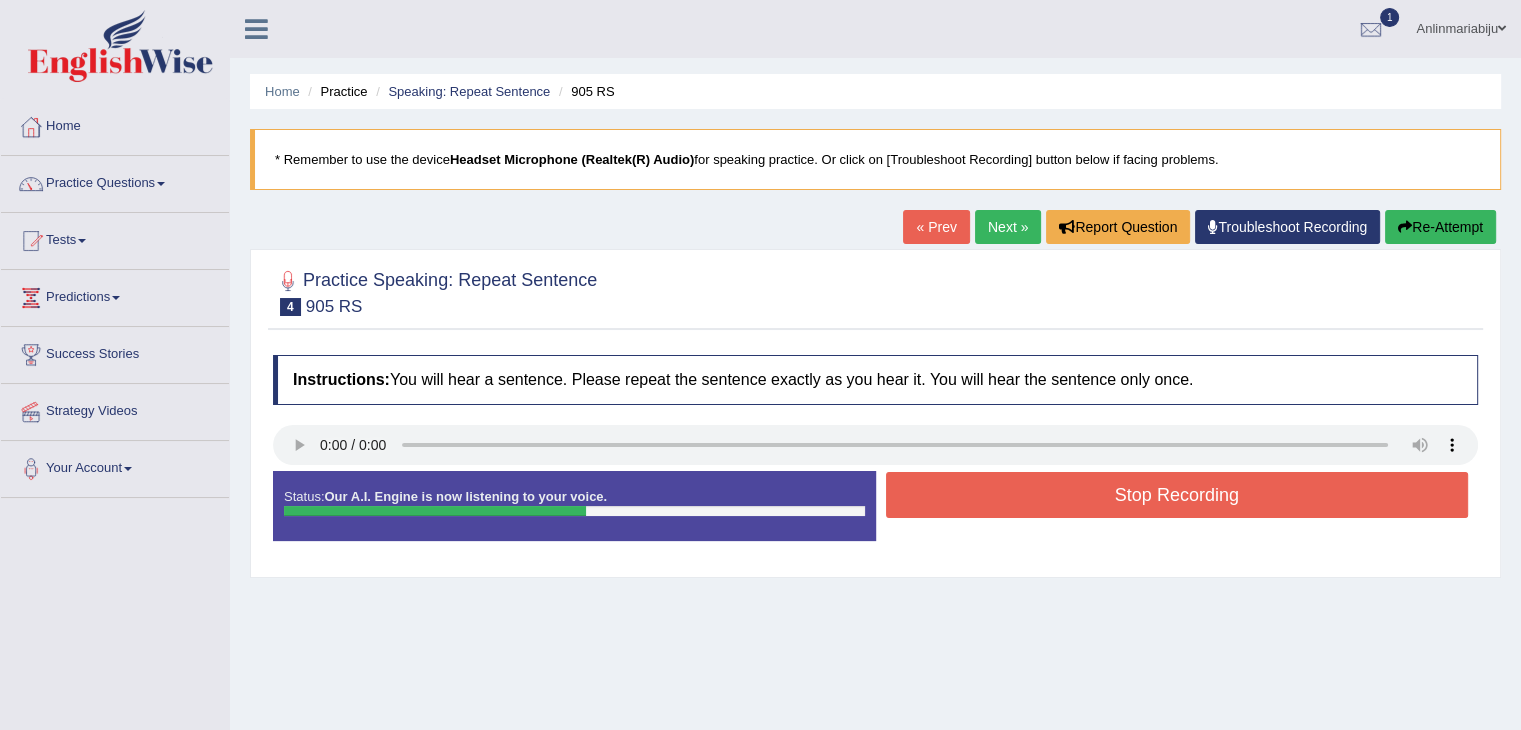 click on "Re-Attempt" at bounding box center (1440, 227) 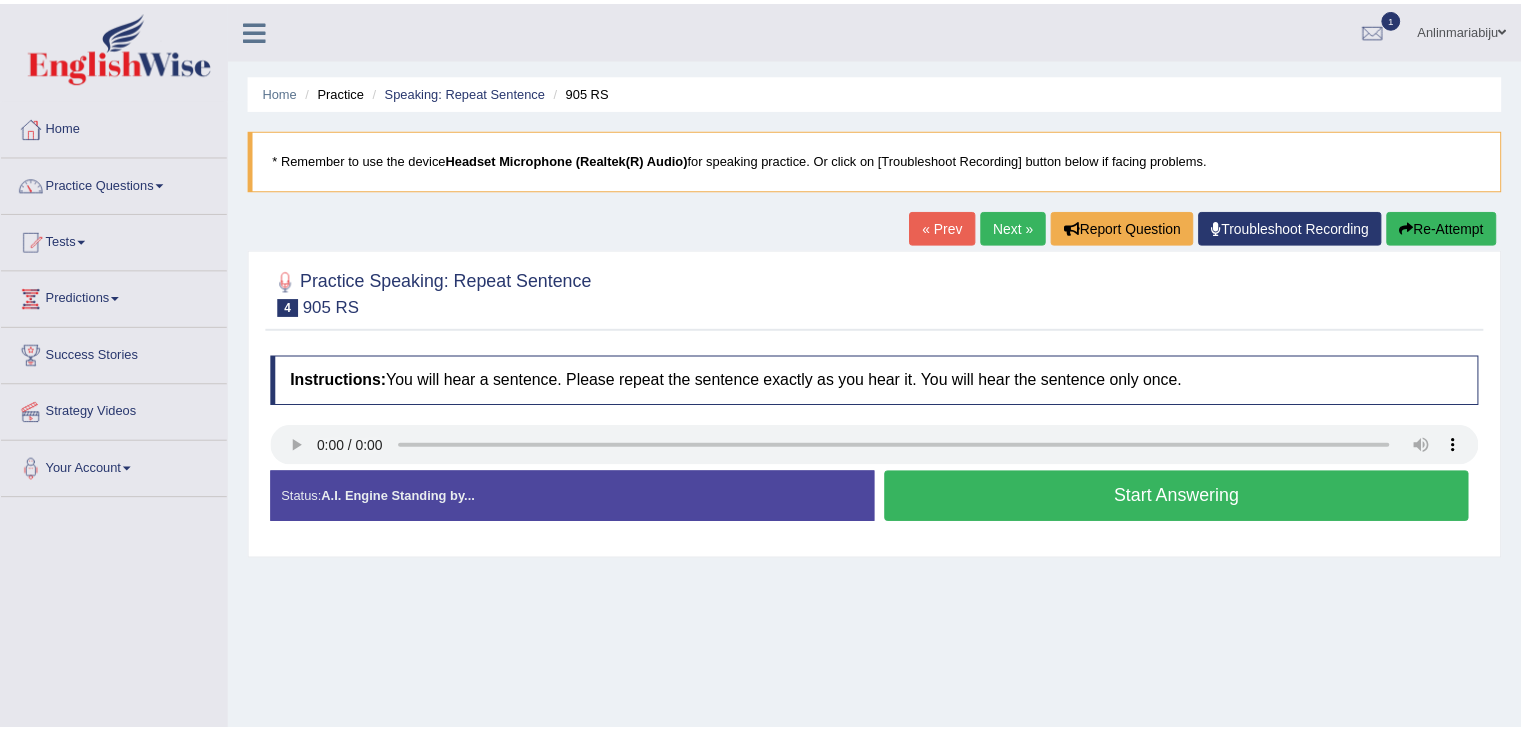 scroll, scrollTop: 0, scrollLeft: 0, axis: both 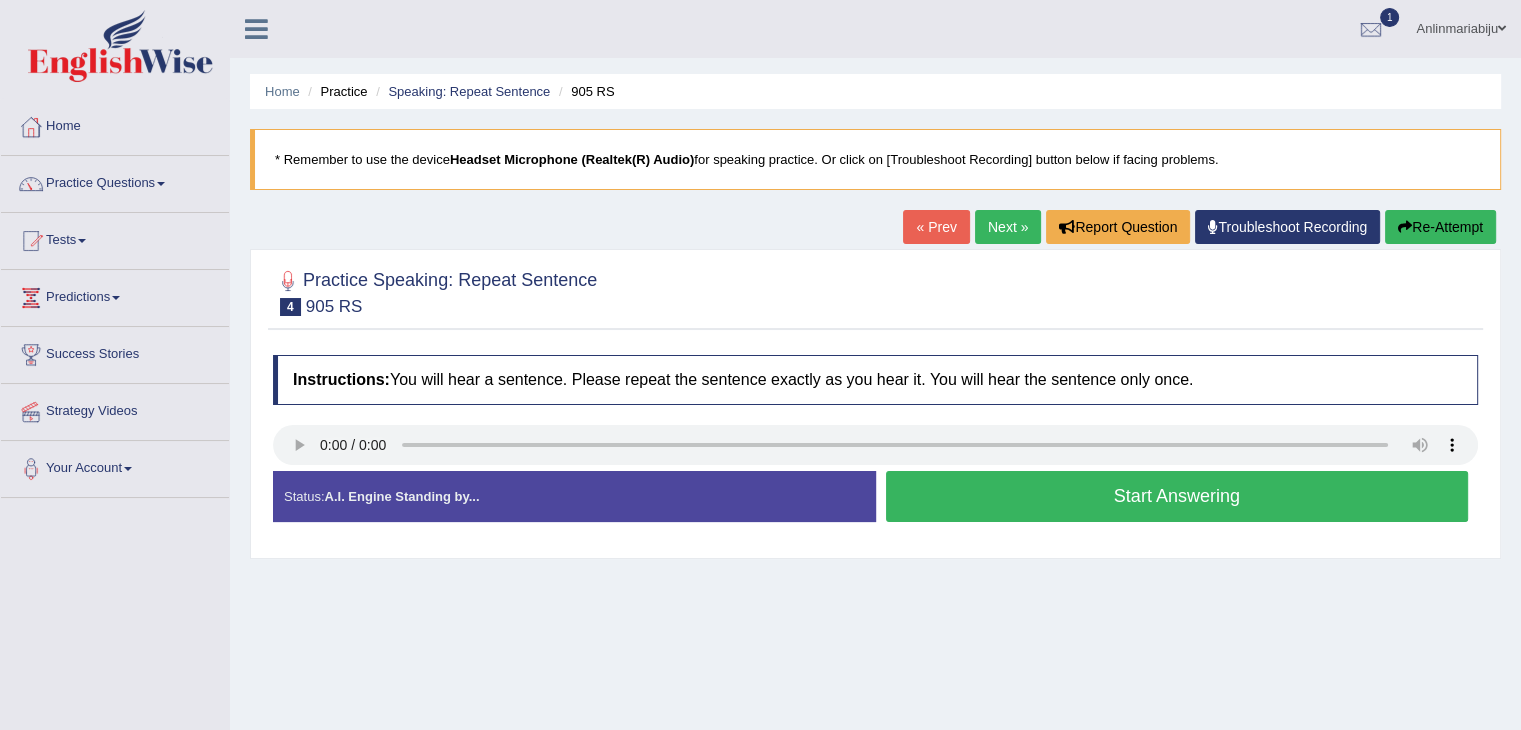 click on "Start Answering" at bounding box center (1177, 496) 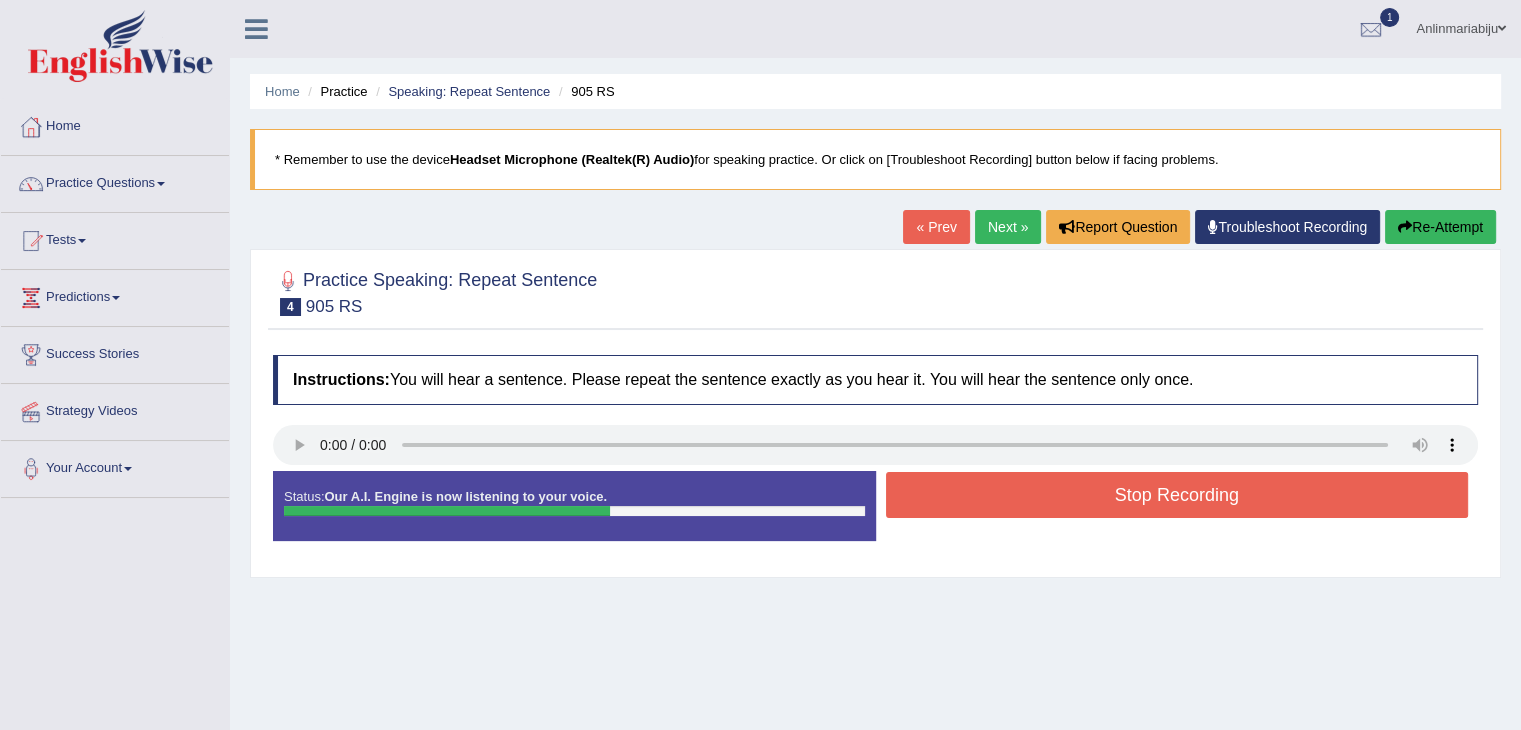 click on "Stop Recording" at bounding box center [1177, 495] 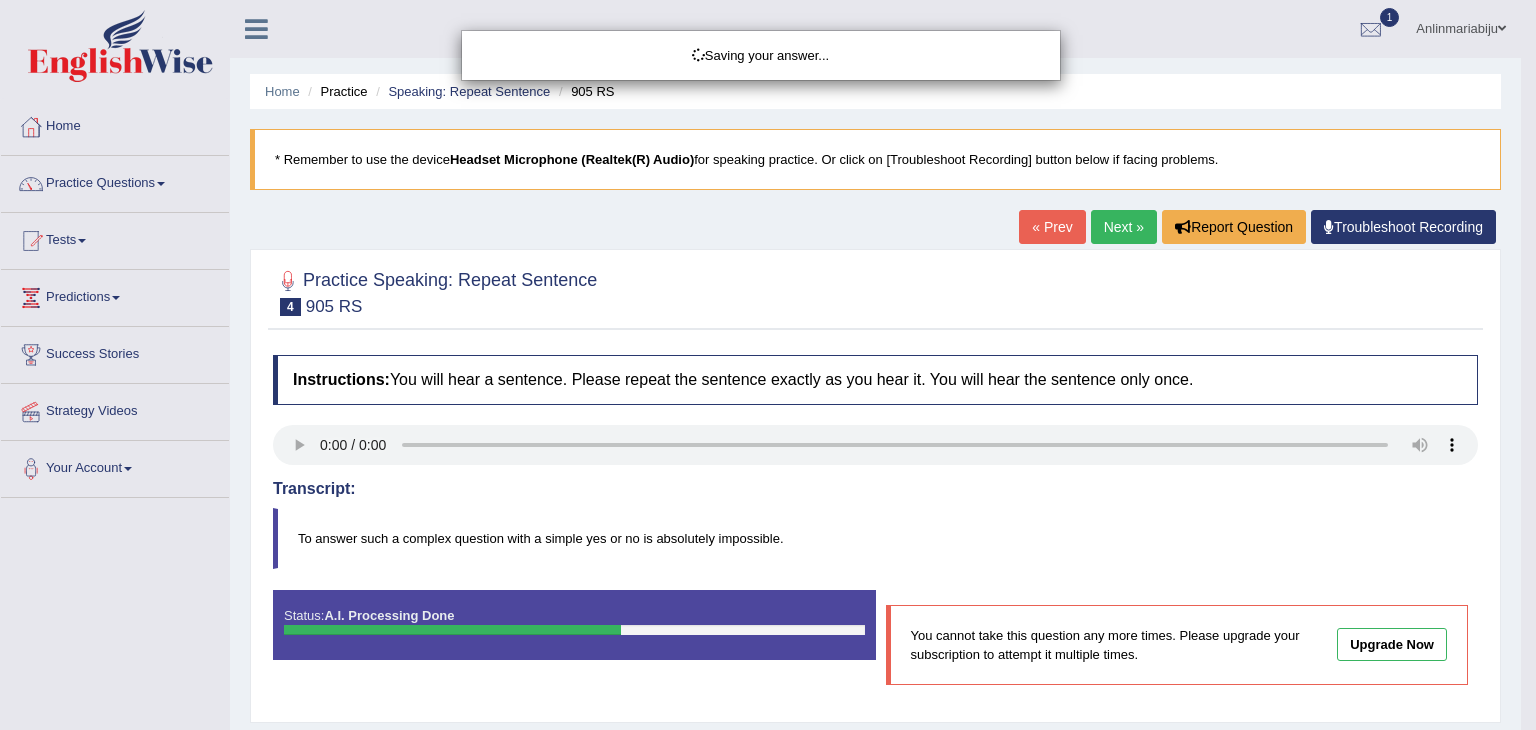 click on "Saving your answer..." at bounding box center (768, 365) 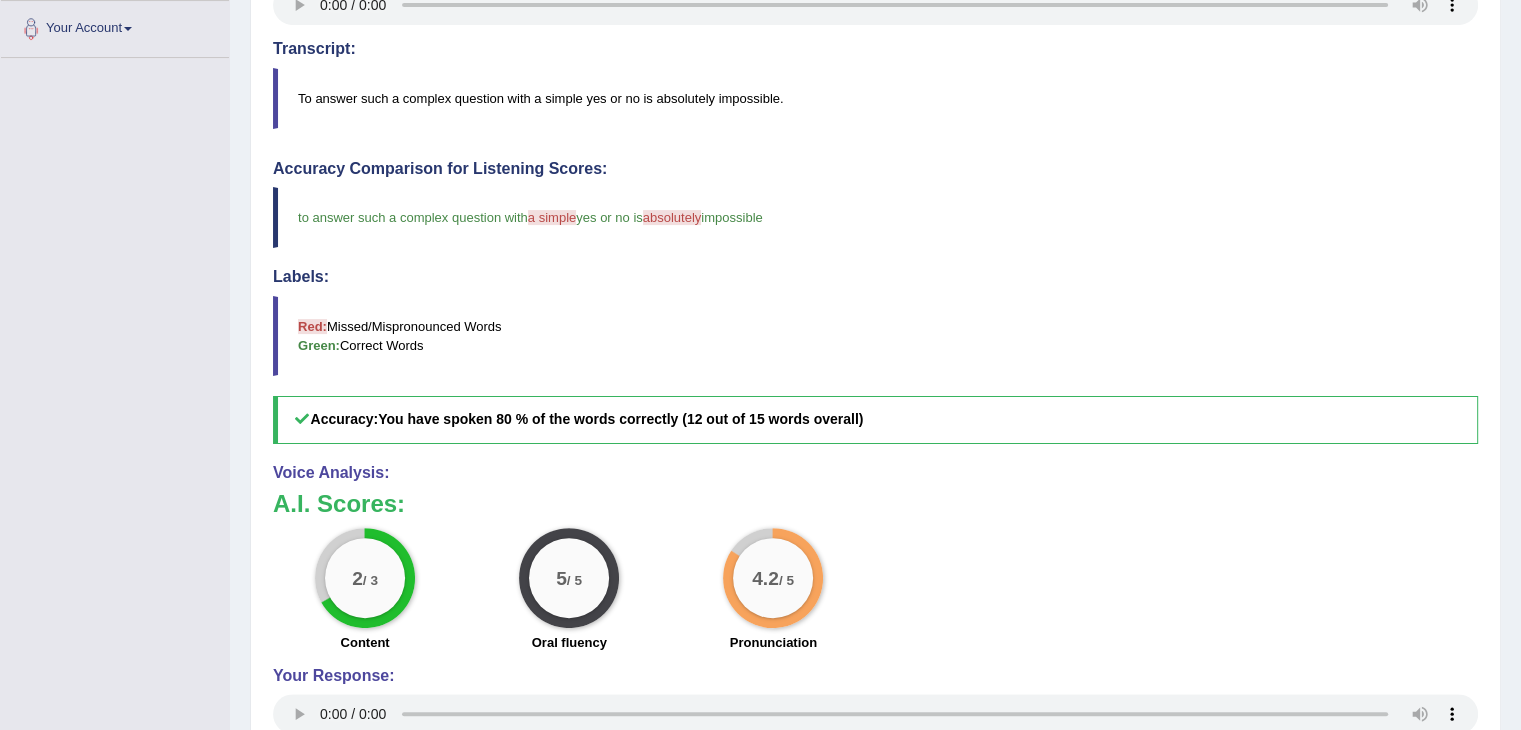 scroll, scrollTop: 400, scrollLeft: 0, axis: vertical 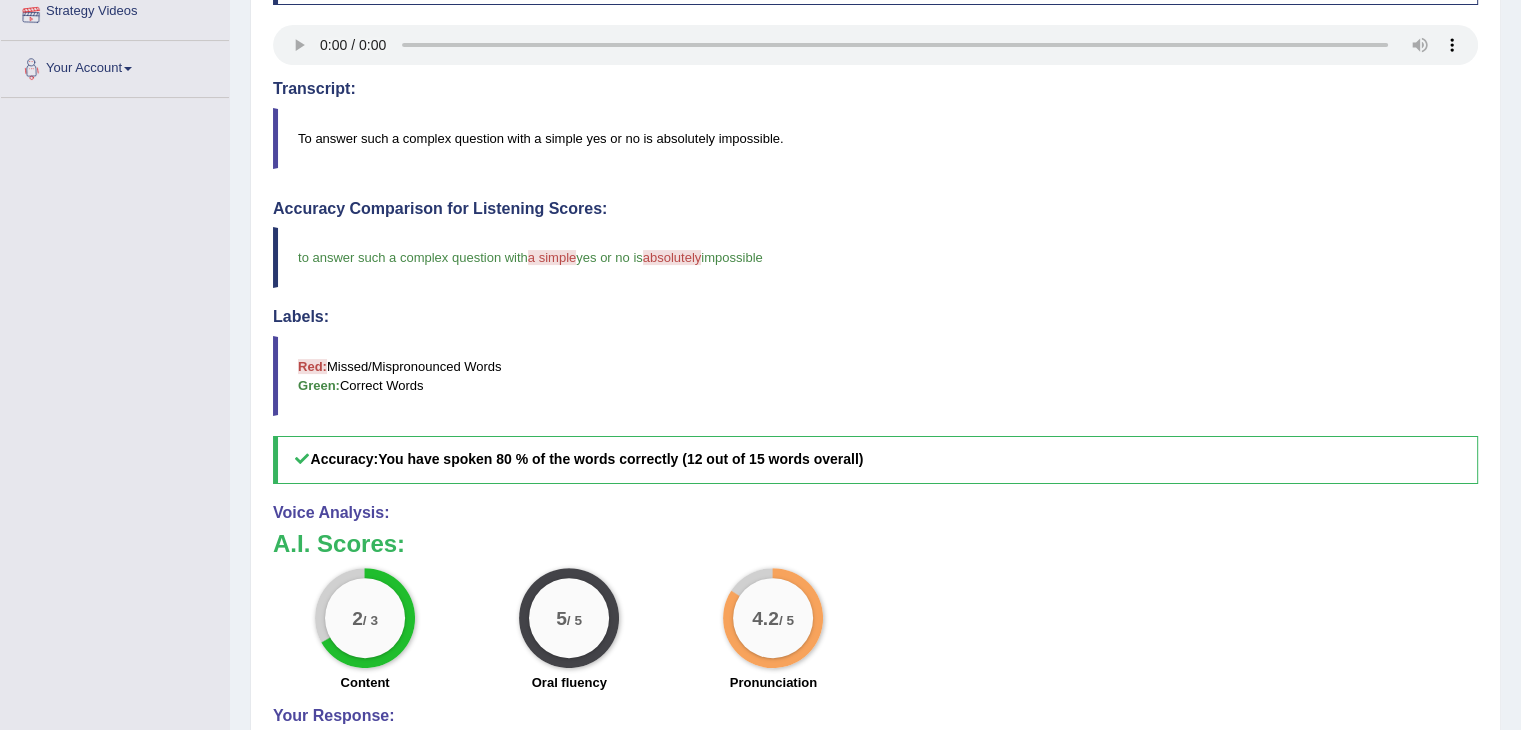 click on "to answer such a complex question with  a simple symbol  yes or no is  absolutely  impossible" at bounding box center (875, 257) 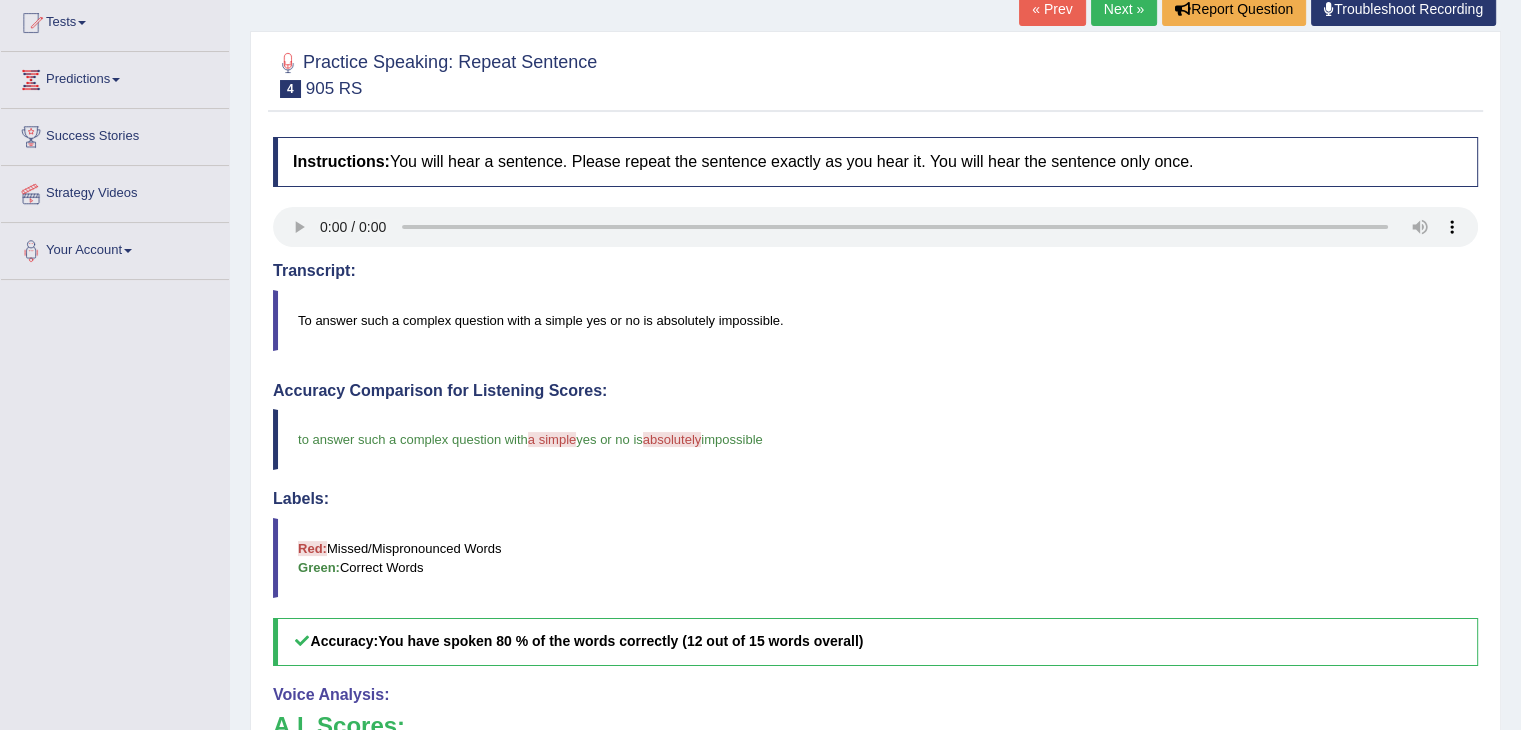 scroll, scrollTop: 200, scrollLeft: 0, axis: vertical 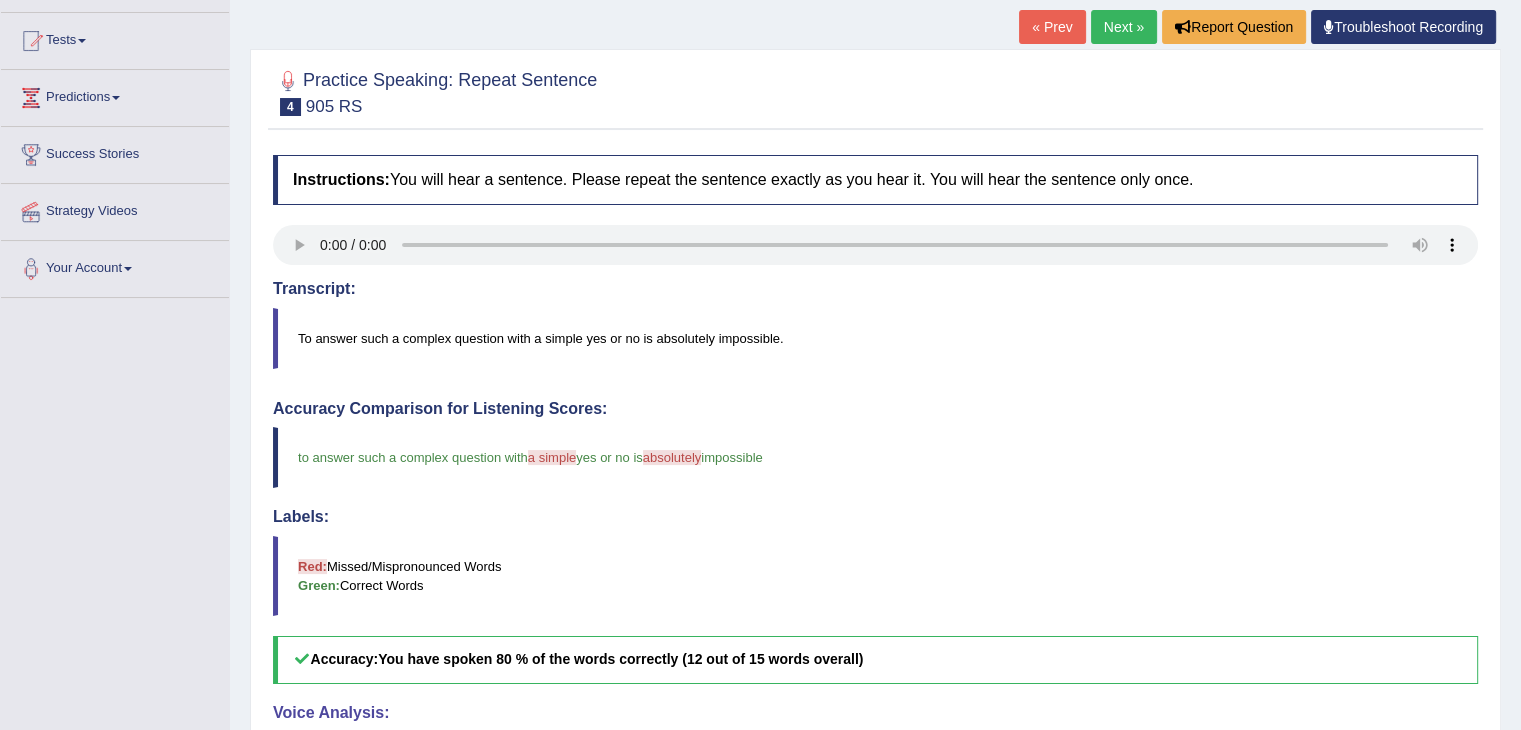 click on "Next »" at bounding box center (1124, 27) 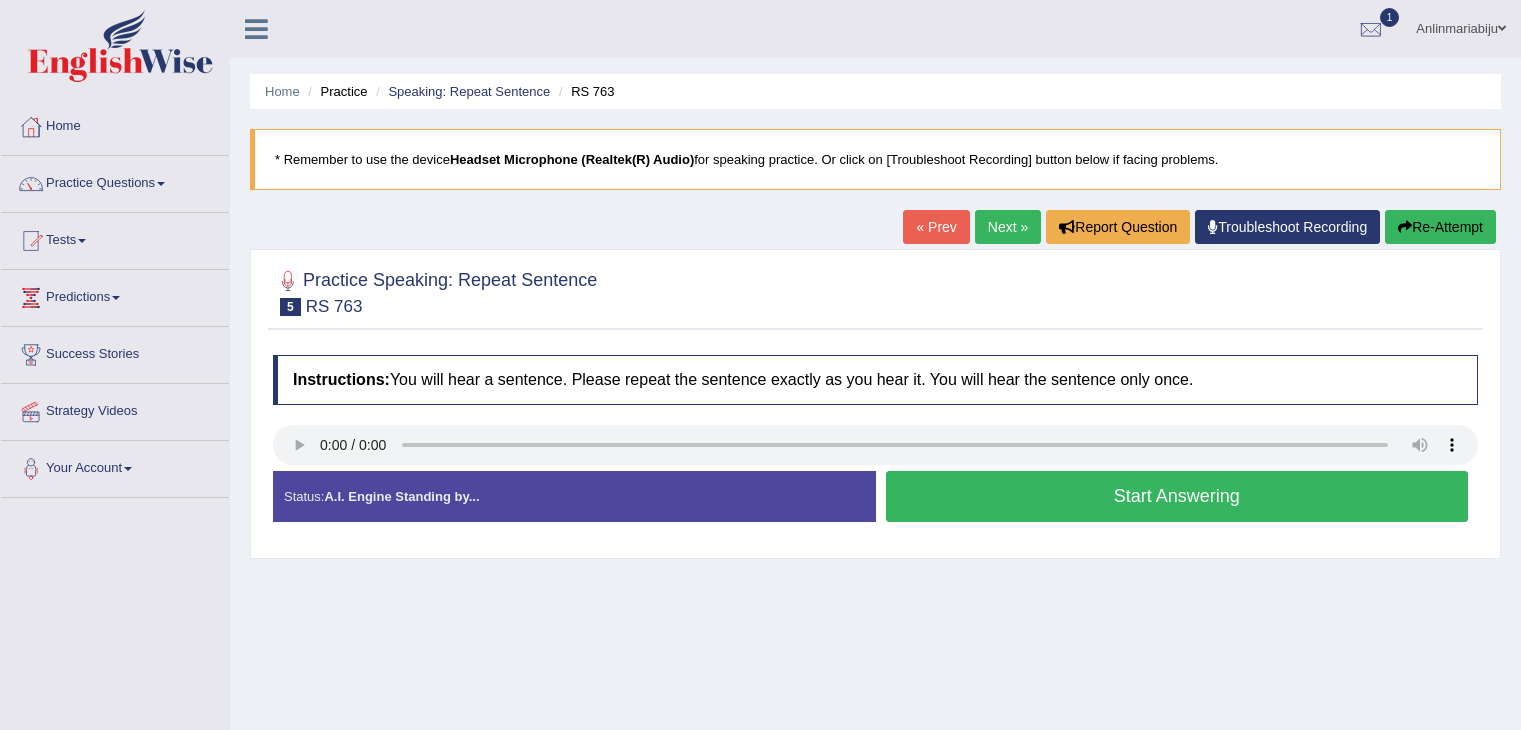 scroll, scrollTop: 0, scrollLeft: 0, axis: both 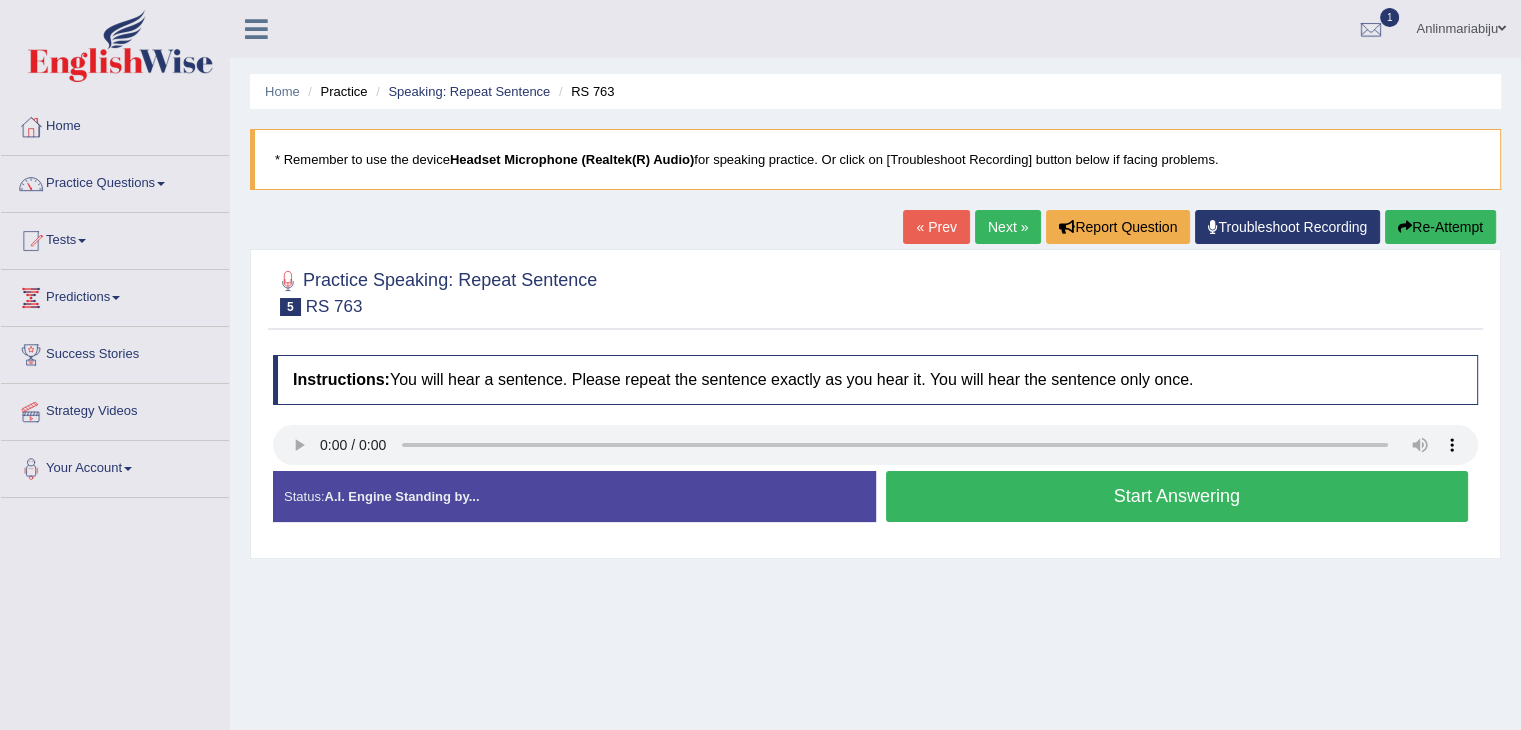 click on "Start Answering" at bounding box center (1177, 496) 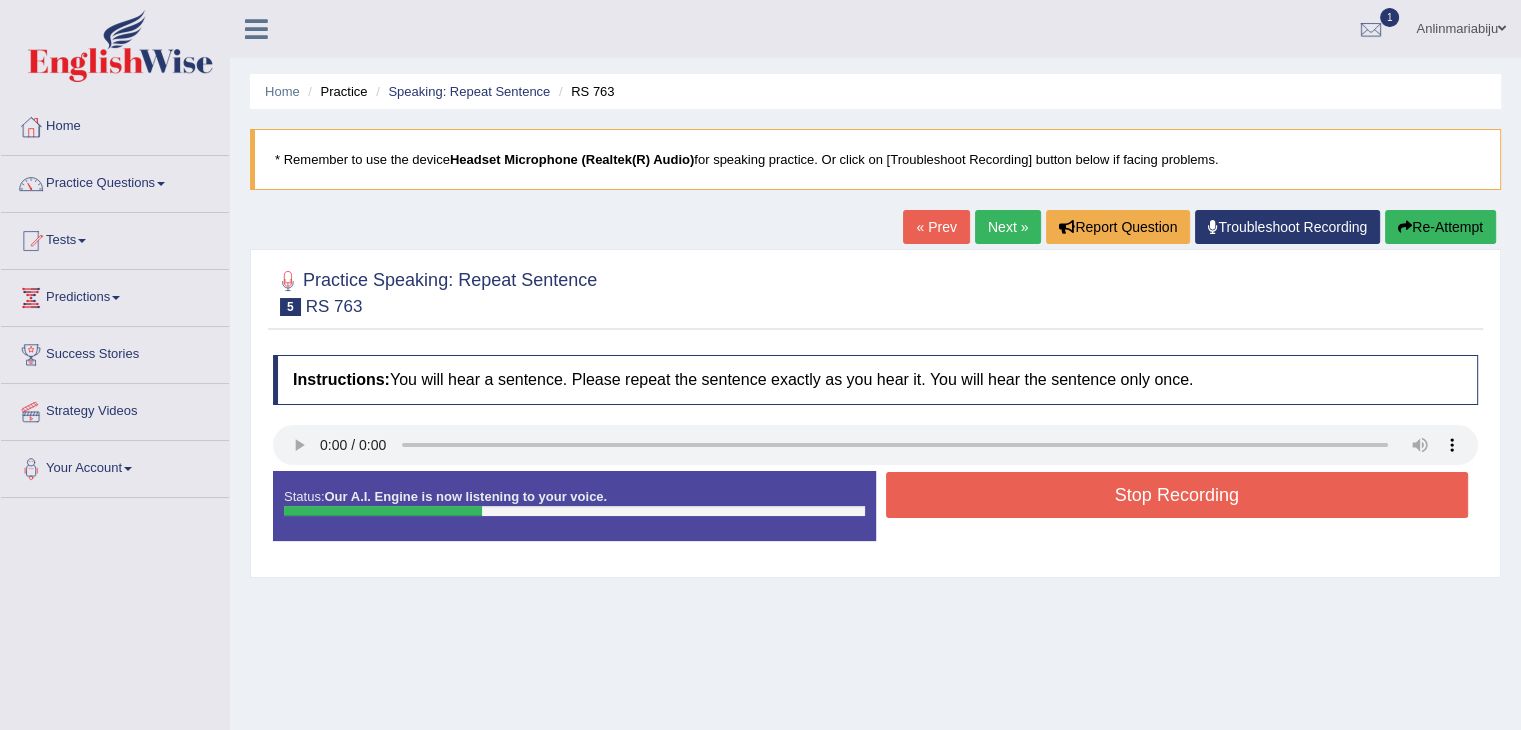 click on "Stop Recording" at bounding box center (1177, 495) 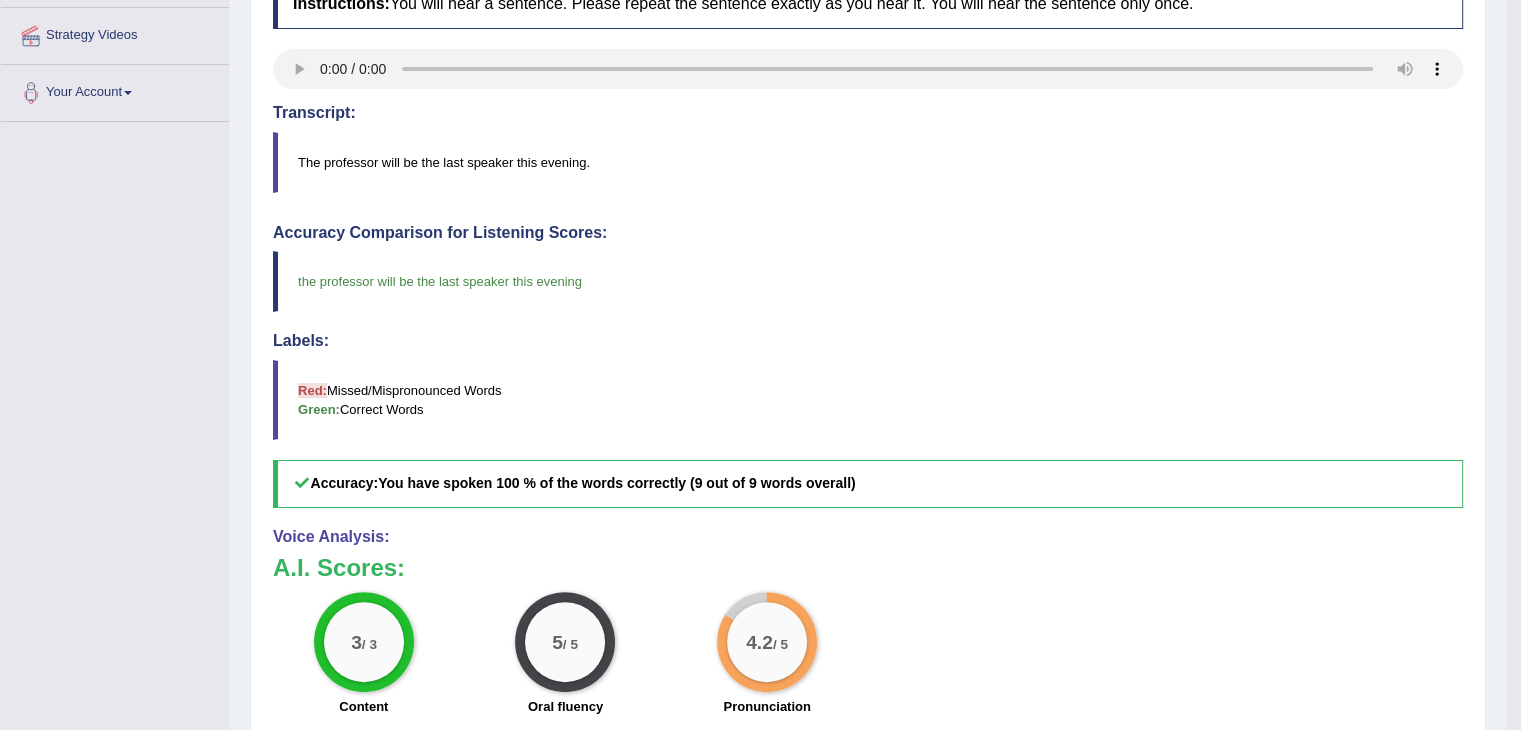 scroll, scrollTop: 440, scrollLeft: 0, axis: vertical 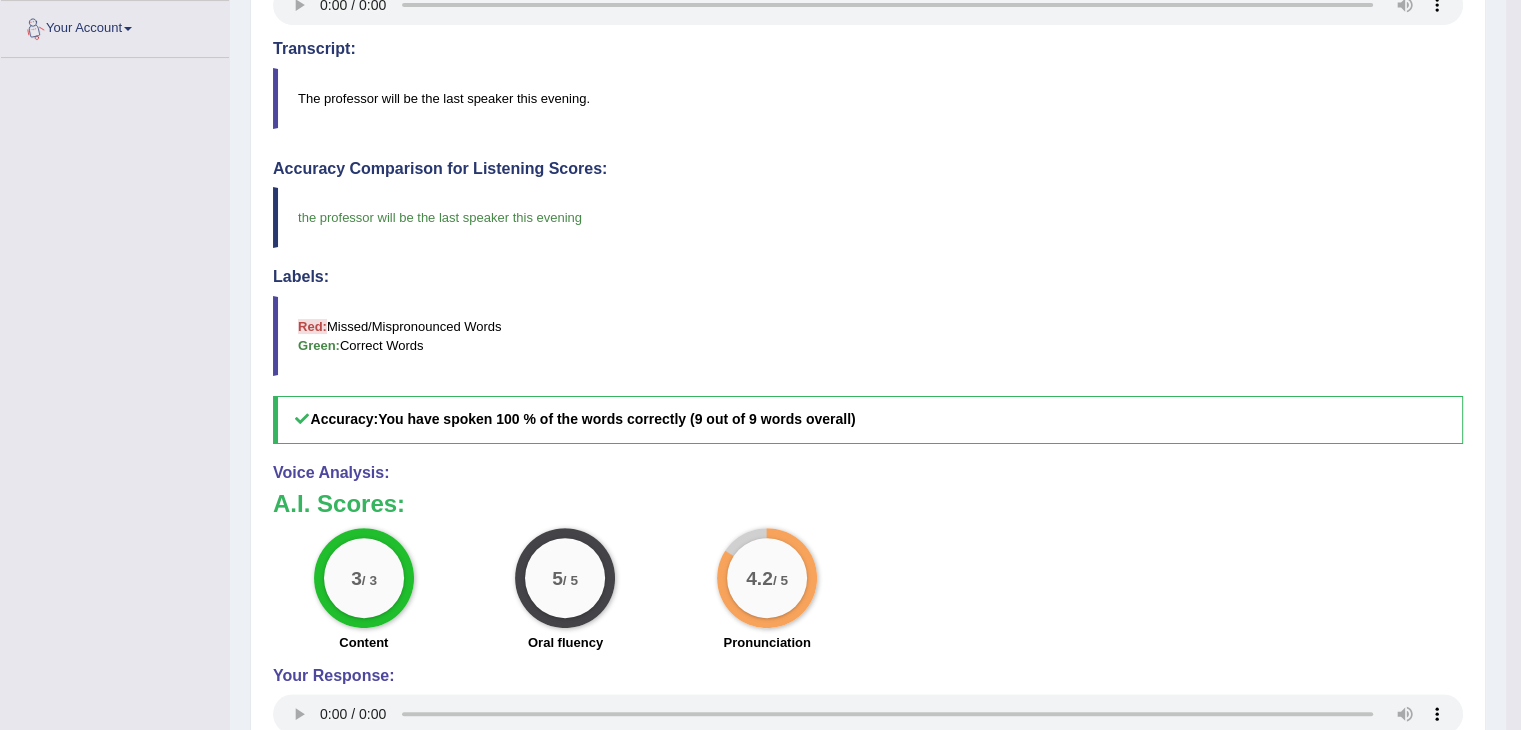 click on "Toggle navigation
Home
Practice Questions   Speaking Practice Read Aloud
Repeat Sentence
Describe Image
Re-tell Lecture
Answer Short Question
Summarize Group Discussion
Respond To A Situation
Writing Practice  Summarize Written Text
Write Essay
Reading Practice  Reading & Writing: Fill In The Blanks
Choose Multiple Answers
Re-order Paragraphs
Fill In The Blanks
Choose Single Answer
Listening Practice  Summarize Spoken Text
Highlight Incorrect Words
Highlight Correct Summary
Select Missing Word
Choose Single Answer
Choose Multiple Answers
Fill In The Blanks
Write From Dictation
Pronunciation
Tests  Take Practice Sectional Test
Take Mock Test" at bounding box center (753, 244) 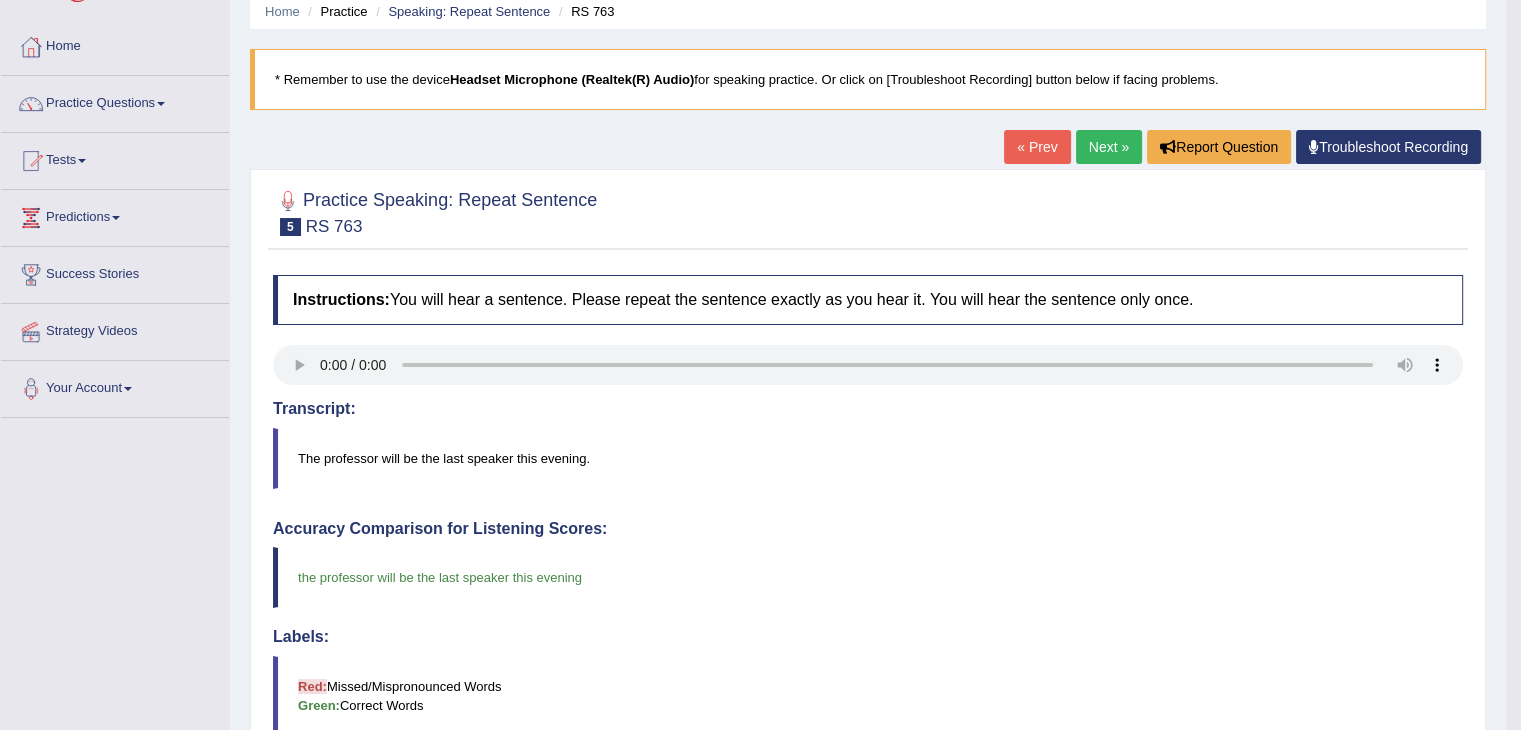 scroll, scrollTop: 80, scrollLeft: 0, axis: vertical 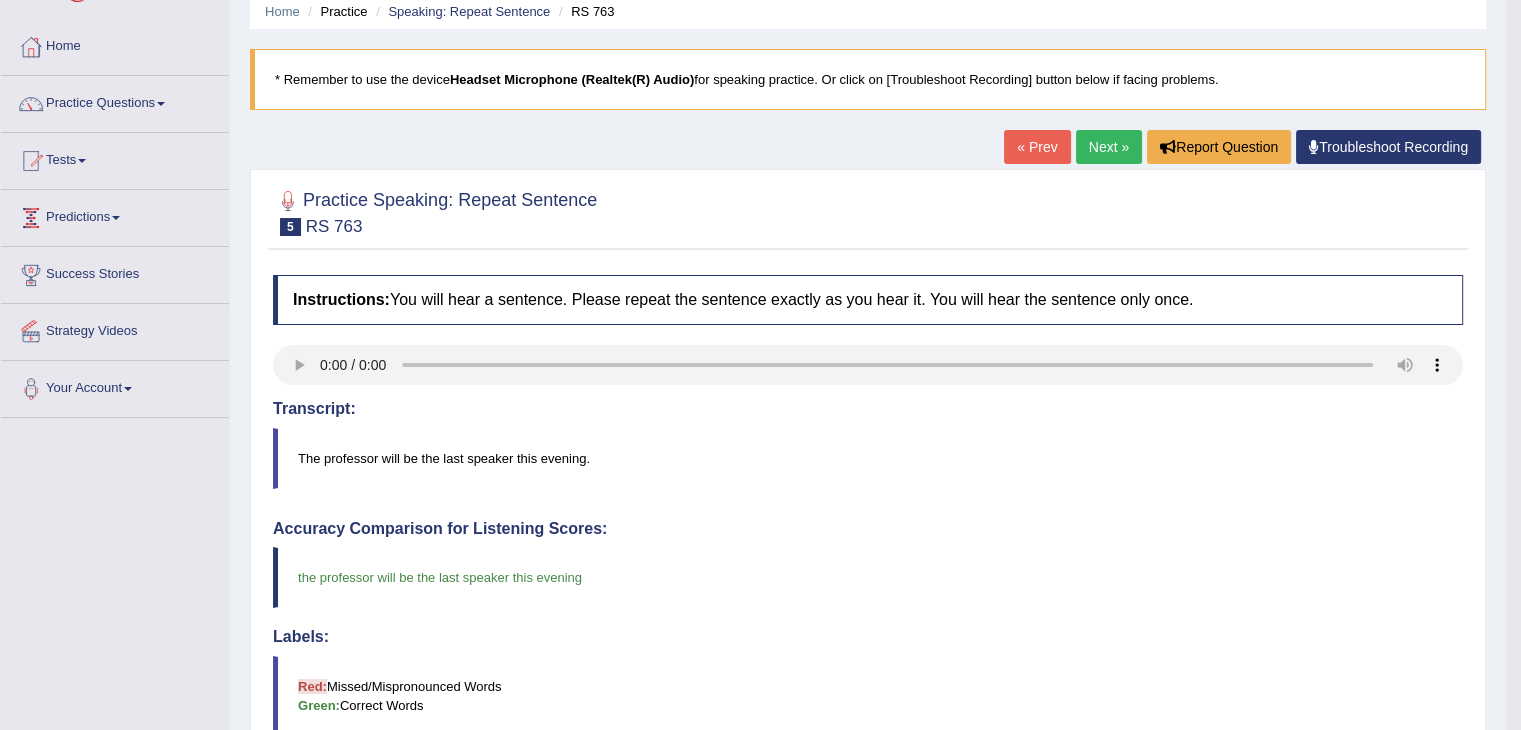 click on "Predictions" at bounding box center (115, 215) 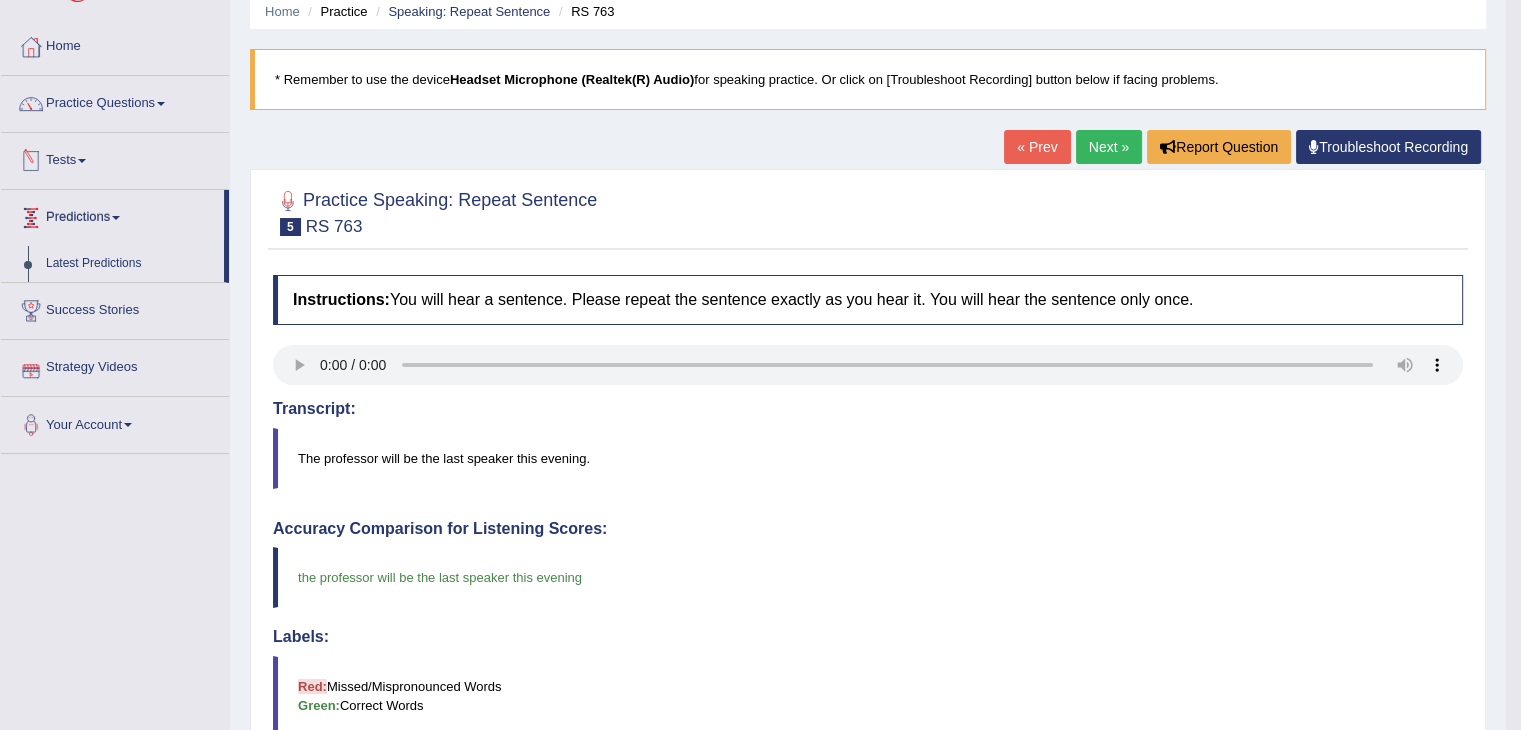 click on "Tests" at bounding box center [115, 158] 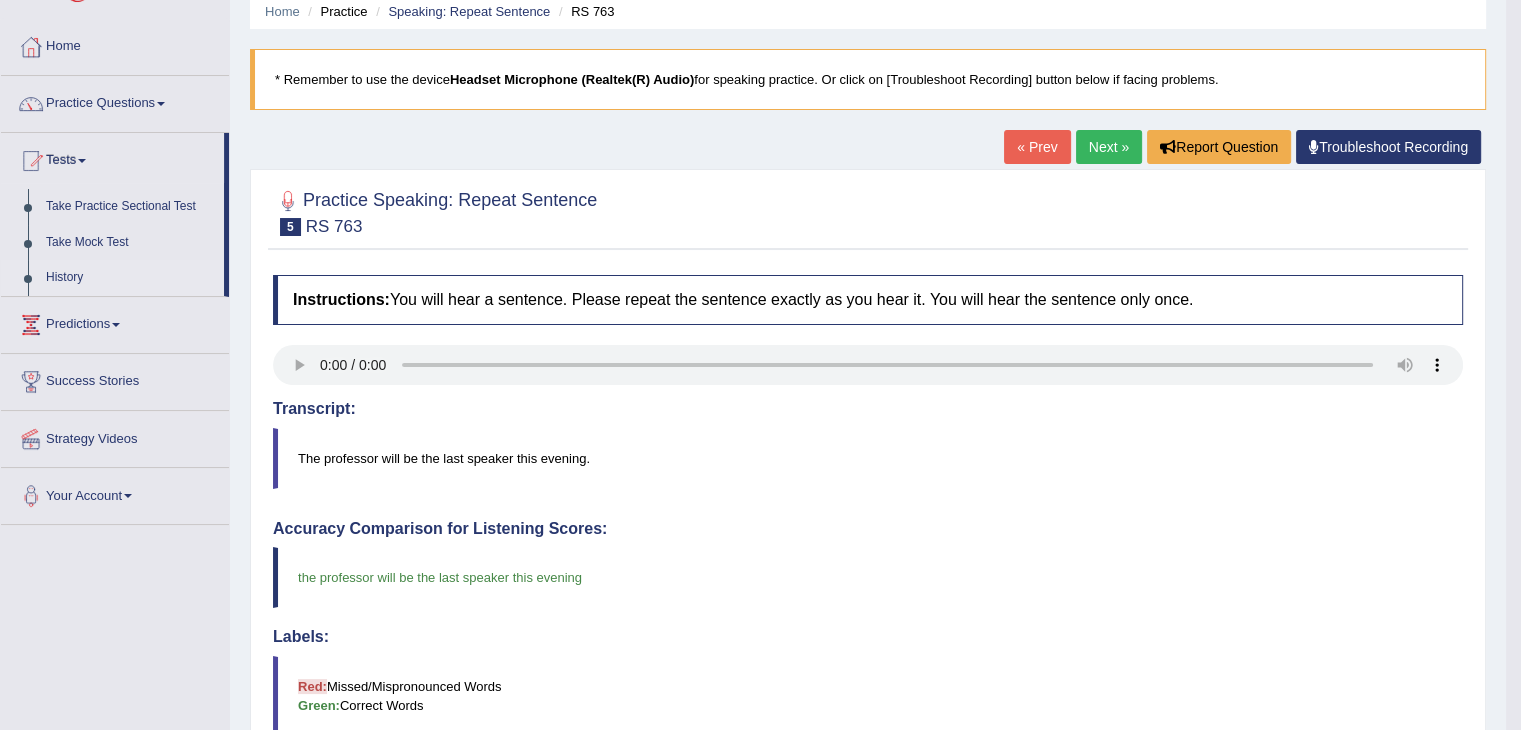 click on "History" at bounding box center [130, 278] 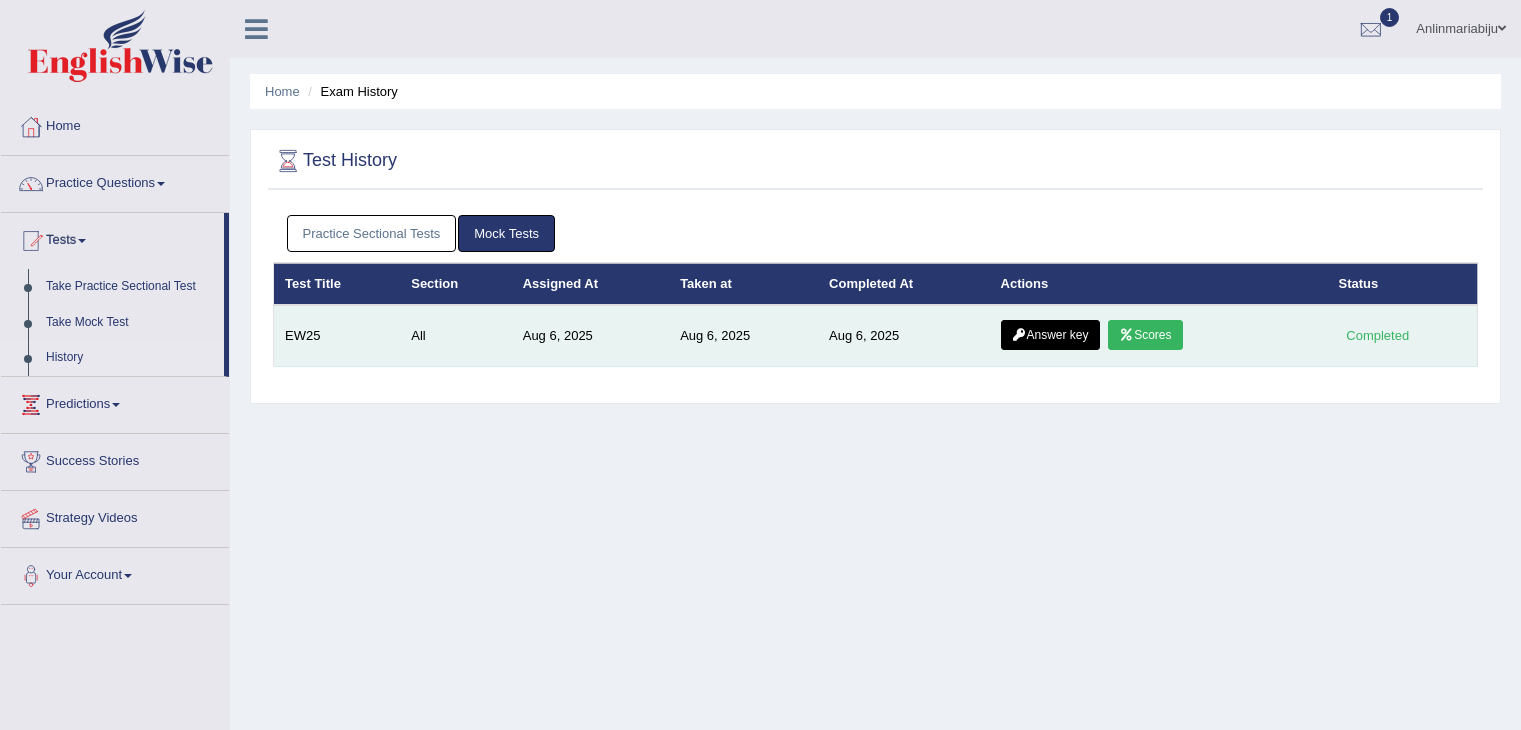 scroll, scrollTop: 0, scrollLeft: 0, axis: both 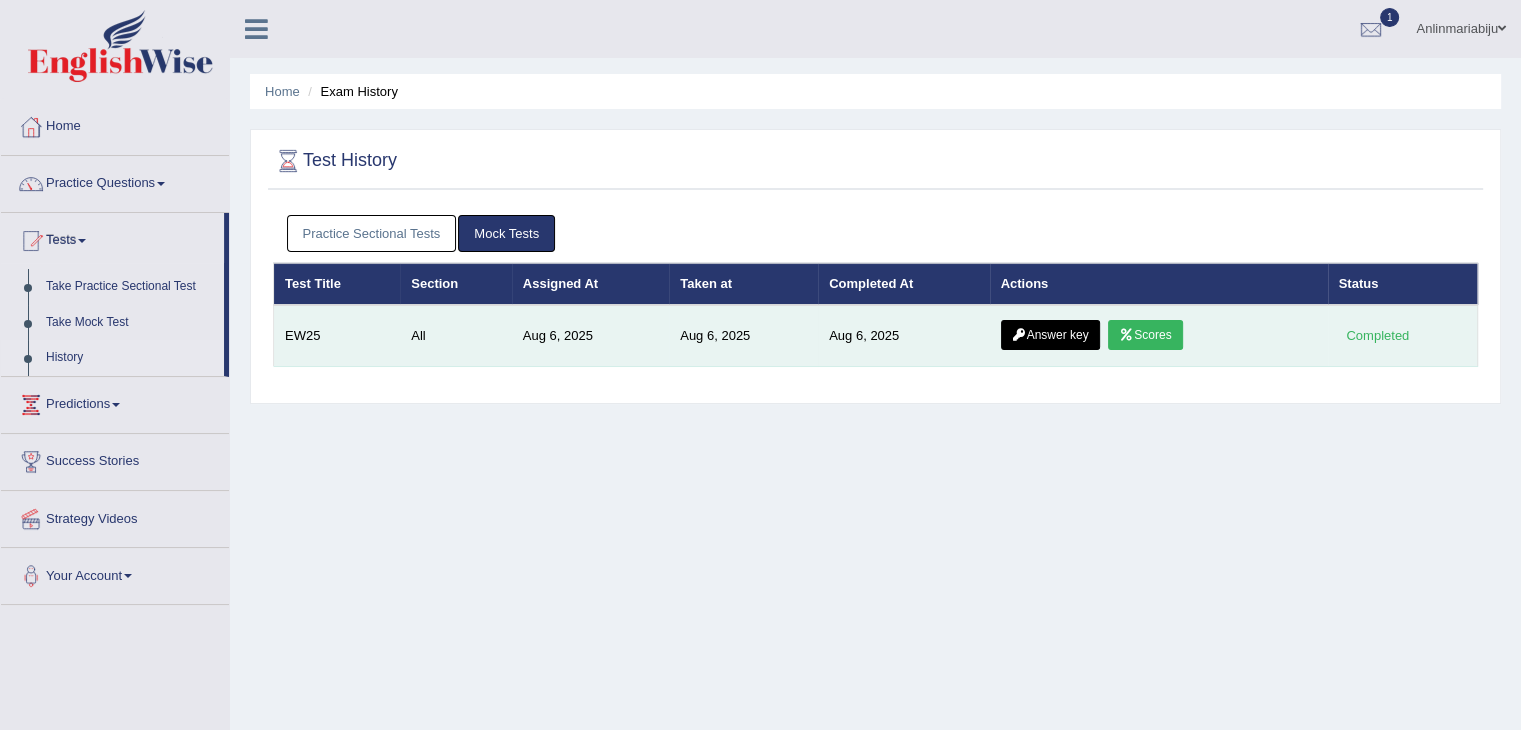 click on "Answer key" at bounding box center (1050, 335) 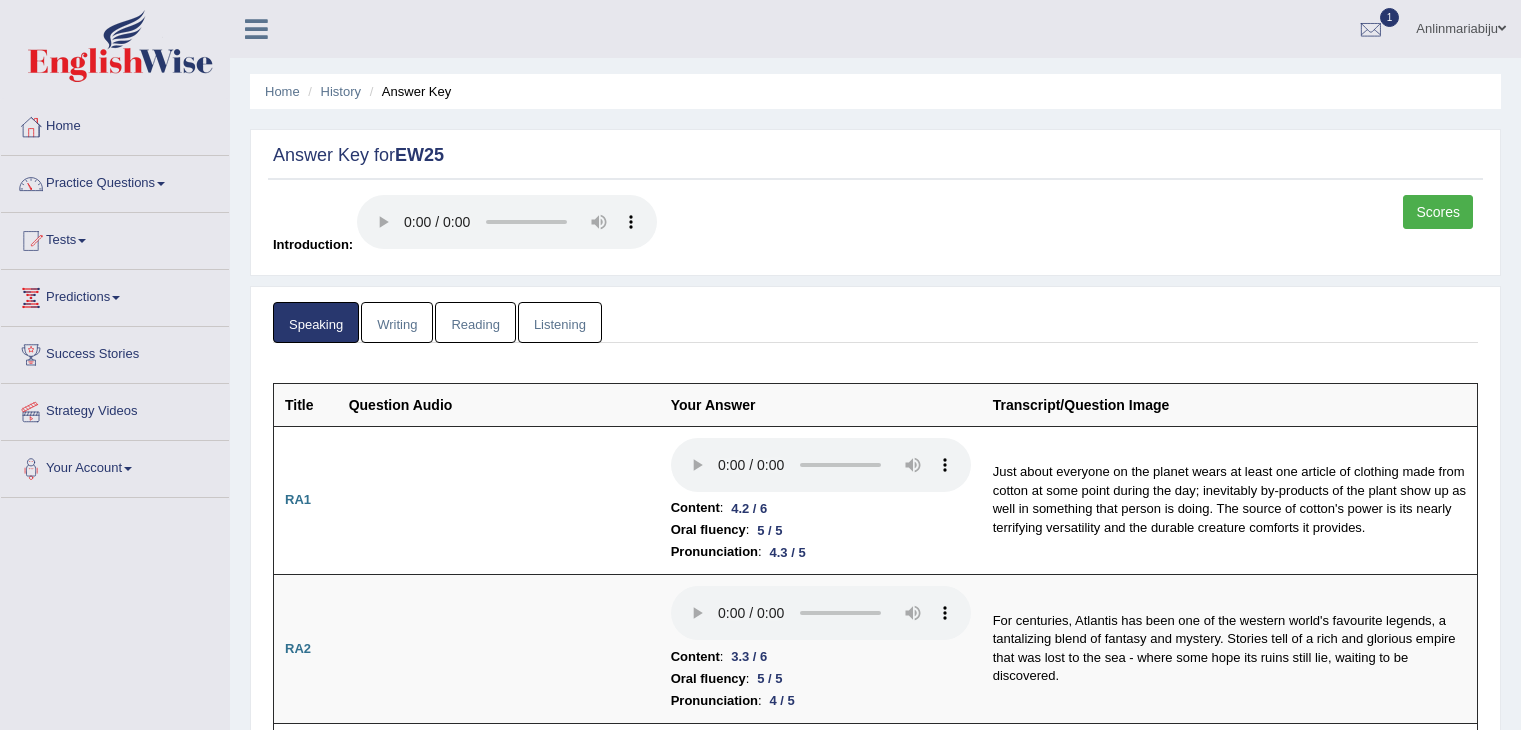 scroll, scrollTop: 948, scrollLeft: 0, axis: vertical 